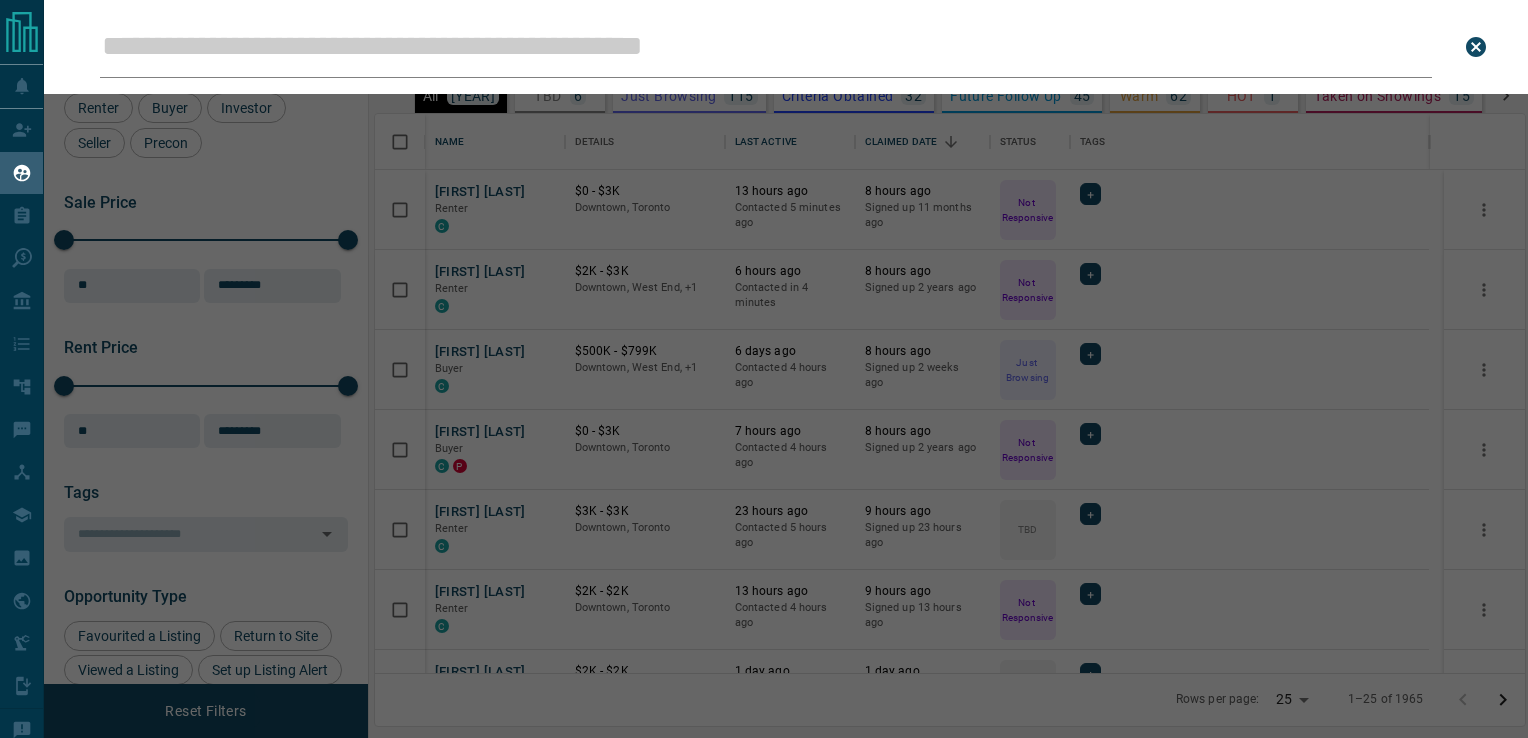 scroll, scrollTop: 0, scrollLeft: 0, axis: both 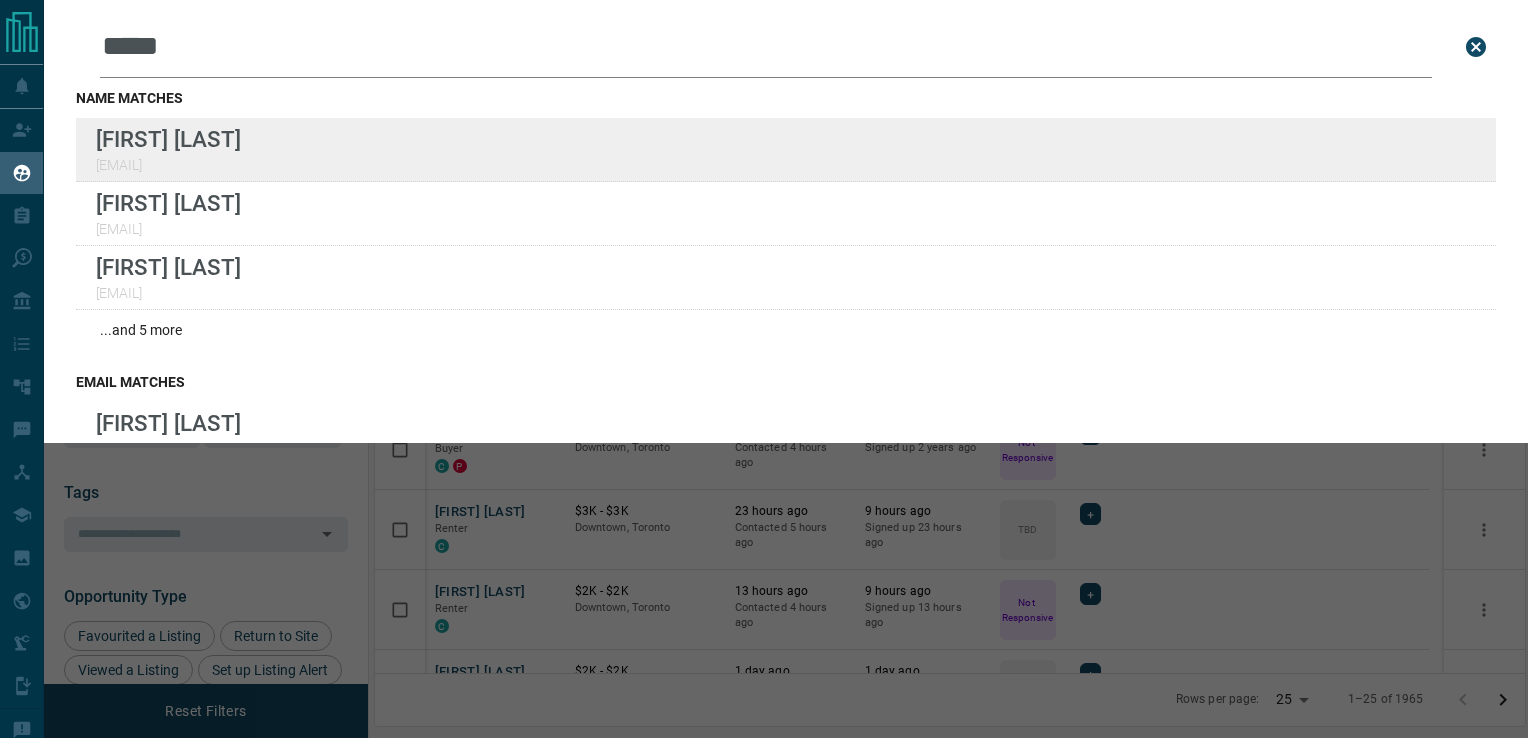type on "*****" 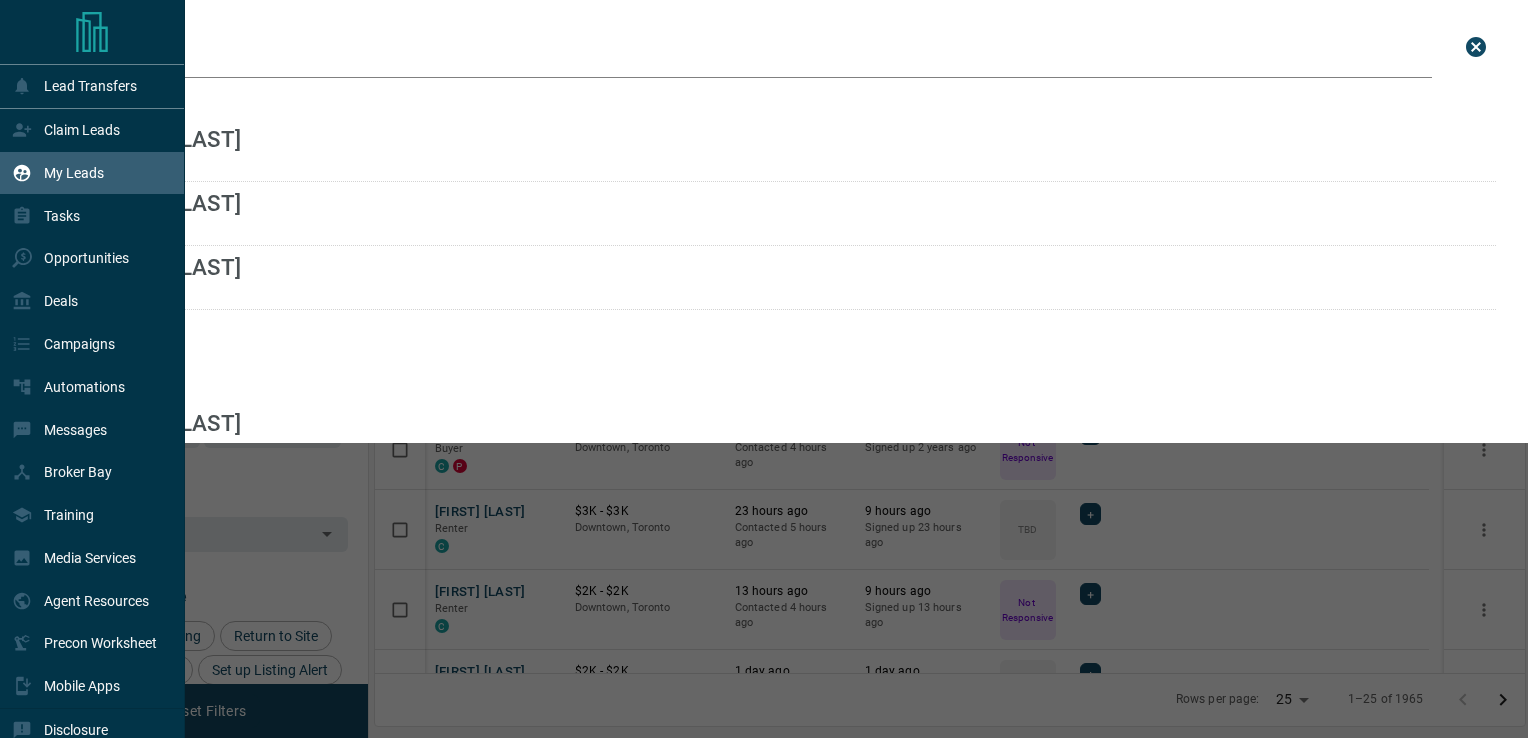 drag, startPoint x: 62, startPoint y: 172, endPoint x: 63, endPoint y: 161, distance: 11.045361 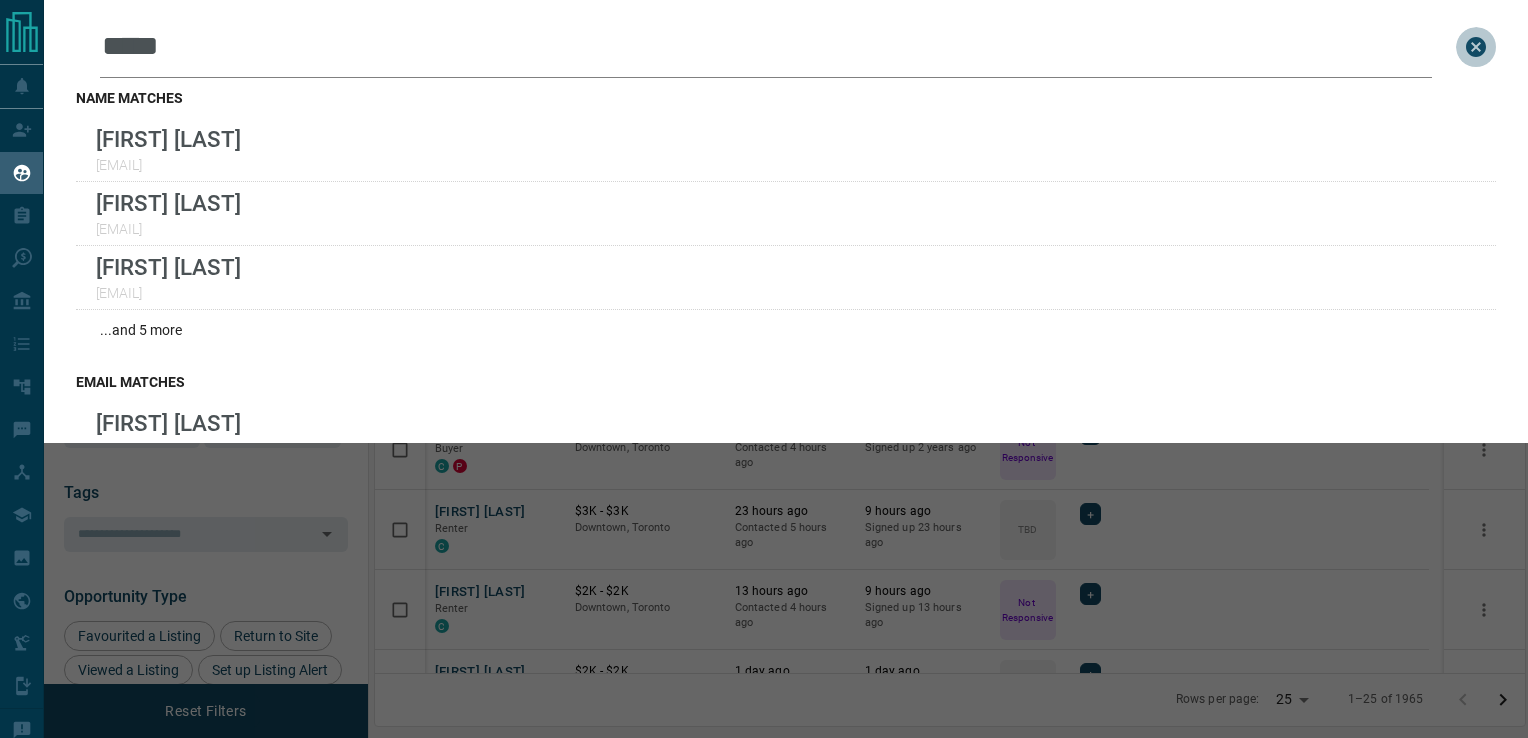 click 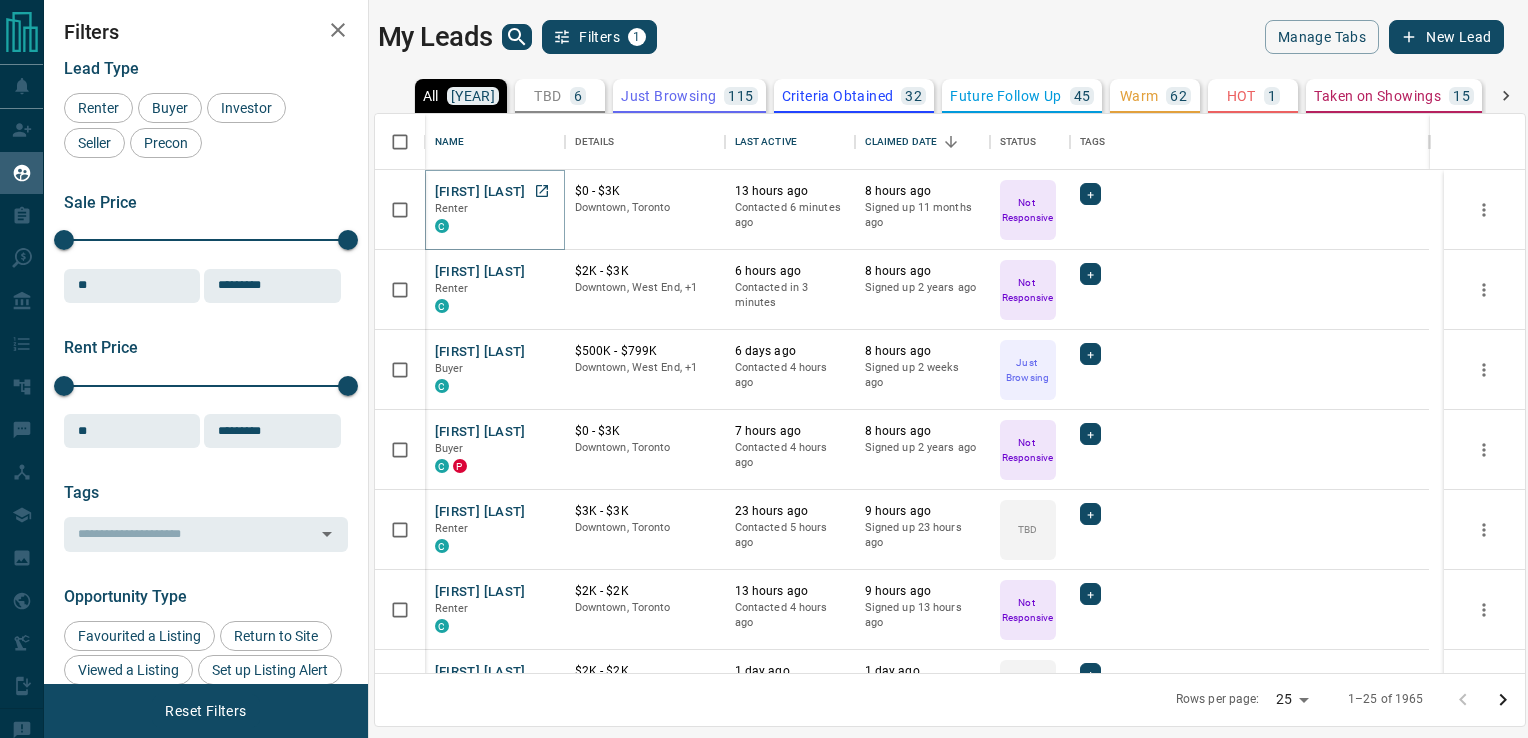 click on "[FIRST] [LAST]" at bounding box center (480, 192) 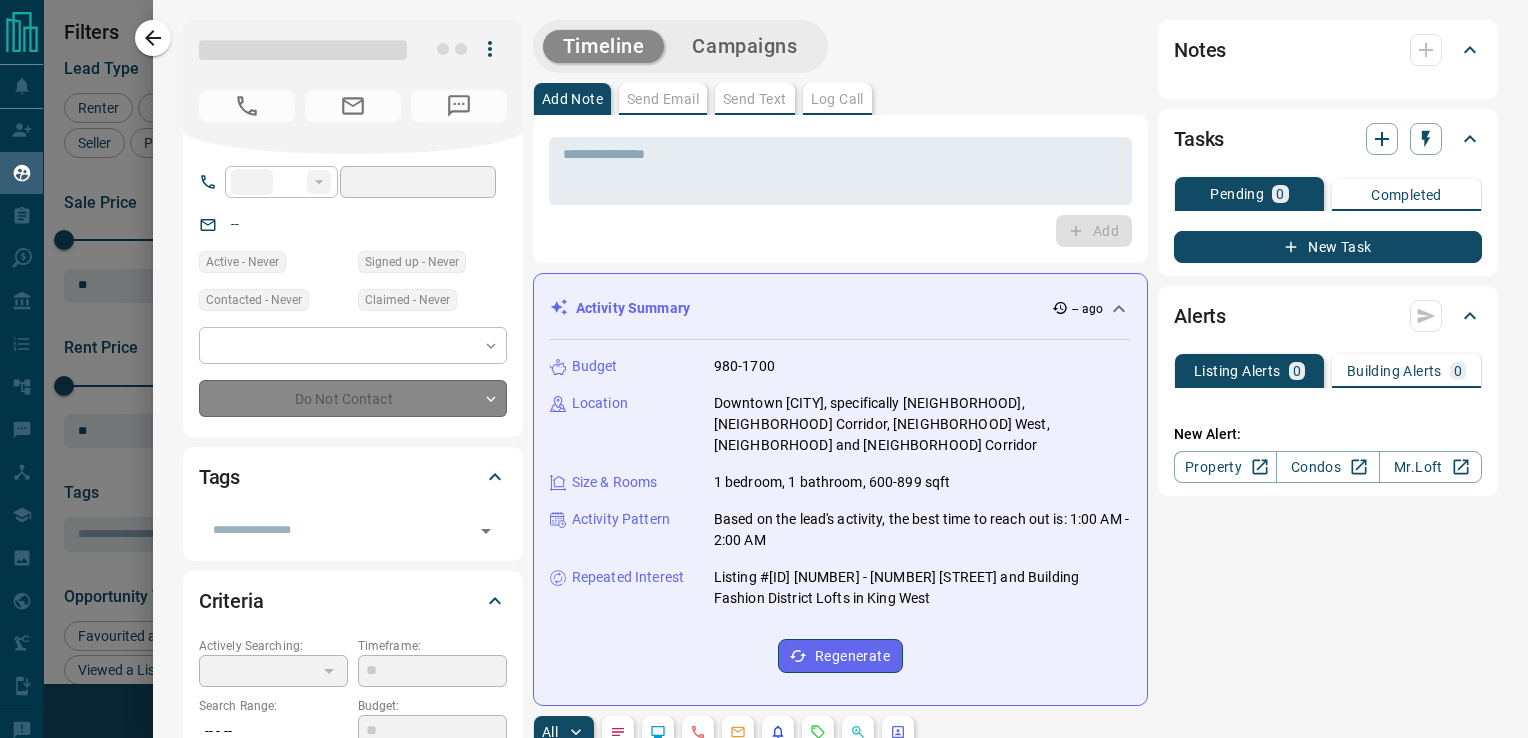type on "**" 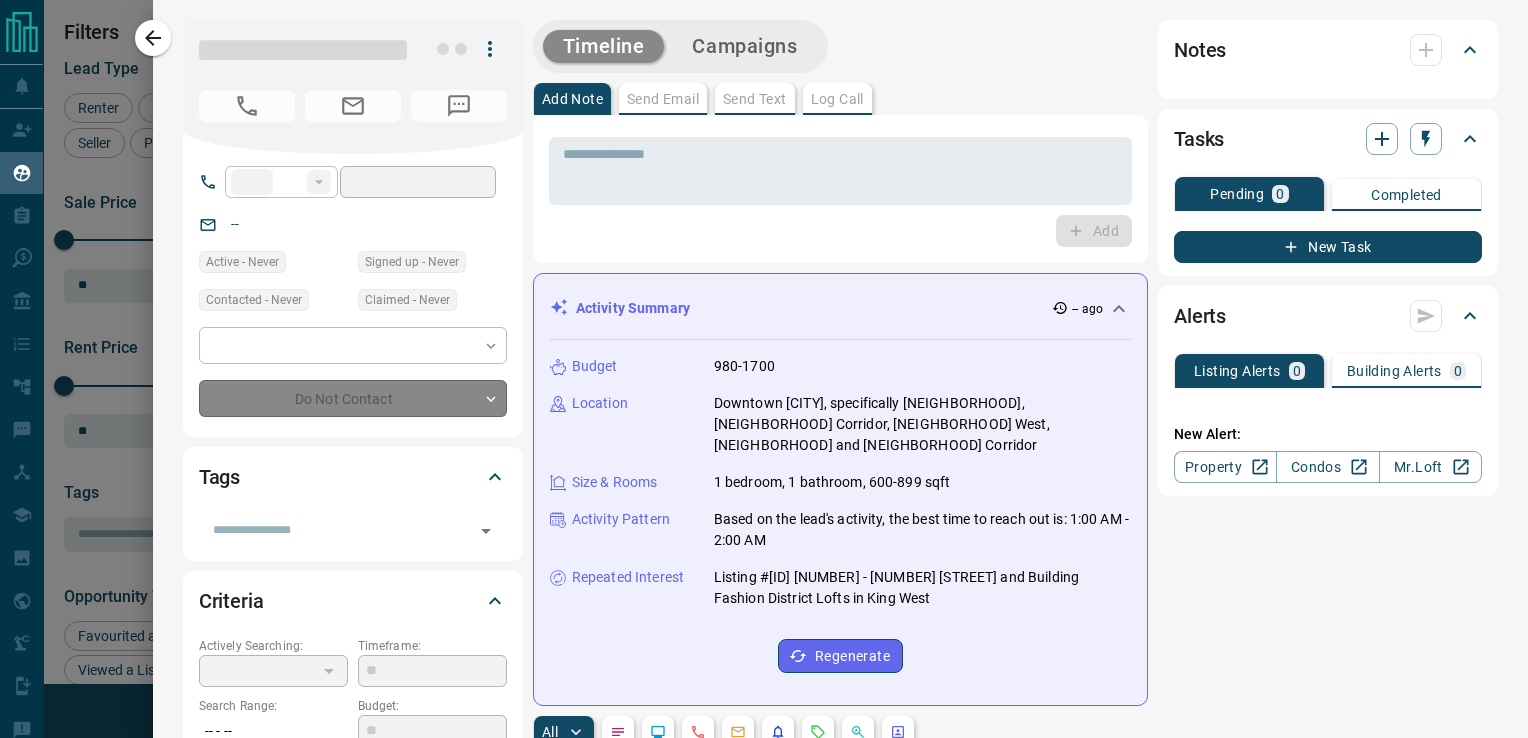 type on "**********" 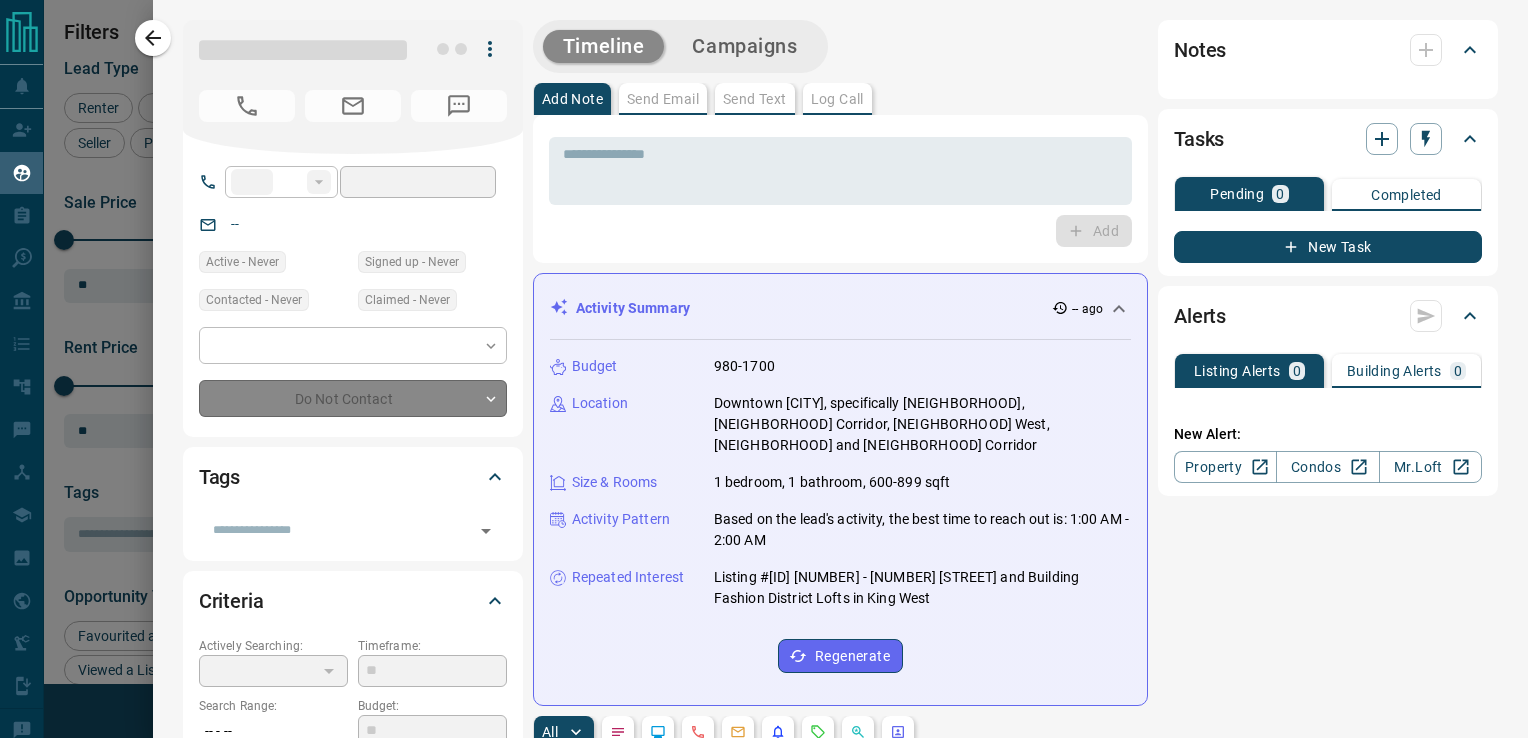 type on "**********" 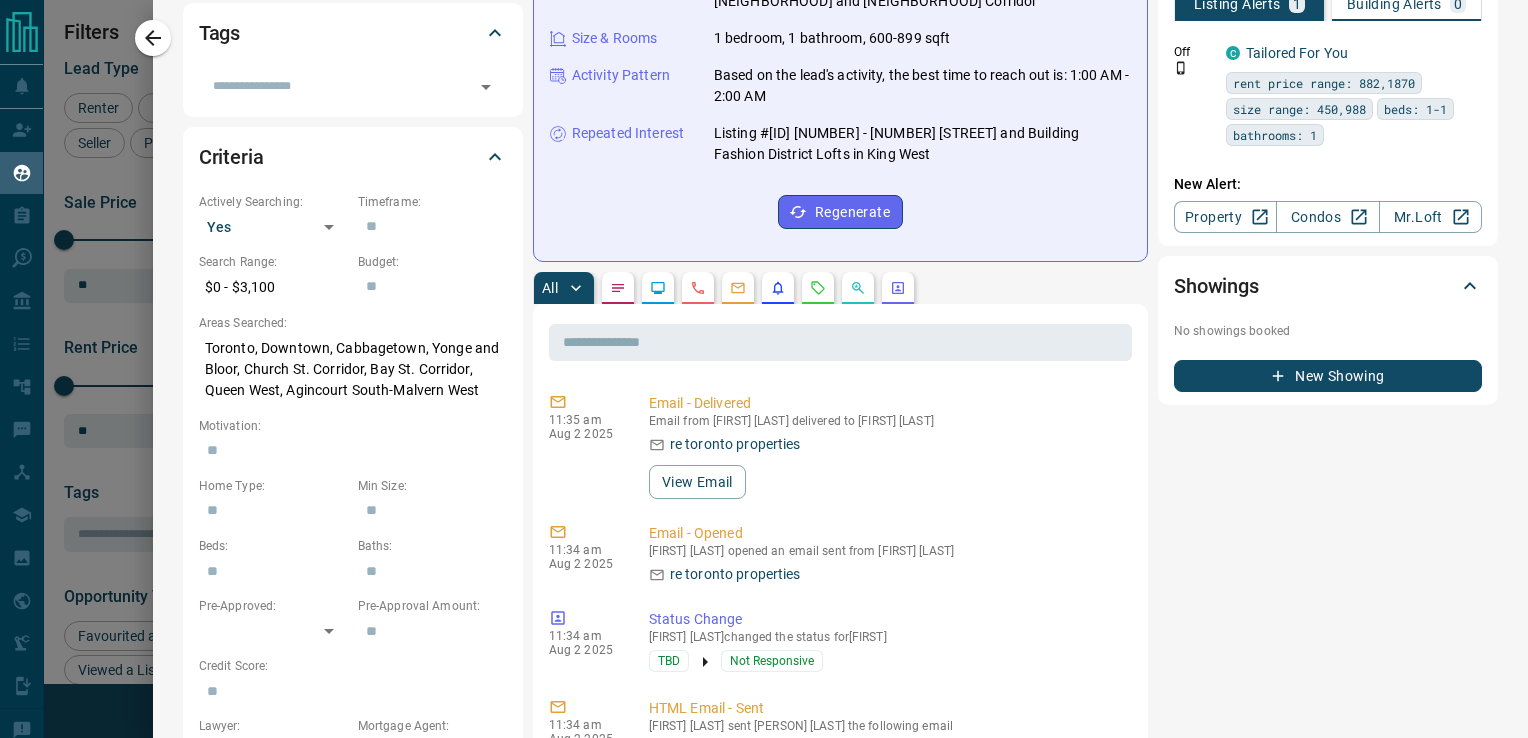 scroll, scrollTop: 0, scrollLeft: 0, axis: both 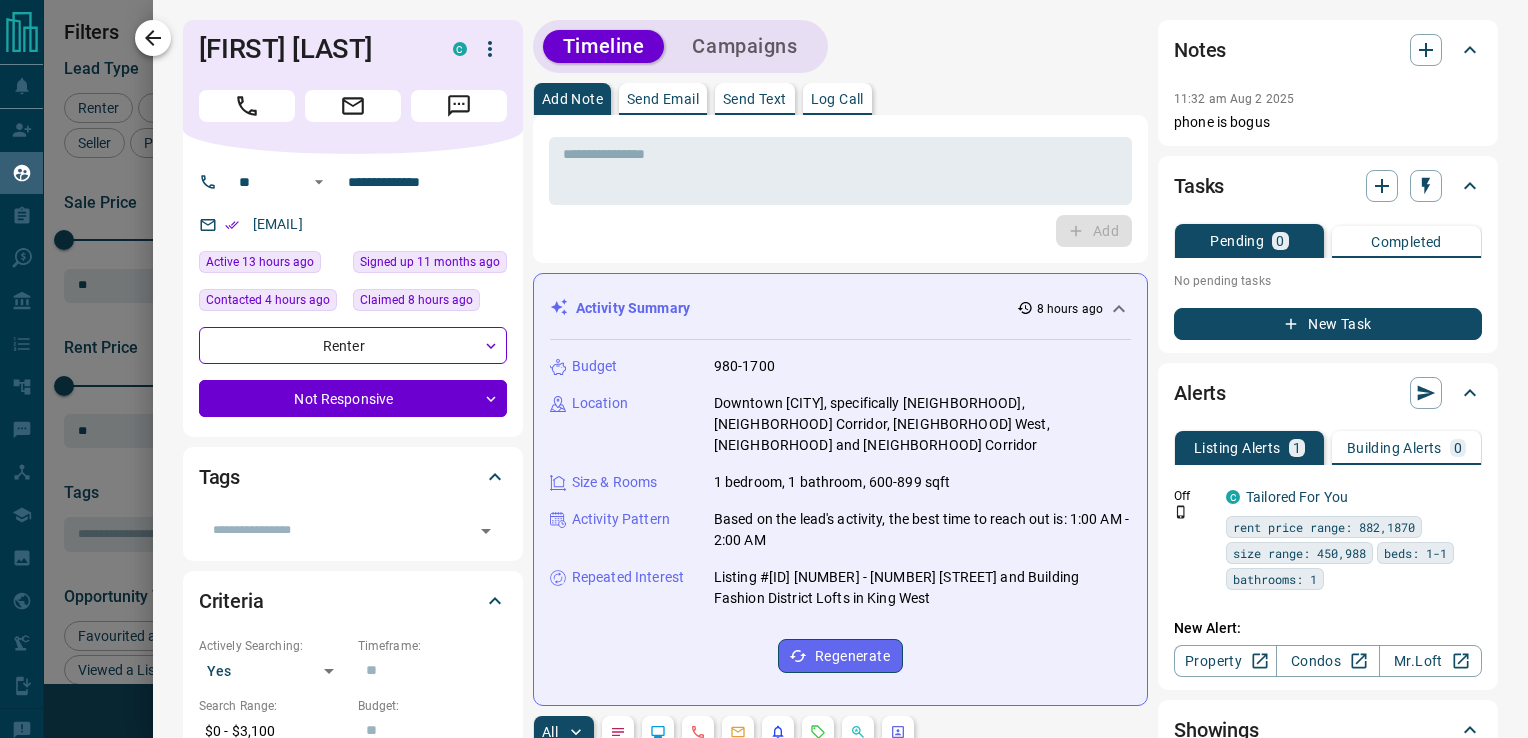 click 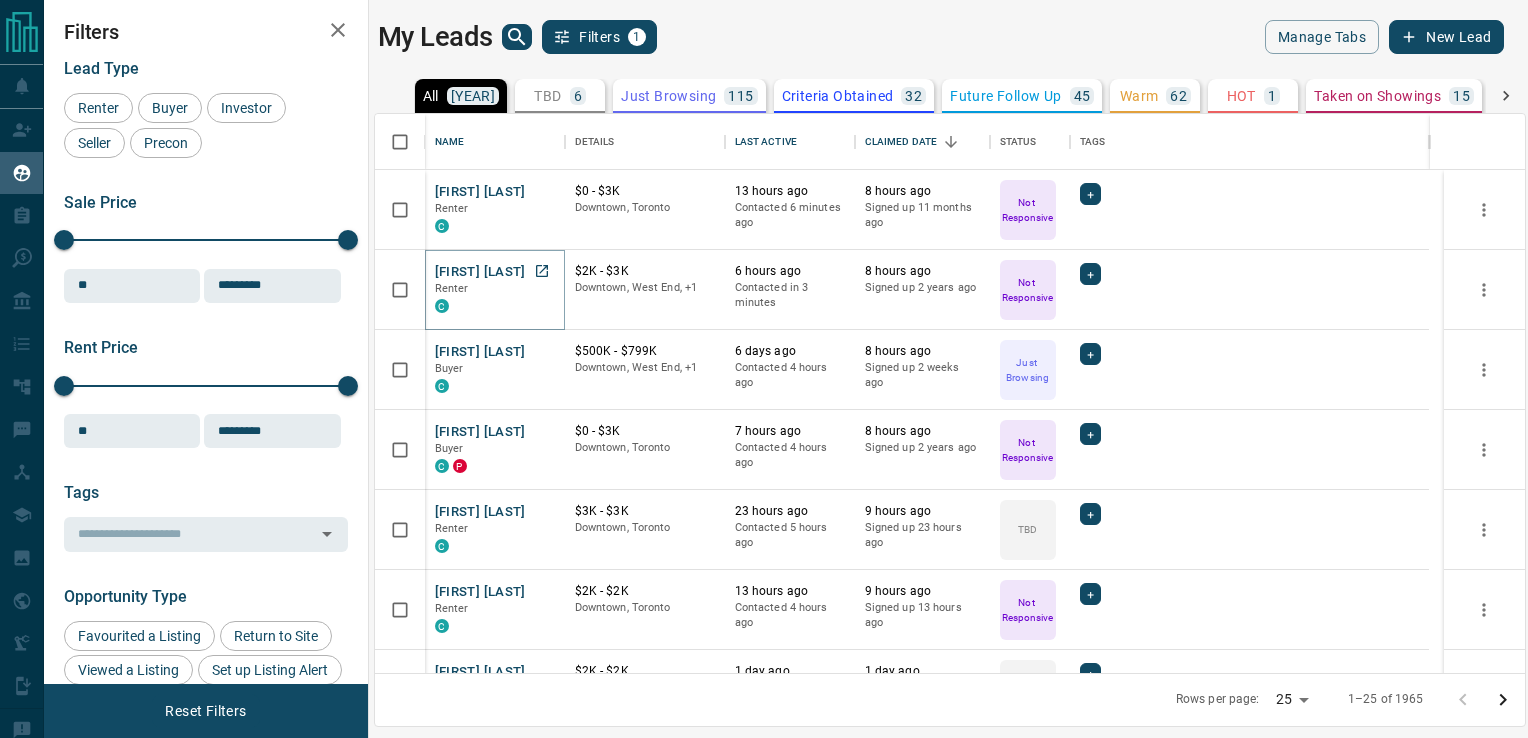click on "[FIRST] [LAST]" at bounding box center [480, 272] 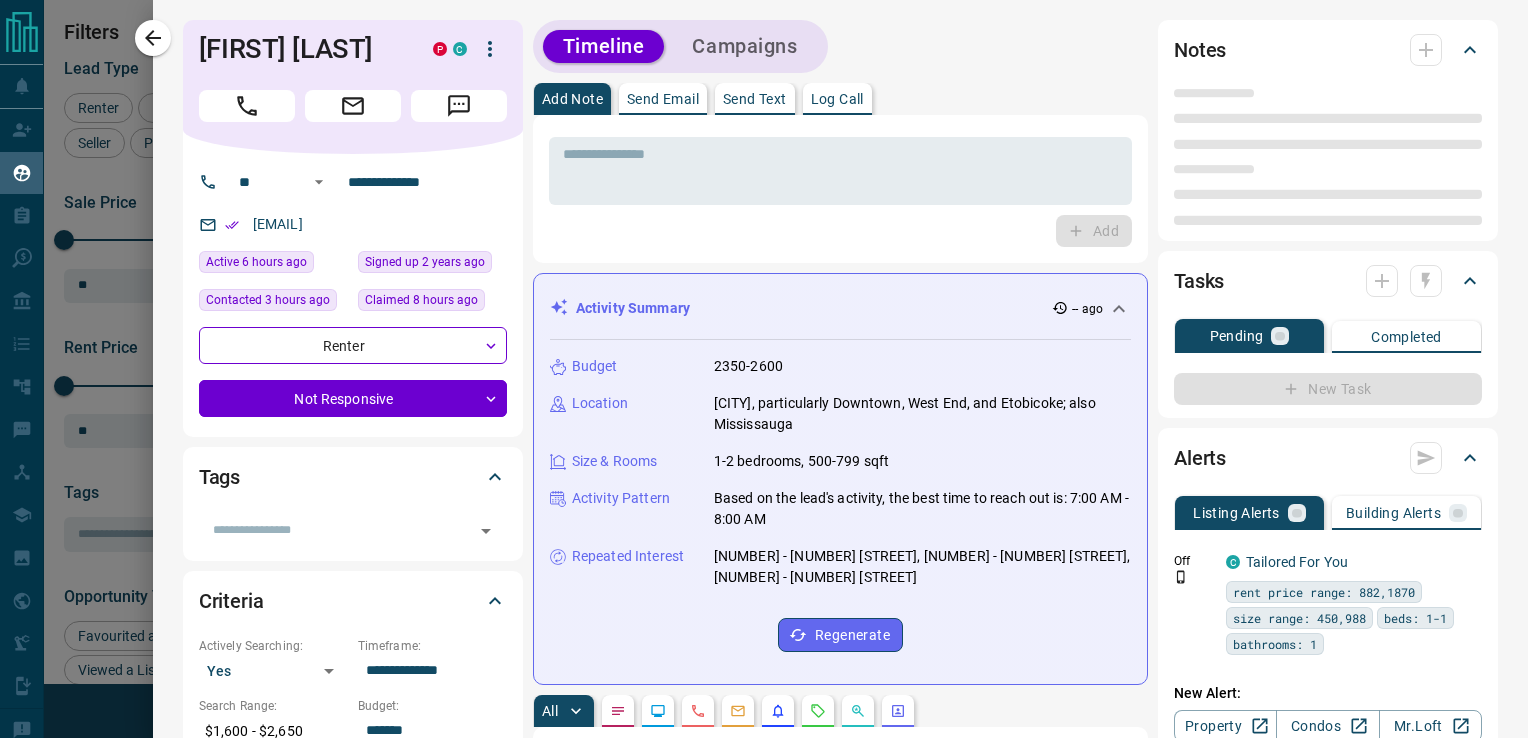 type on "**" 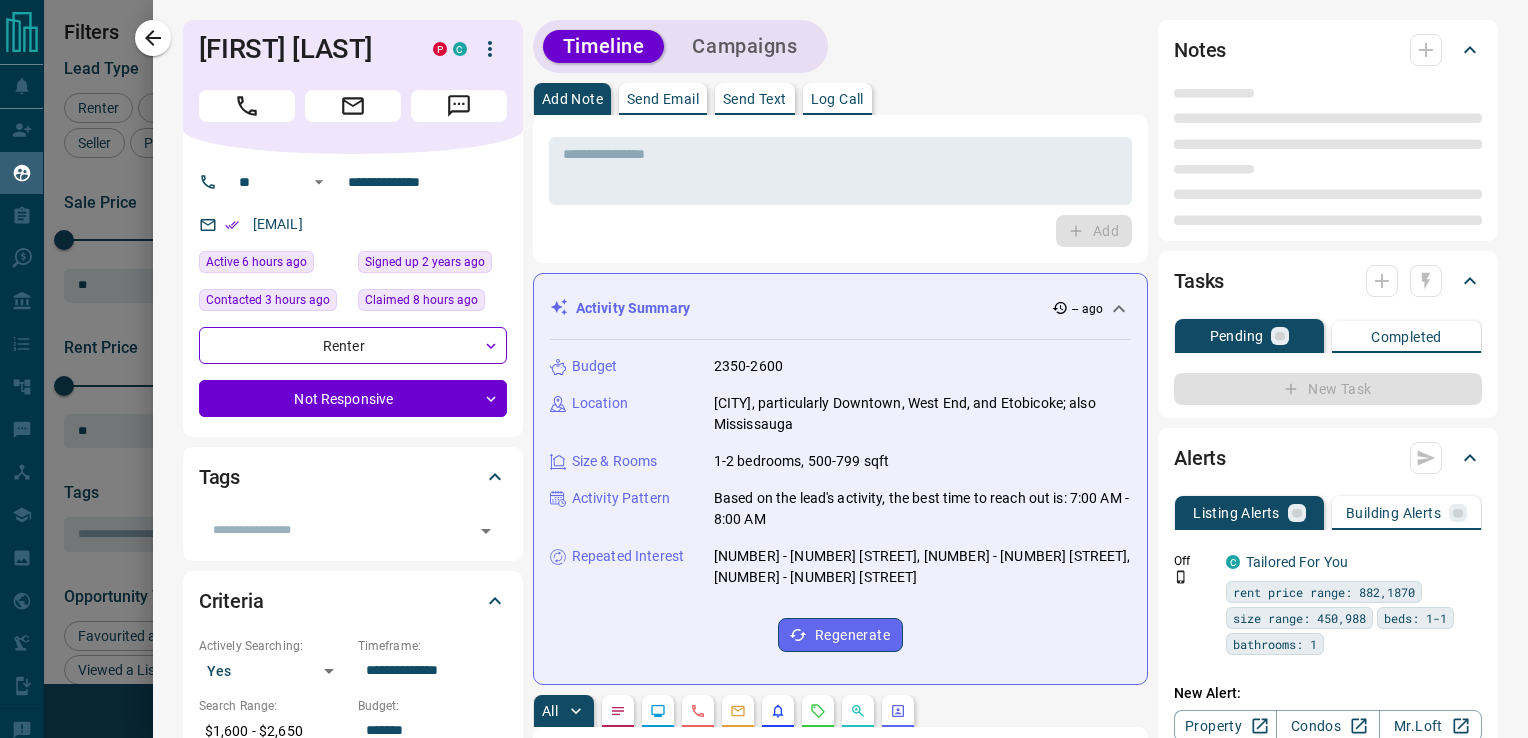 type on "**********" 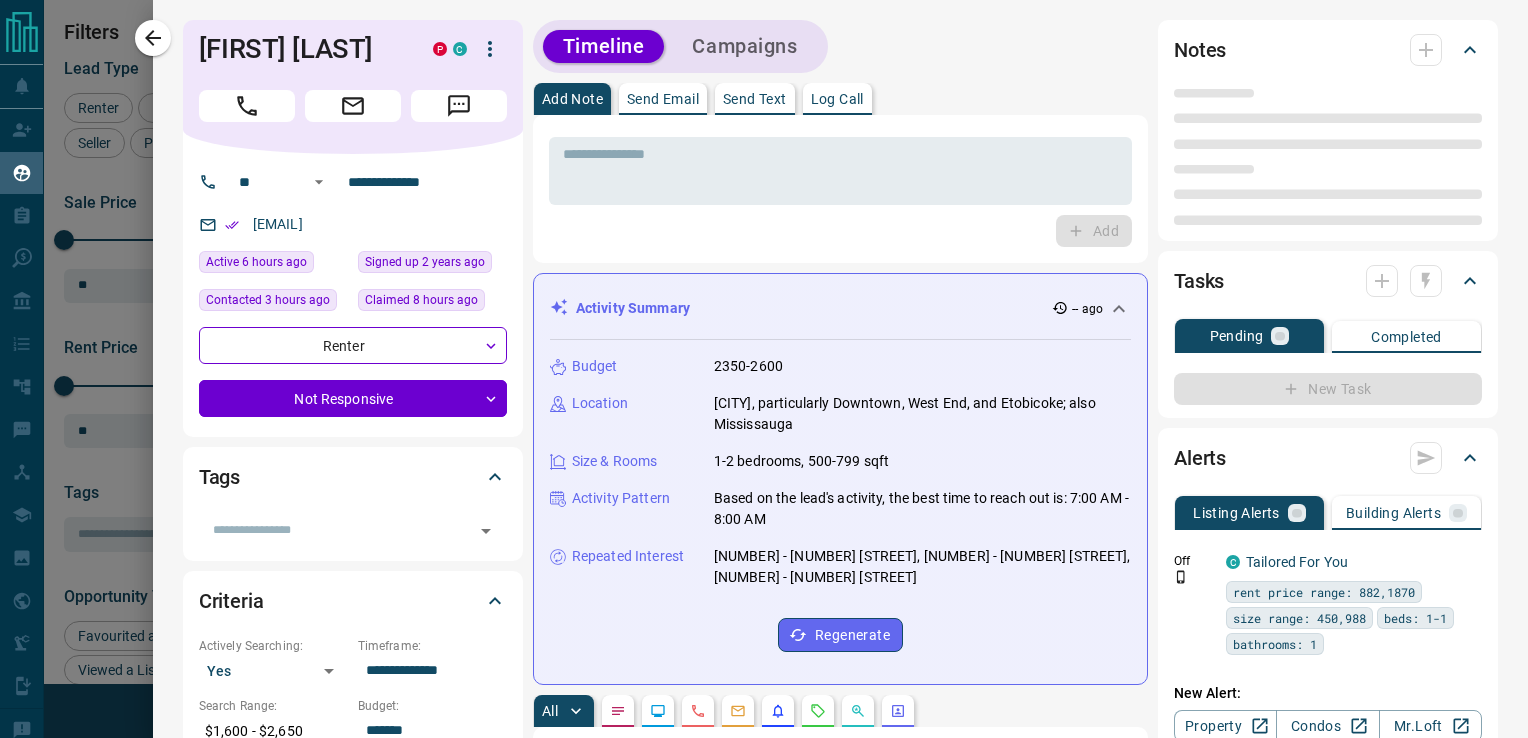 type on "*" 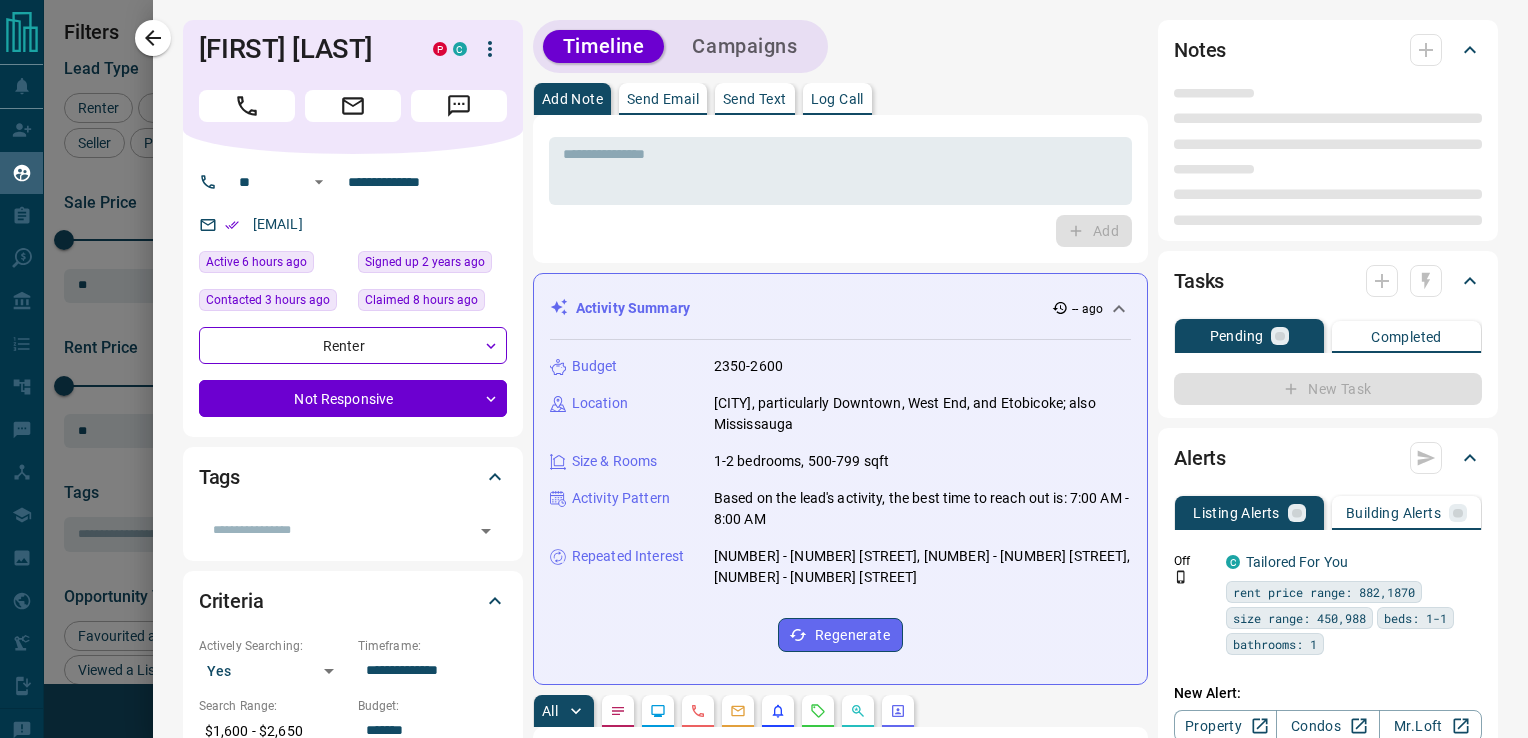 type on "**********" 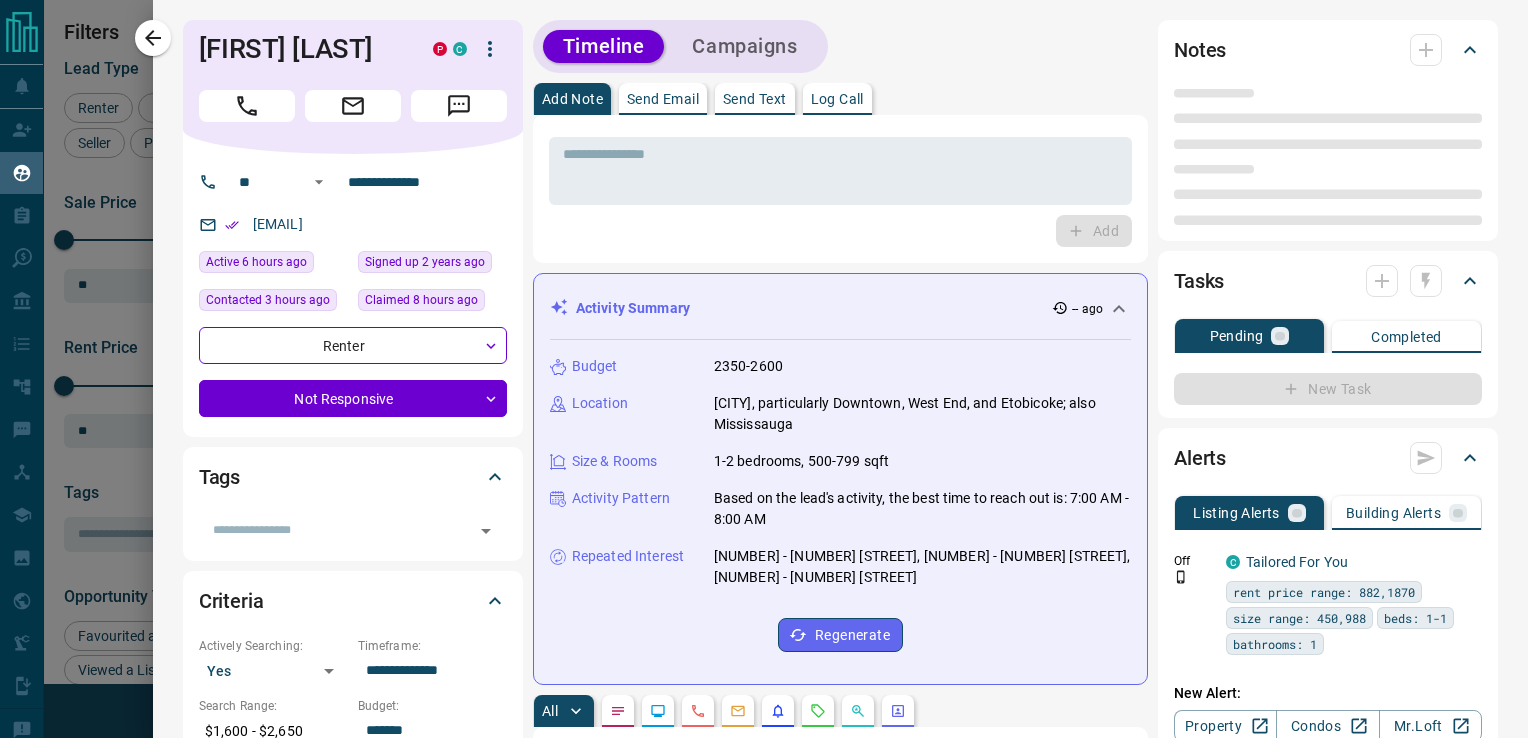 type on "*******" 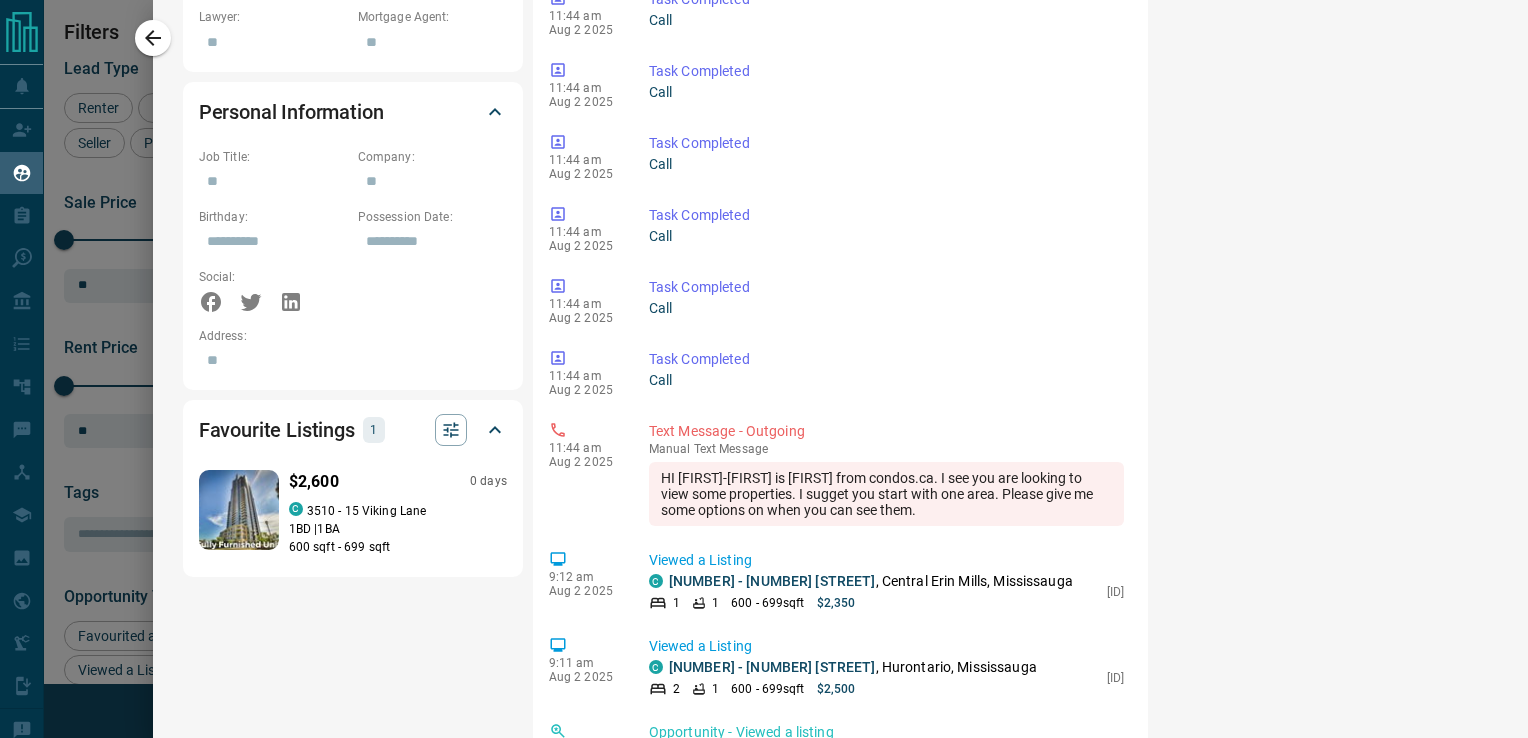 scroll, scrollTop: 1329, scrollLeft: 0, axis: vertical 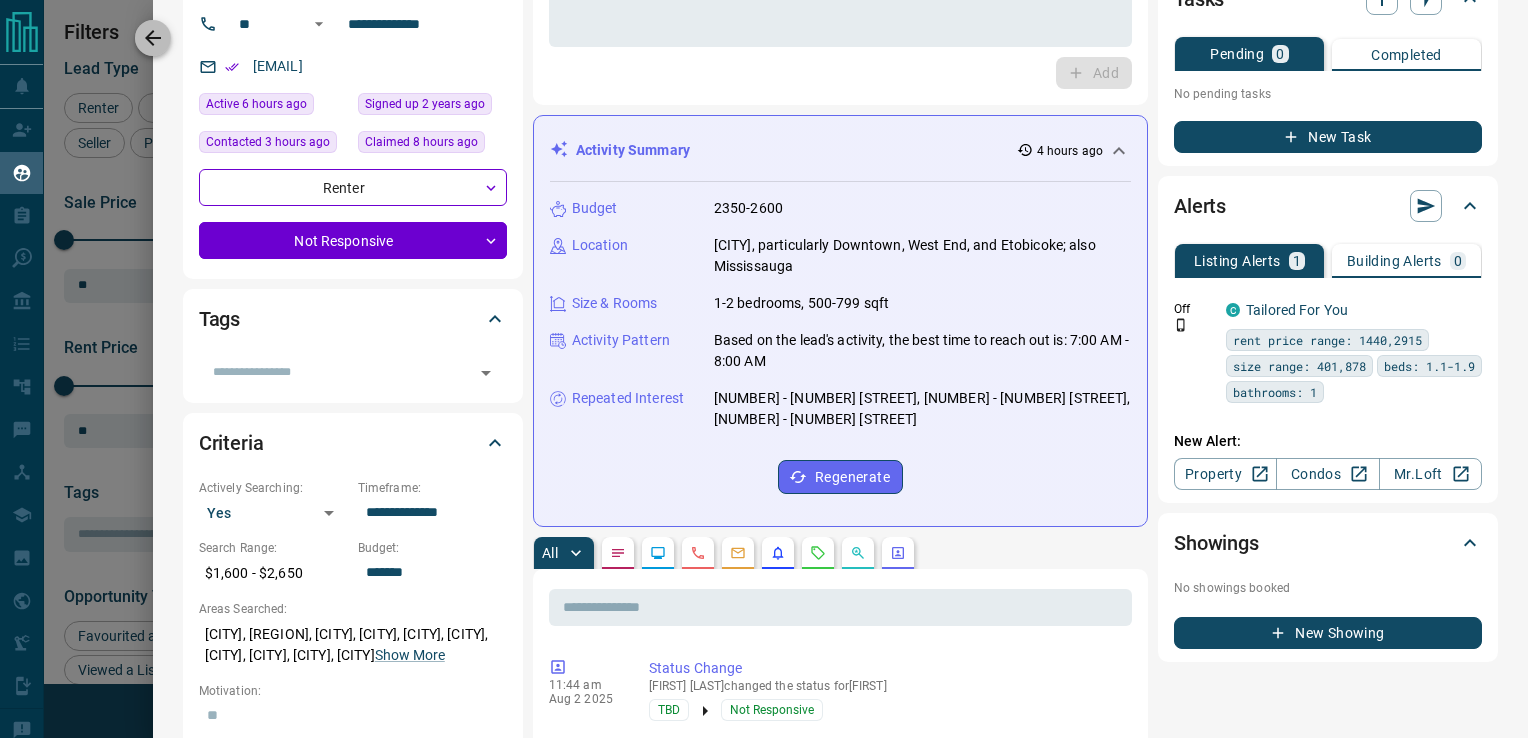 click 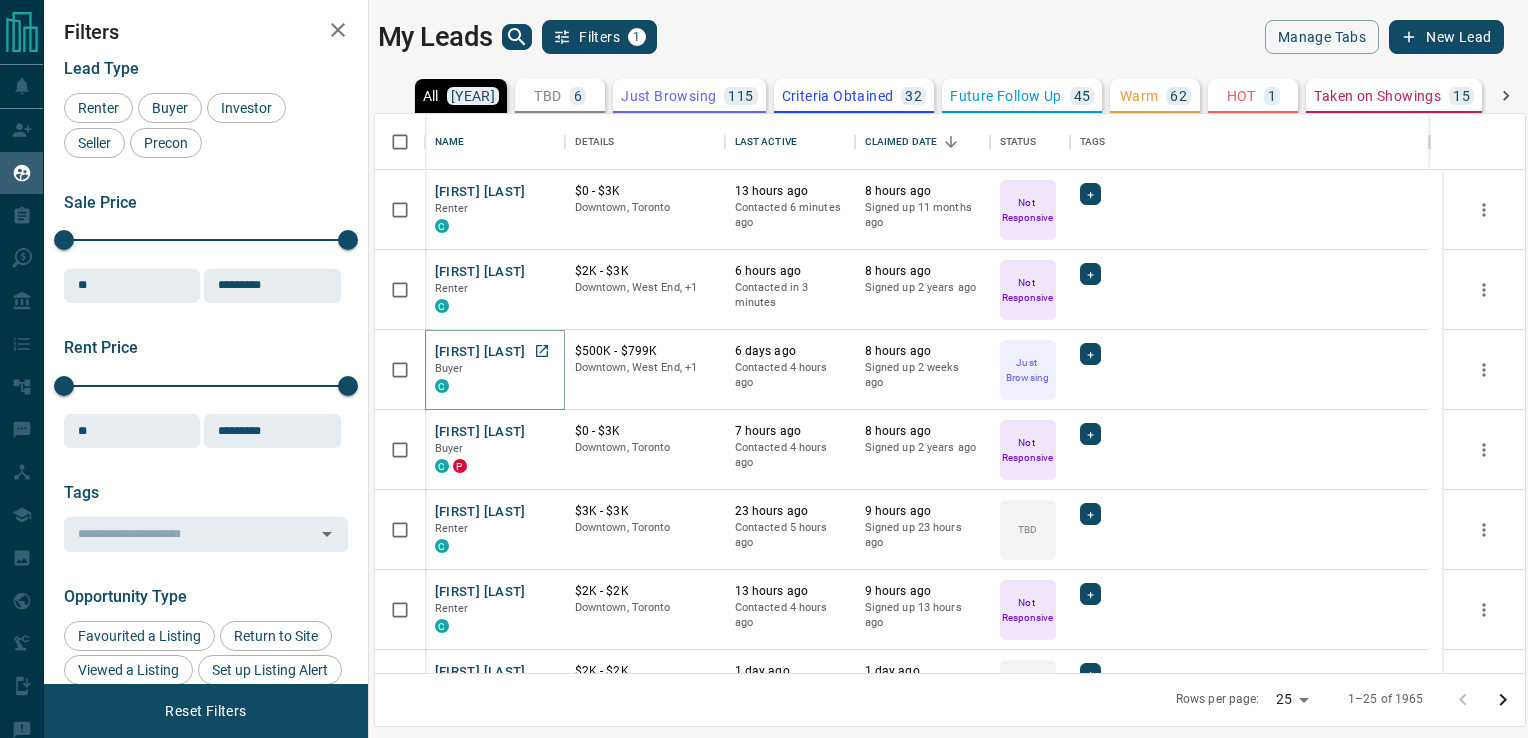 click on "[FIRST] [LAST]" at bounding box center [480, 352] 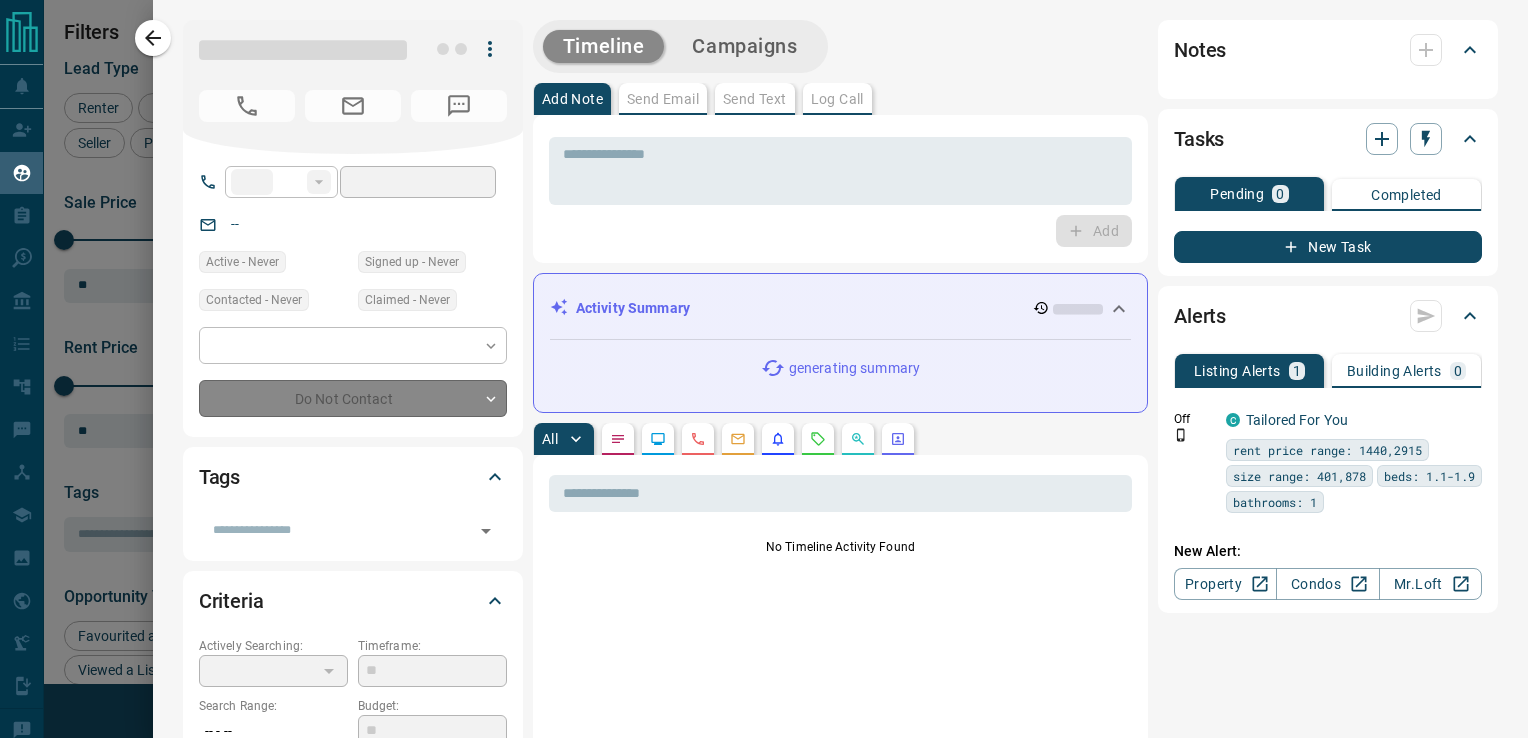 type on "**" 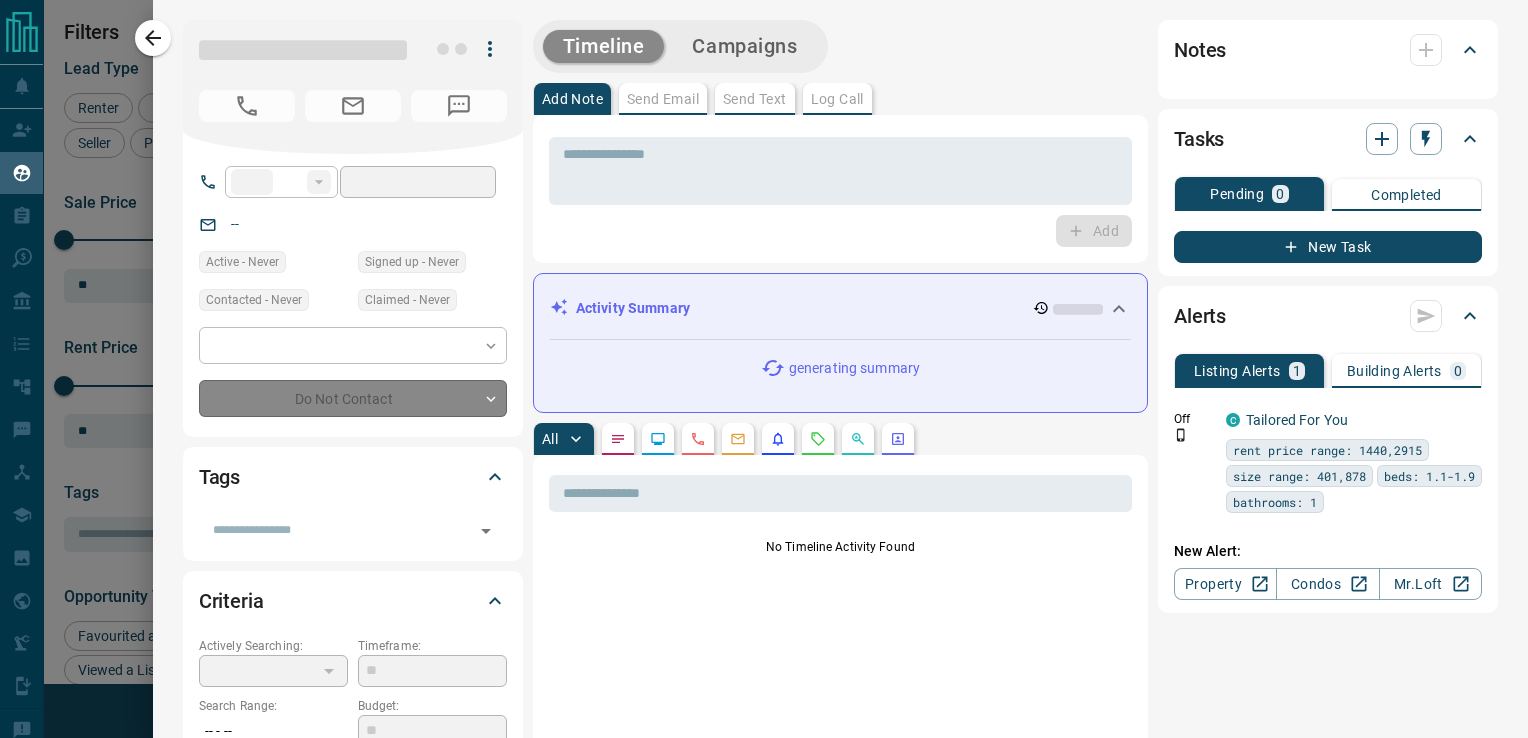 type on "**********" 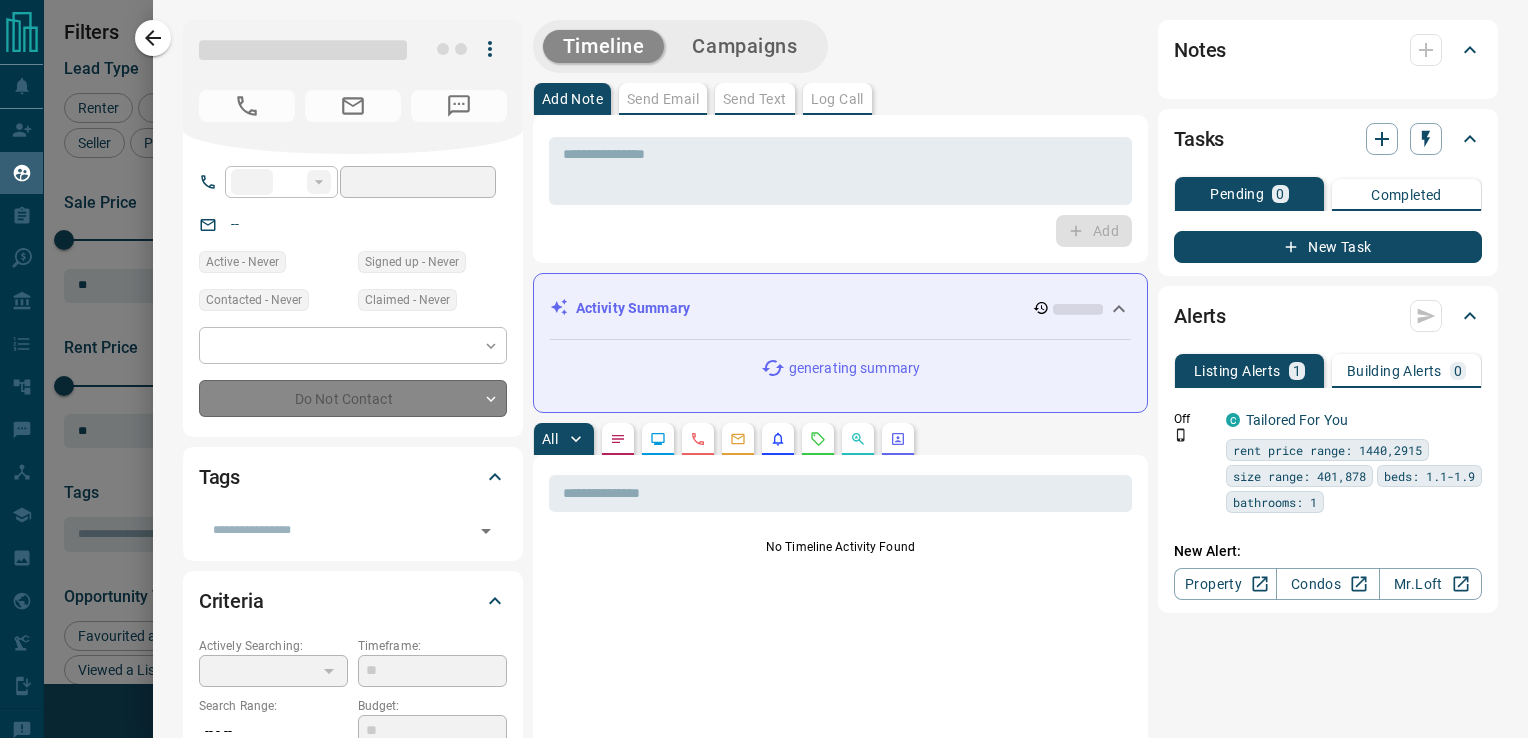 type on "**********" 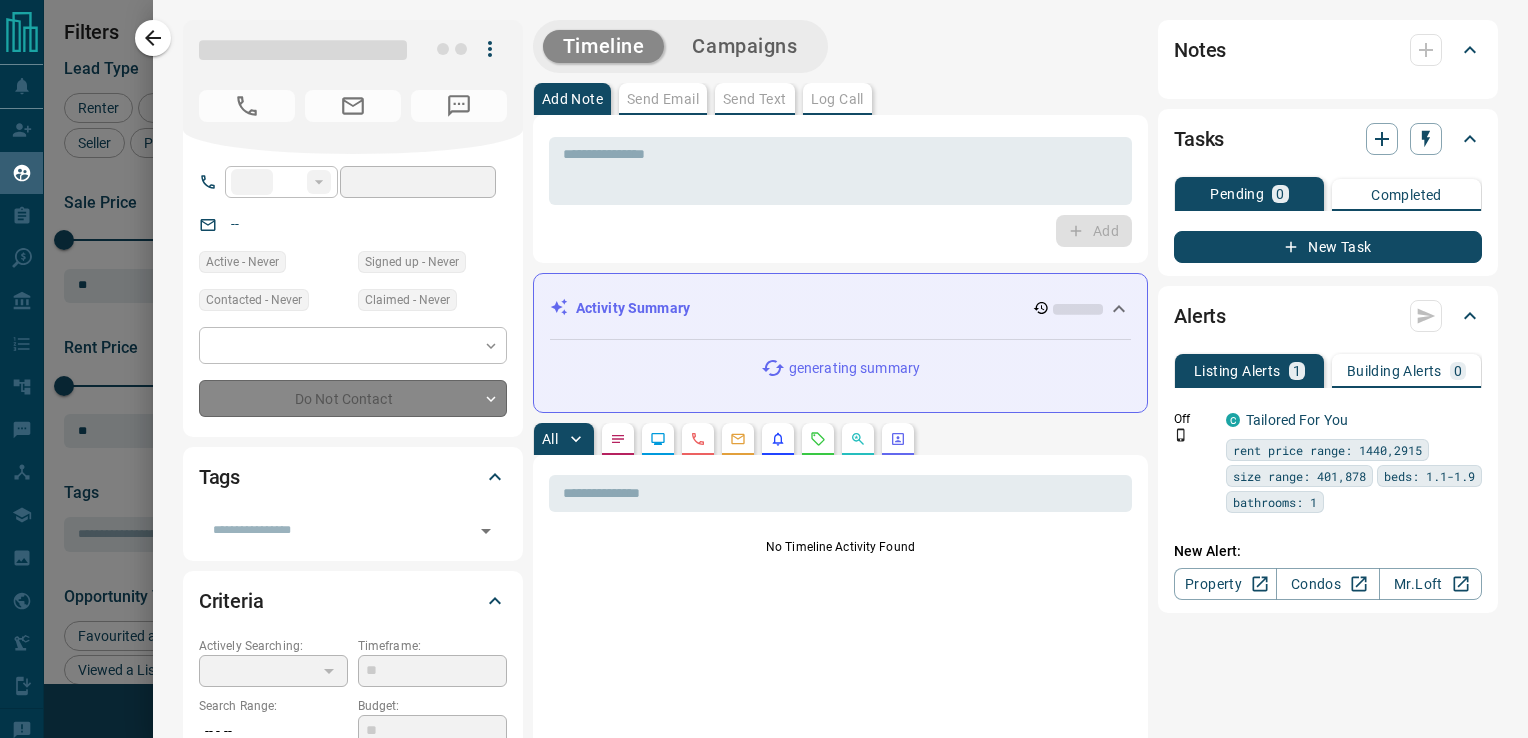 type on "*" 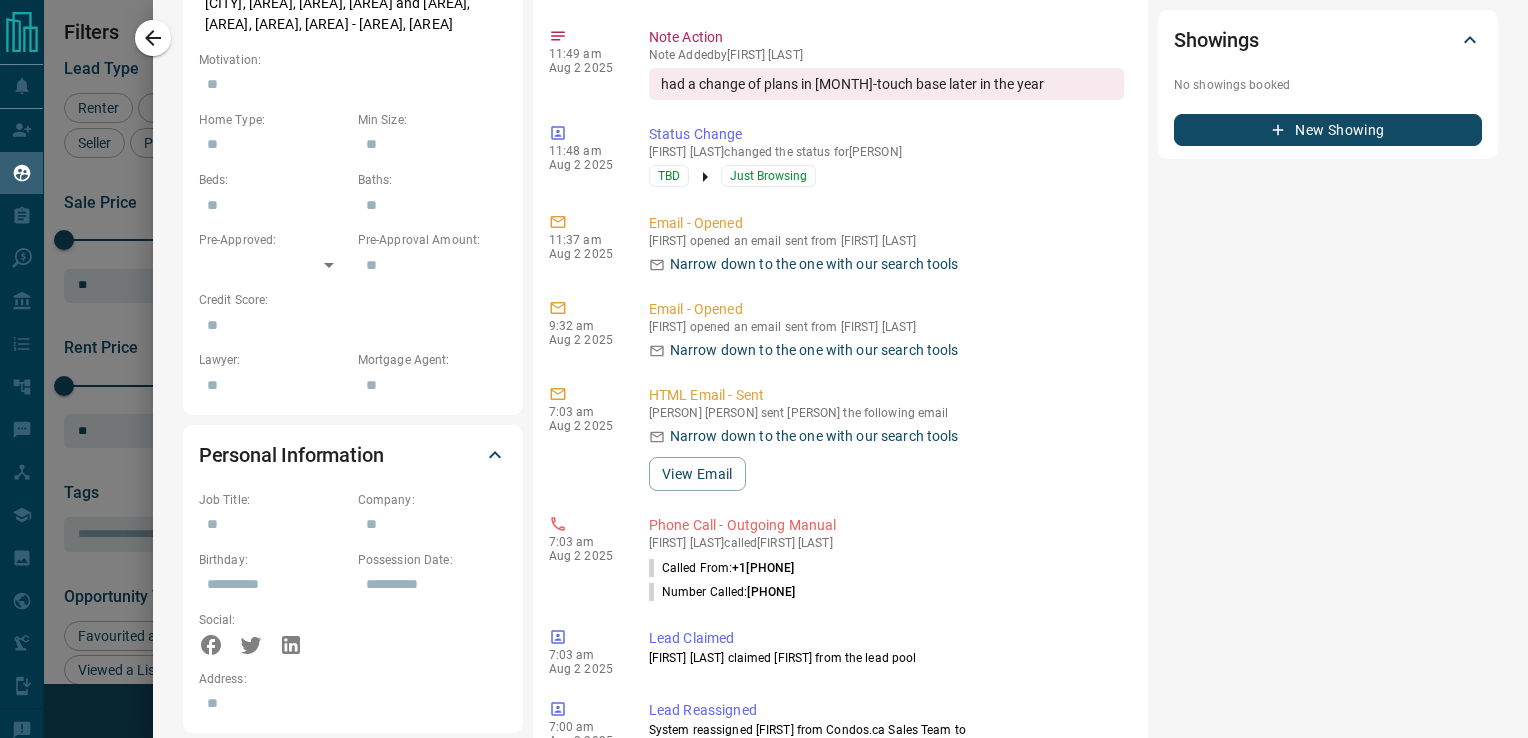 scroll, scrollTop: 0, scrollLeft: 0, axis: both 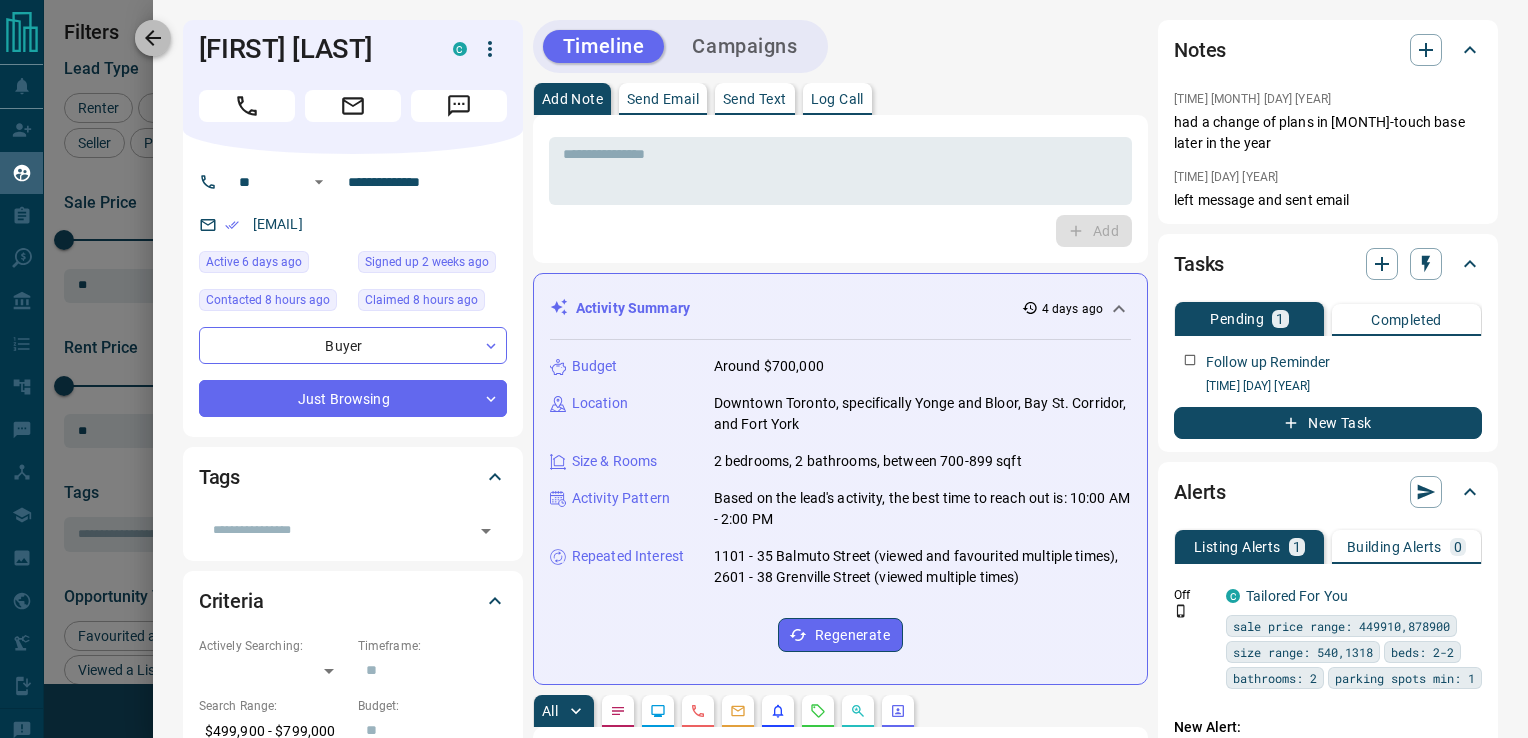 click 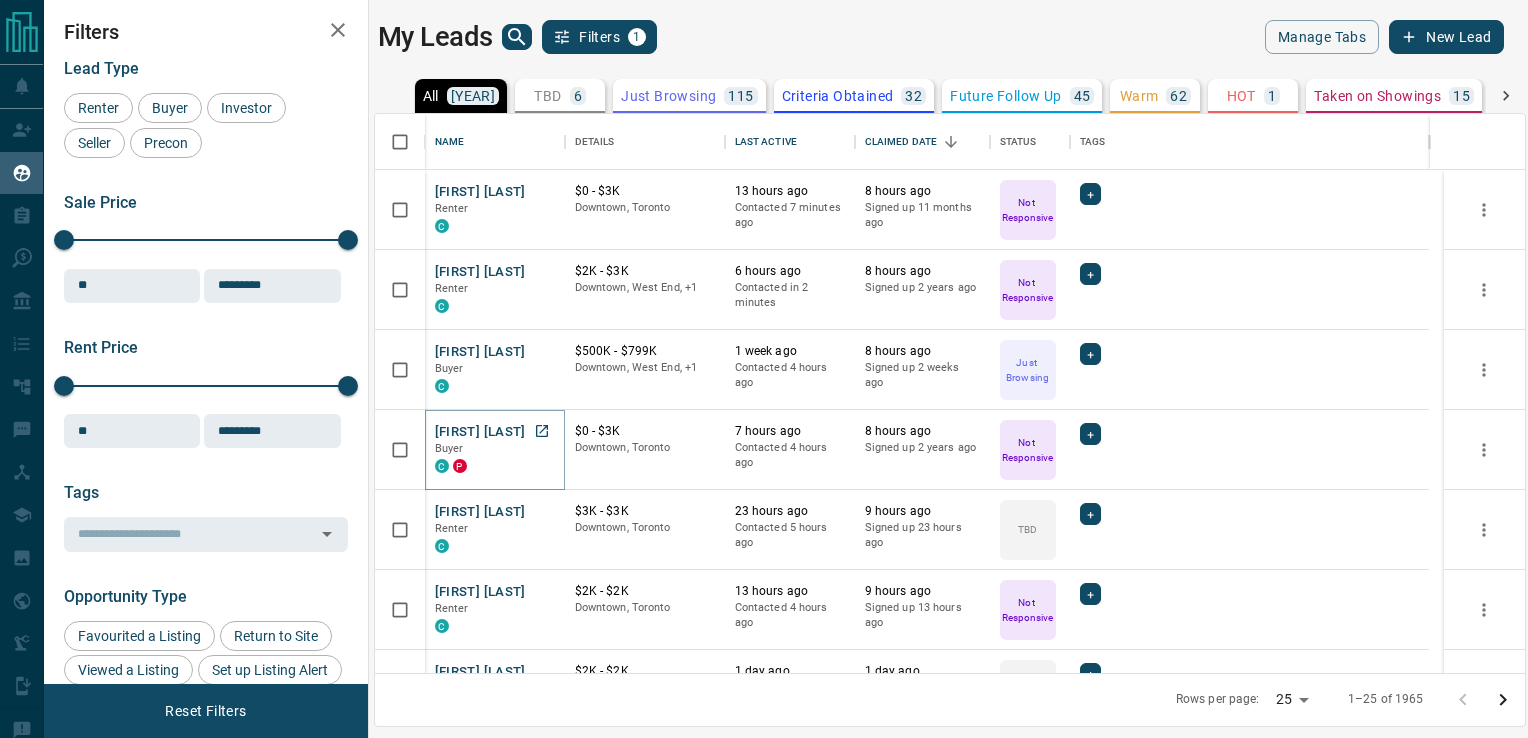 click on "[FIRST] [LAST]" at bounding box center (480, 432) 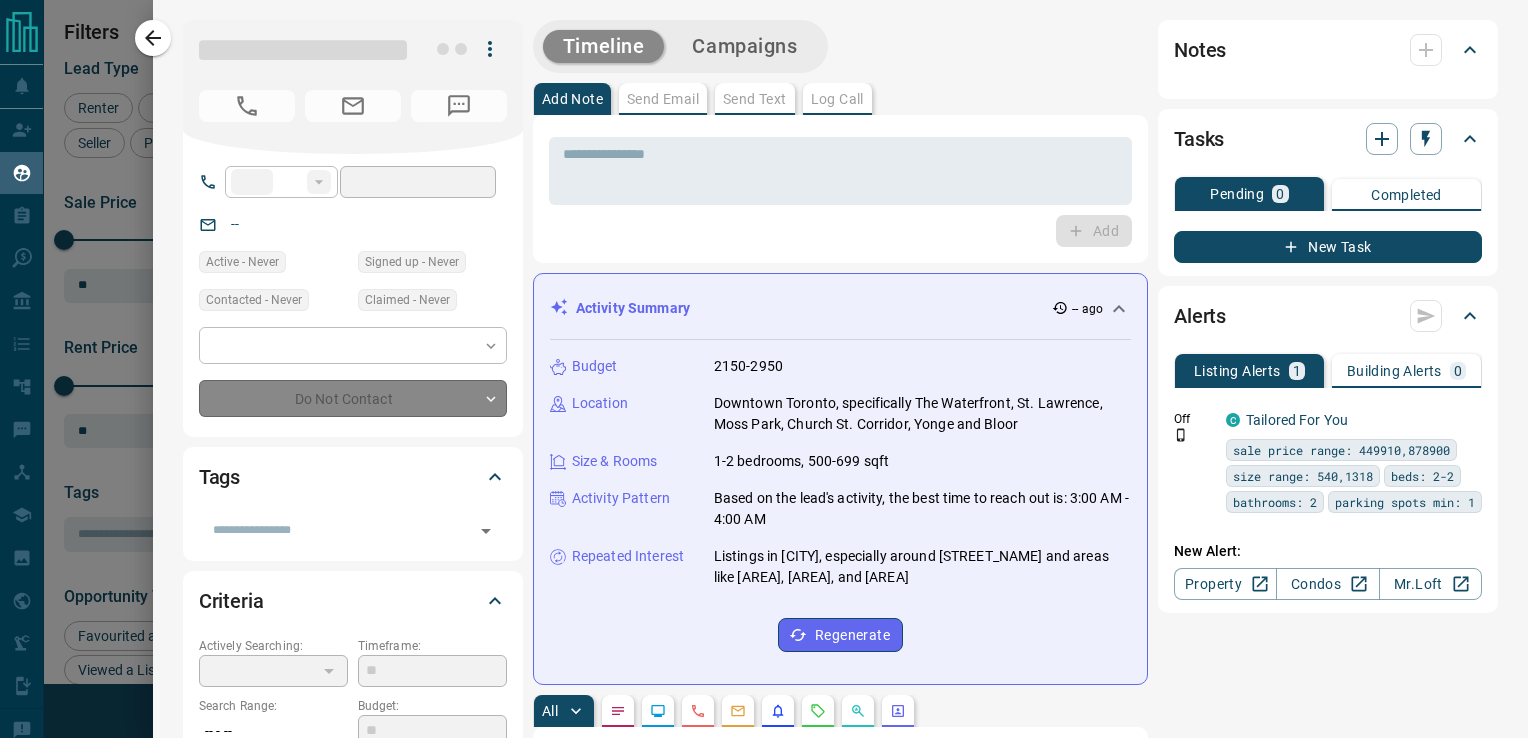 type on "**" 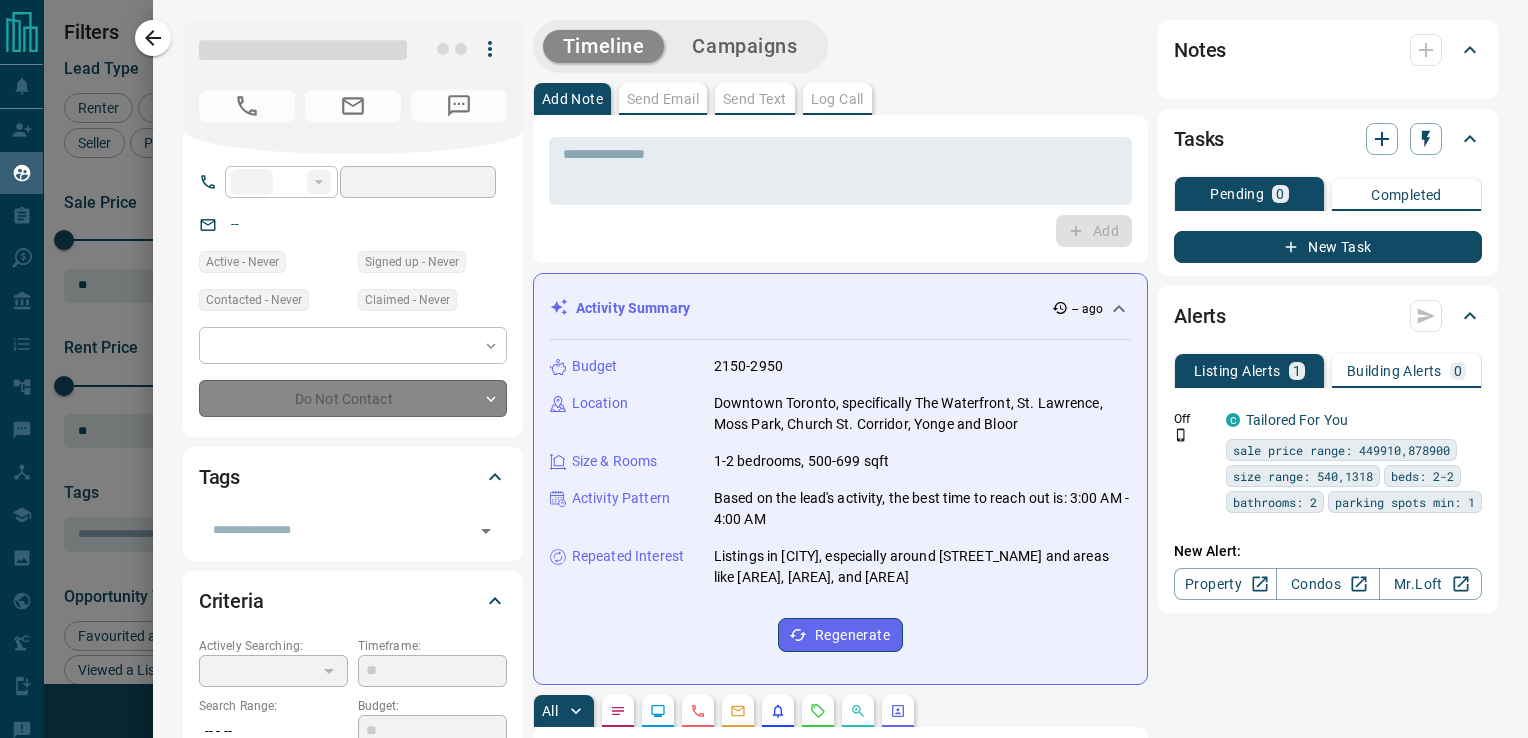 type on "**********" 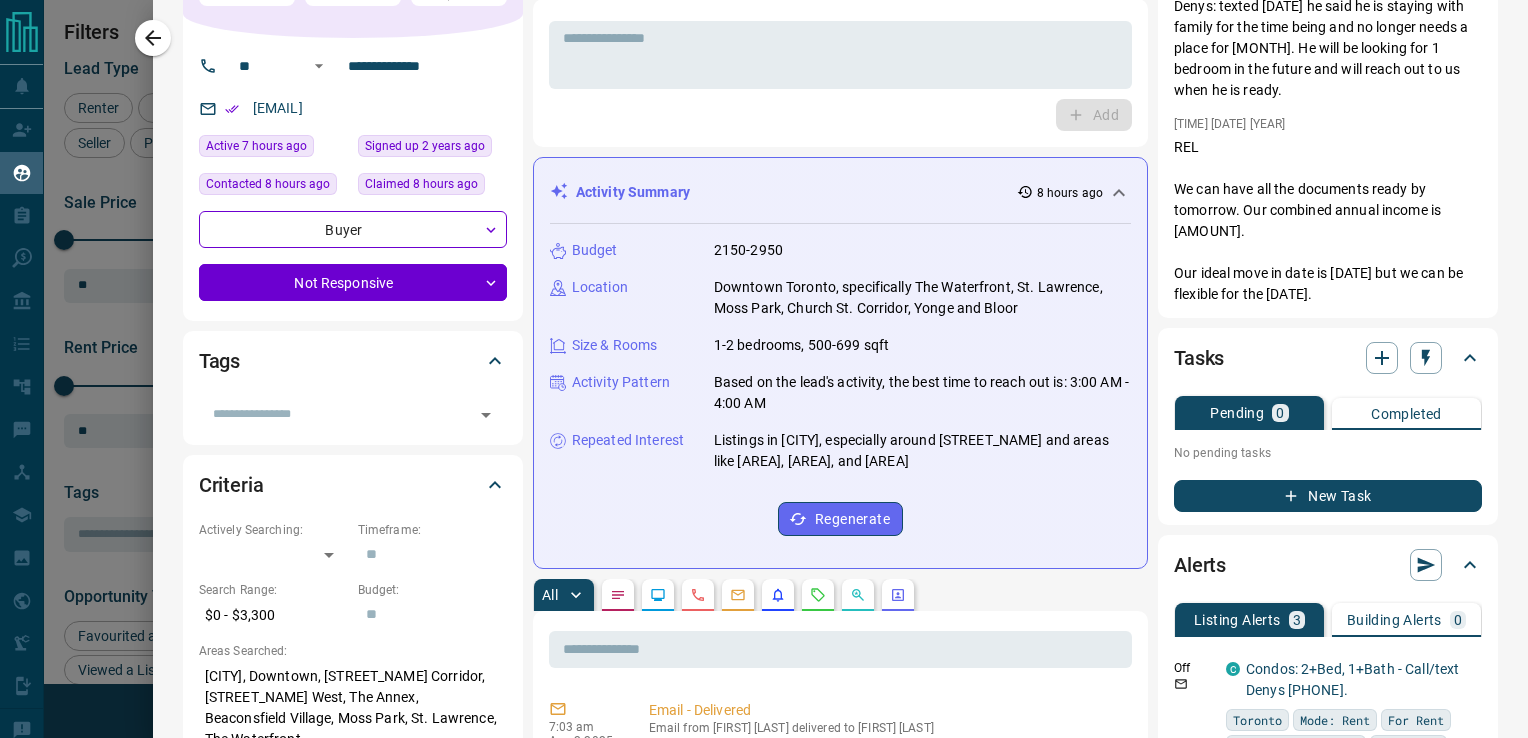 scroll, scrollTop: 0, scrollLeft: 0, axis: both 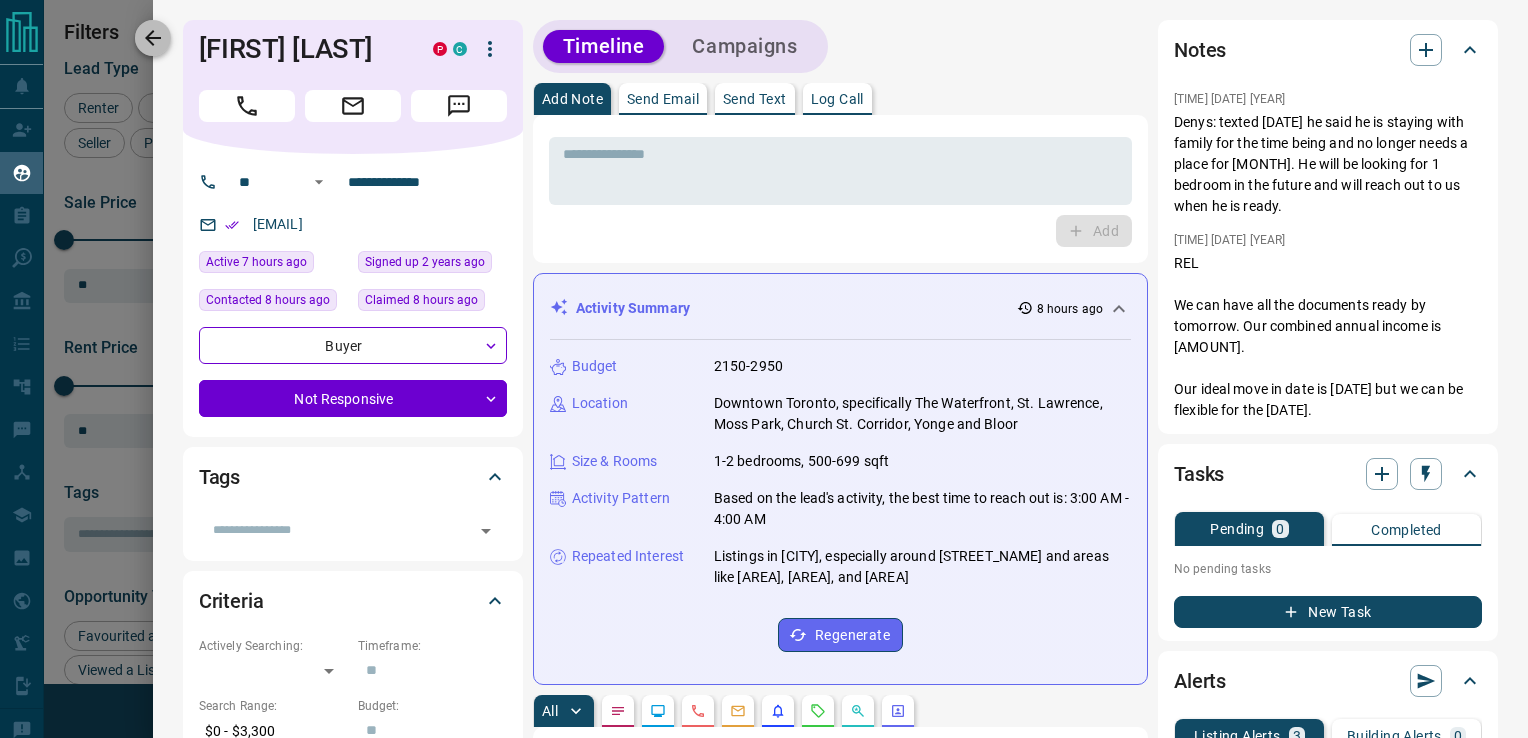click 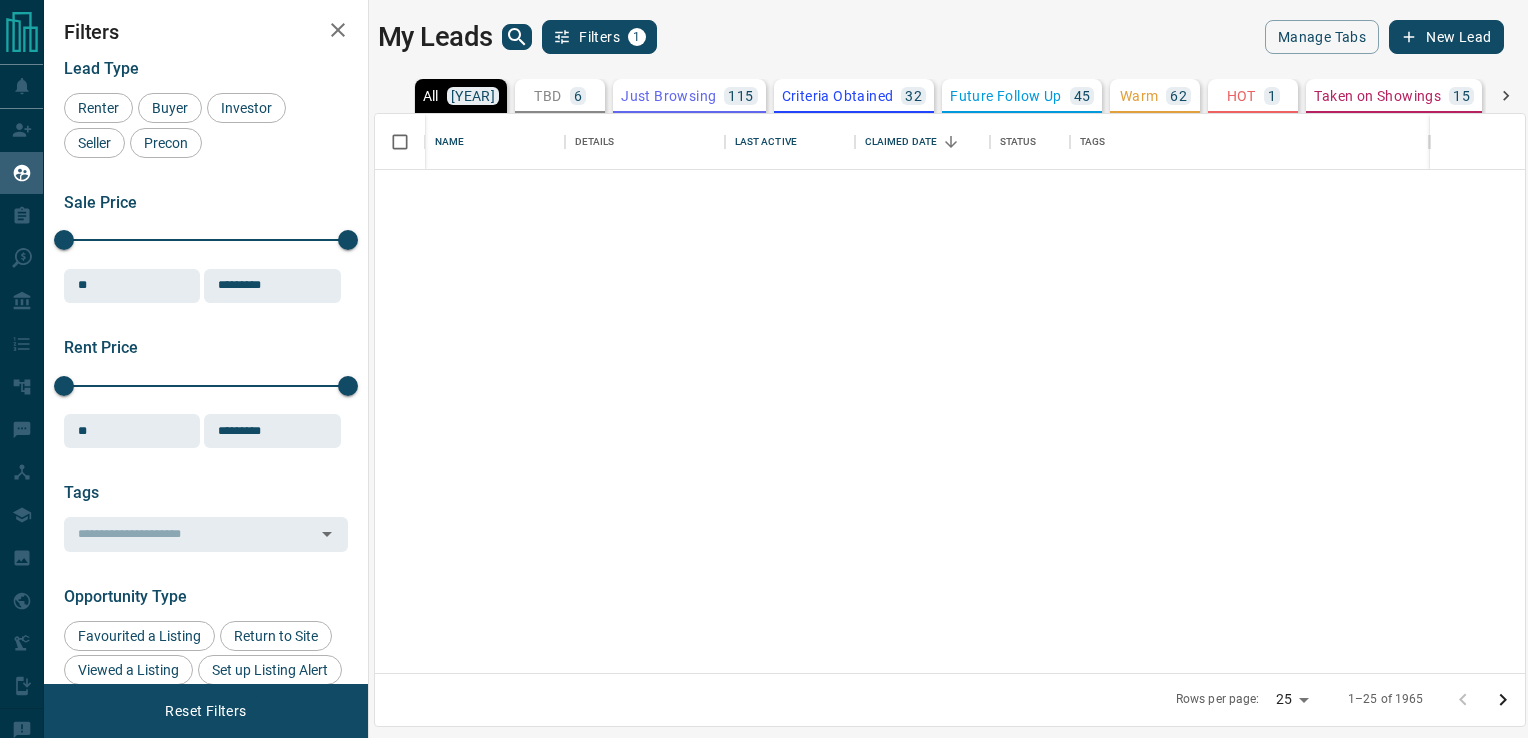 scroll, scrollTop: 1496, scrollLeft: 0, axis: vertical 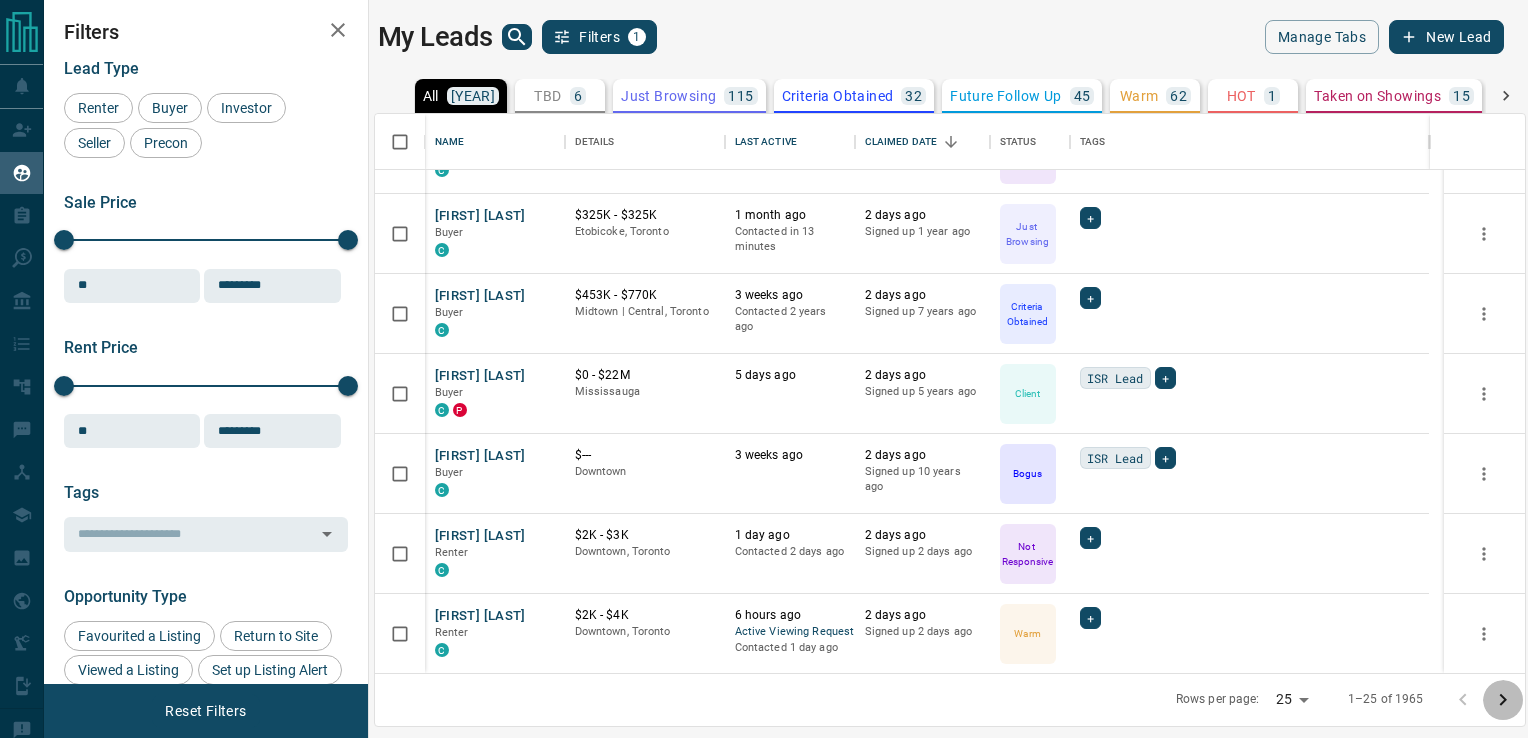 drag, startPoint x: 1516, startPoint y: 702, endPoint x: 1026, endPoint y: 513, distance: 525.18665 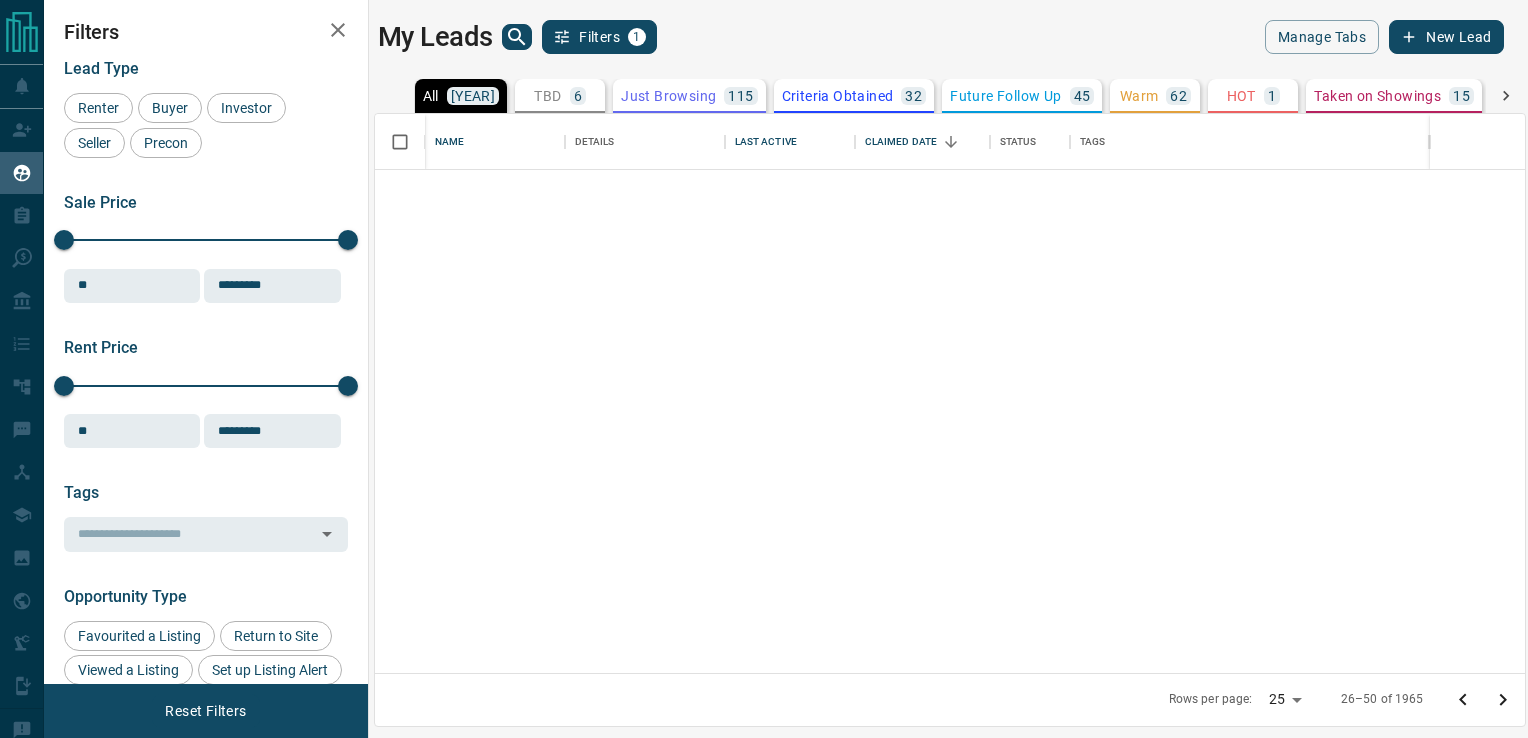 scroll, scrollTop: 0, scrollLeft: 0, axis: both 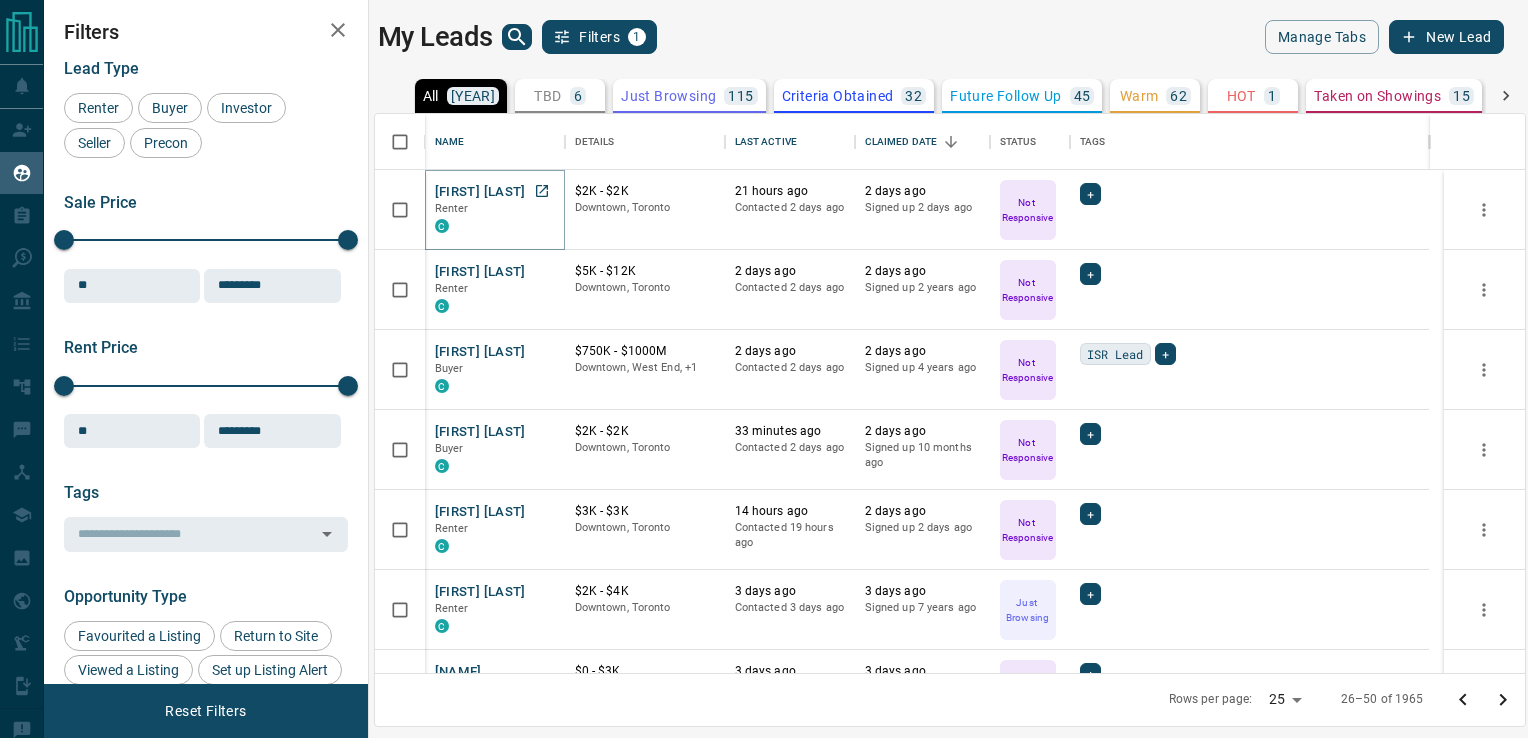 click on "[FIRST] [LAST]" at bounding box center [480, 192] 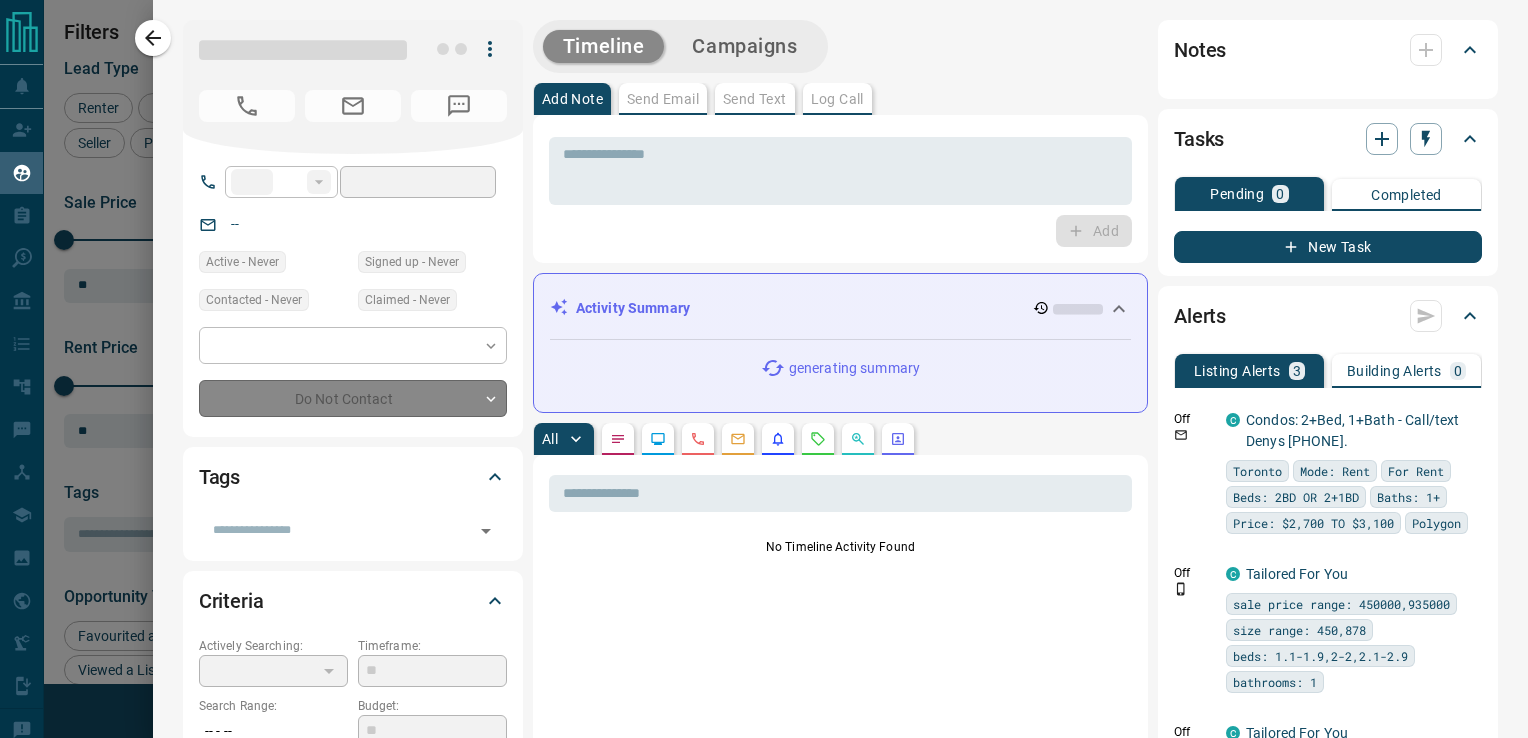 type on "**" 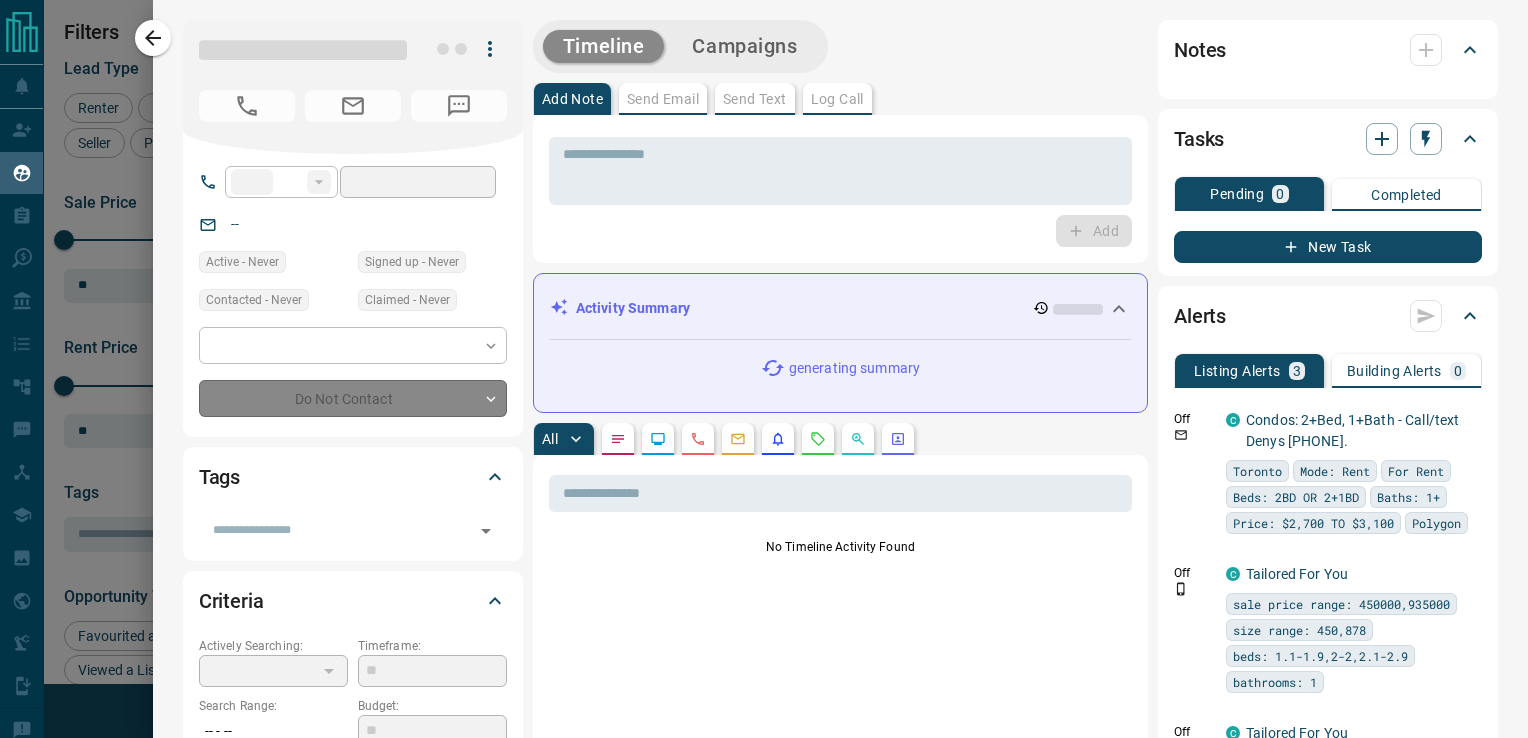 type on "**********" 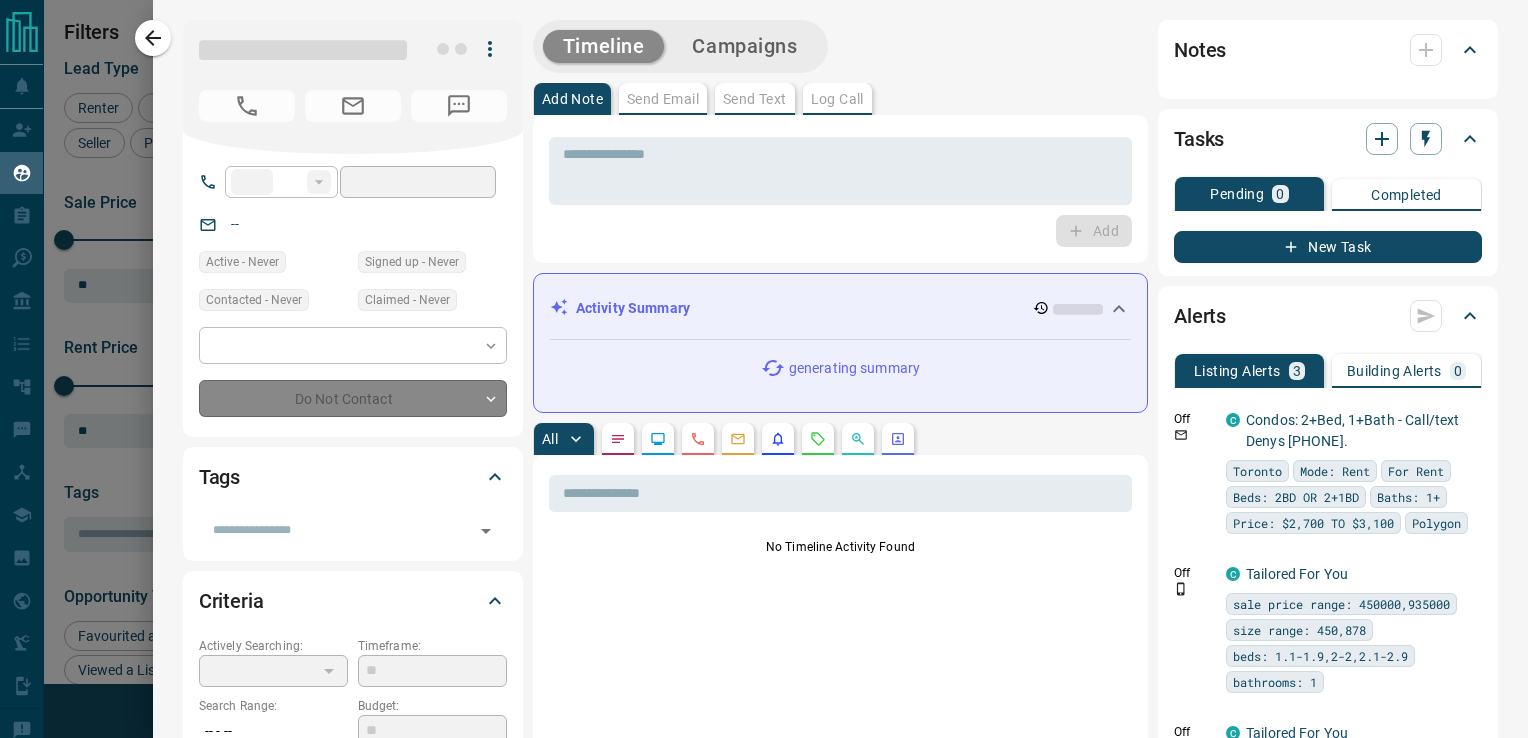 type on "**********" 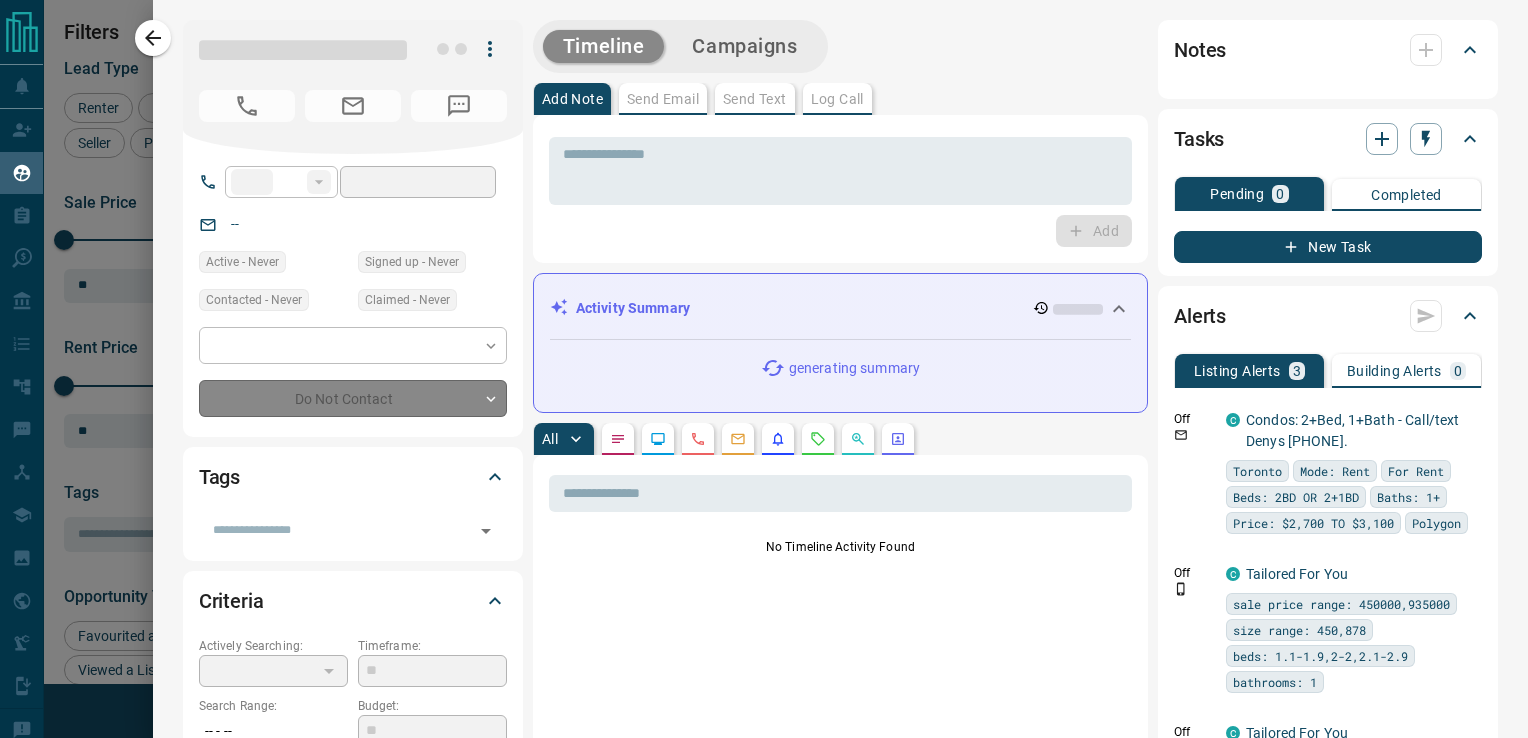 type on "*" 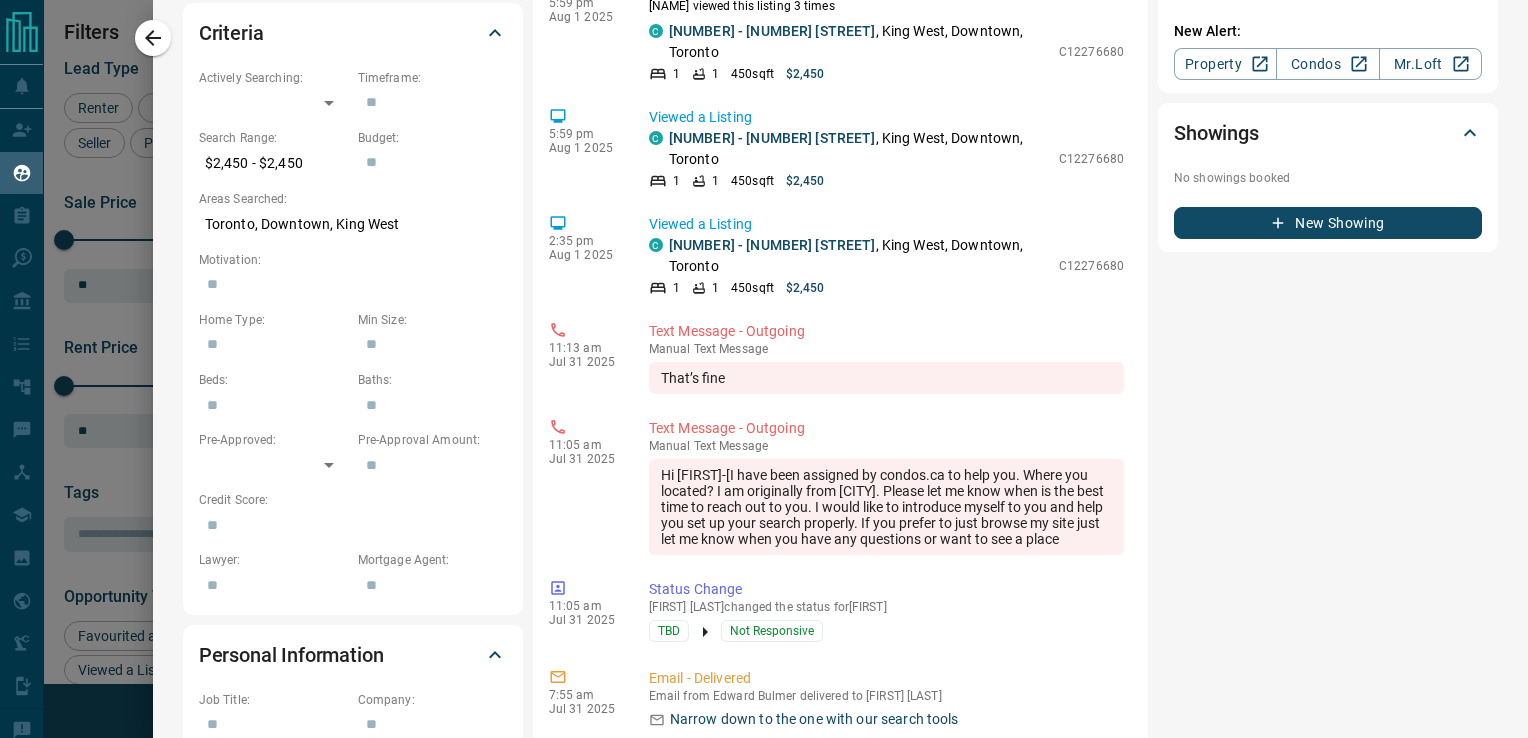 scroll, scrollTop: 731, scrollLeft: 0, axis: vertical 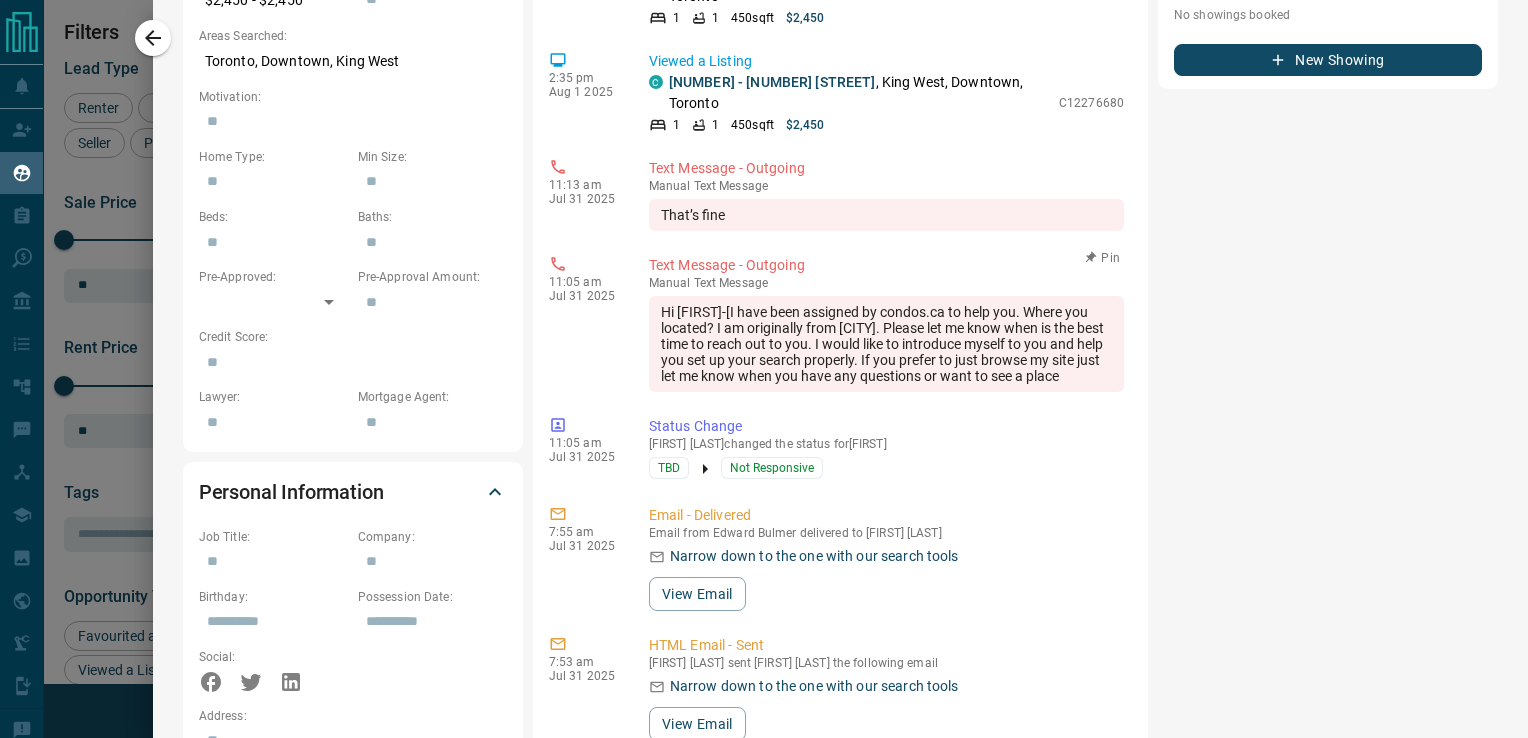 drag, startPoint x: 1044, startPoint y: 394, endPoint x: 650, endPoint y: 306, distance: 403.70782 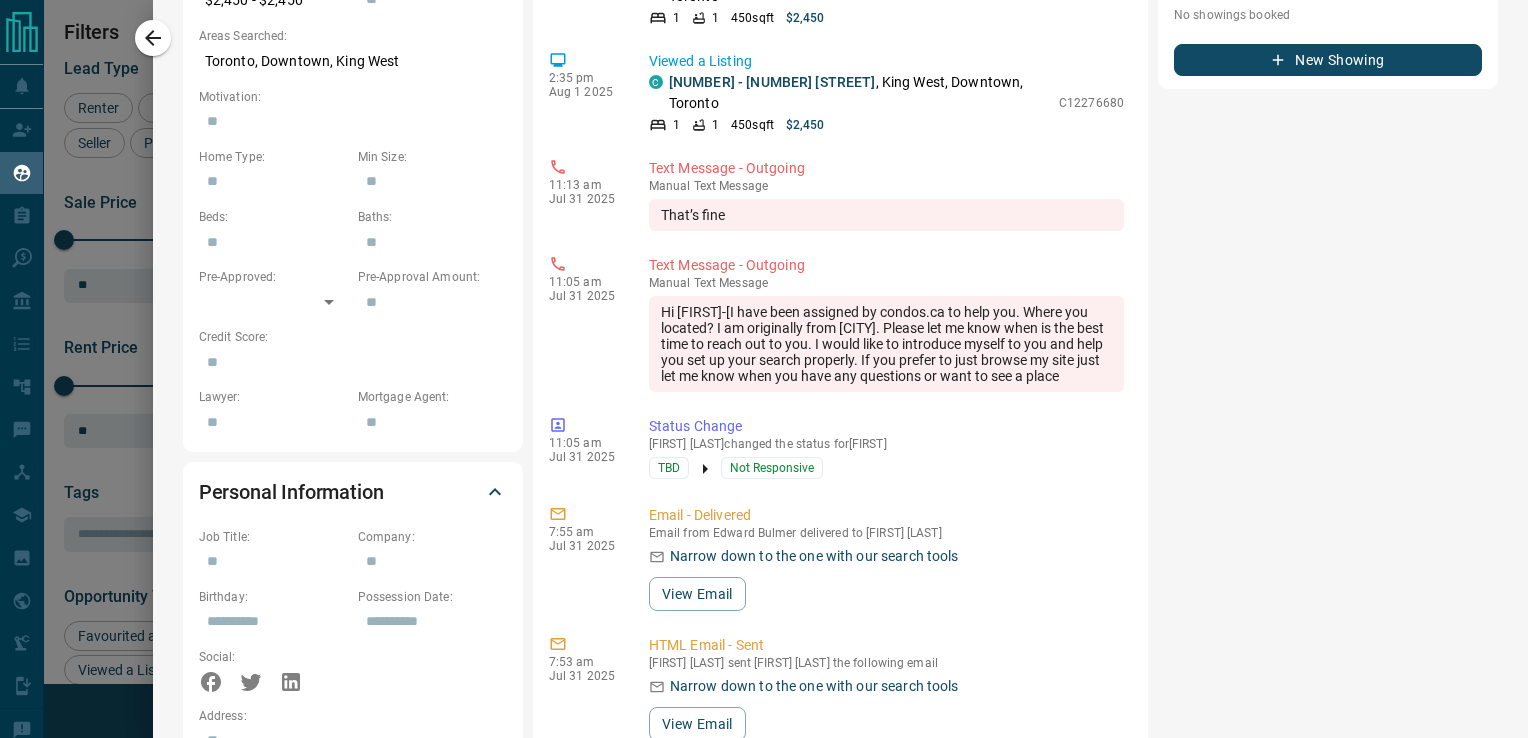 drag, startPoint x: 659, startPoint y: 312, endPoint x: 732, endPoint y: 330, distance: 75.18643 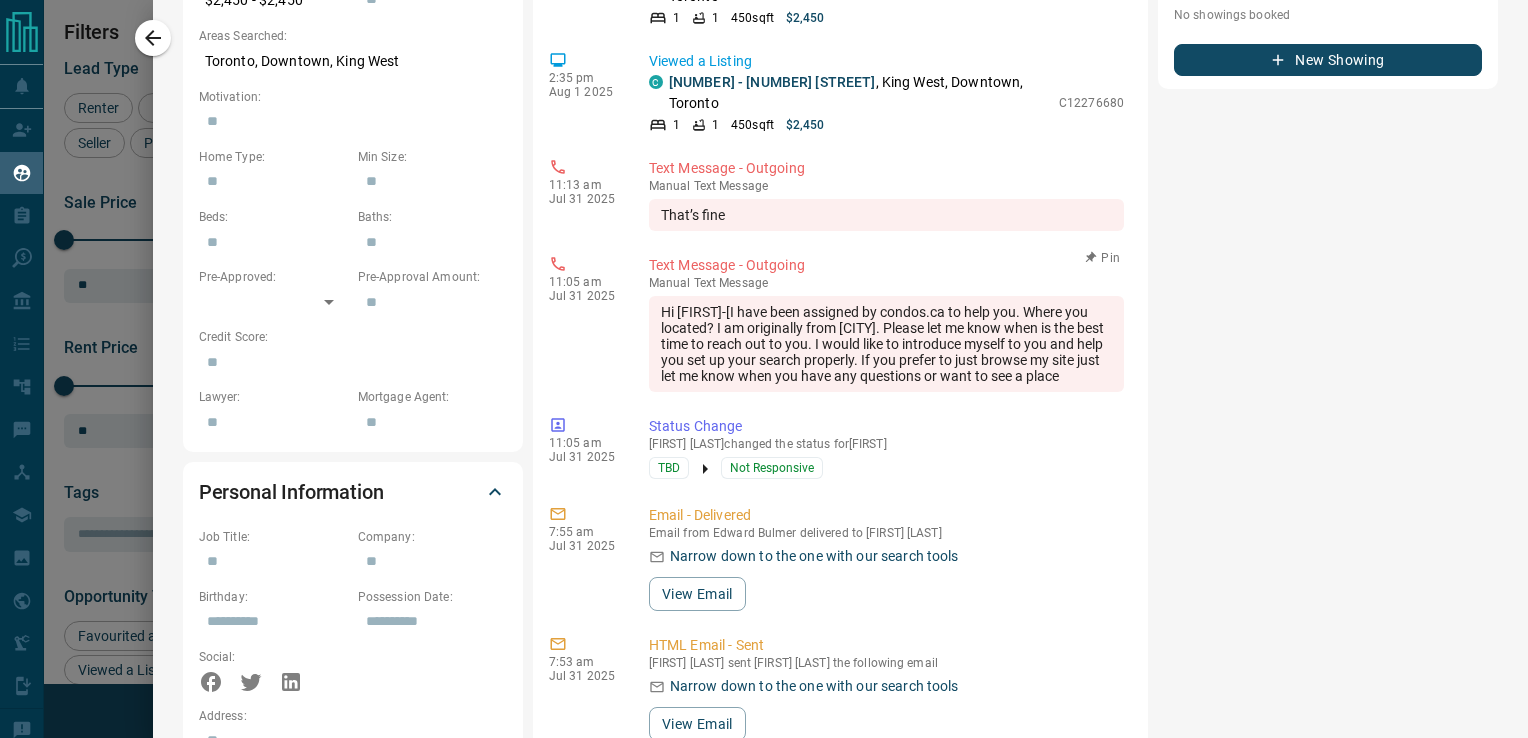 copy on "Hi [FIRST]-[I have been assigned by condos.ca to help you. Where you located? I am originally from [CITY]. Please let me know when is the best time to reach out to you. I would like to introduce myself to you and help you set up your search properly. If you prefer to just browse my site just let me know when you have any questions or want to see a place" 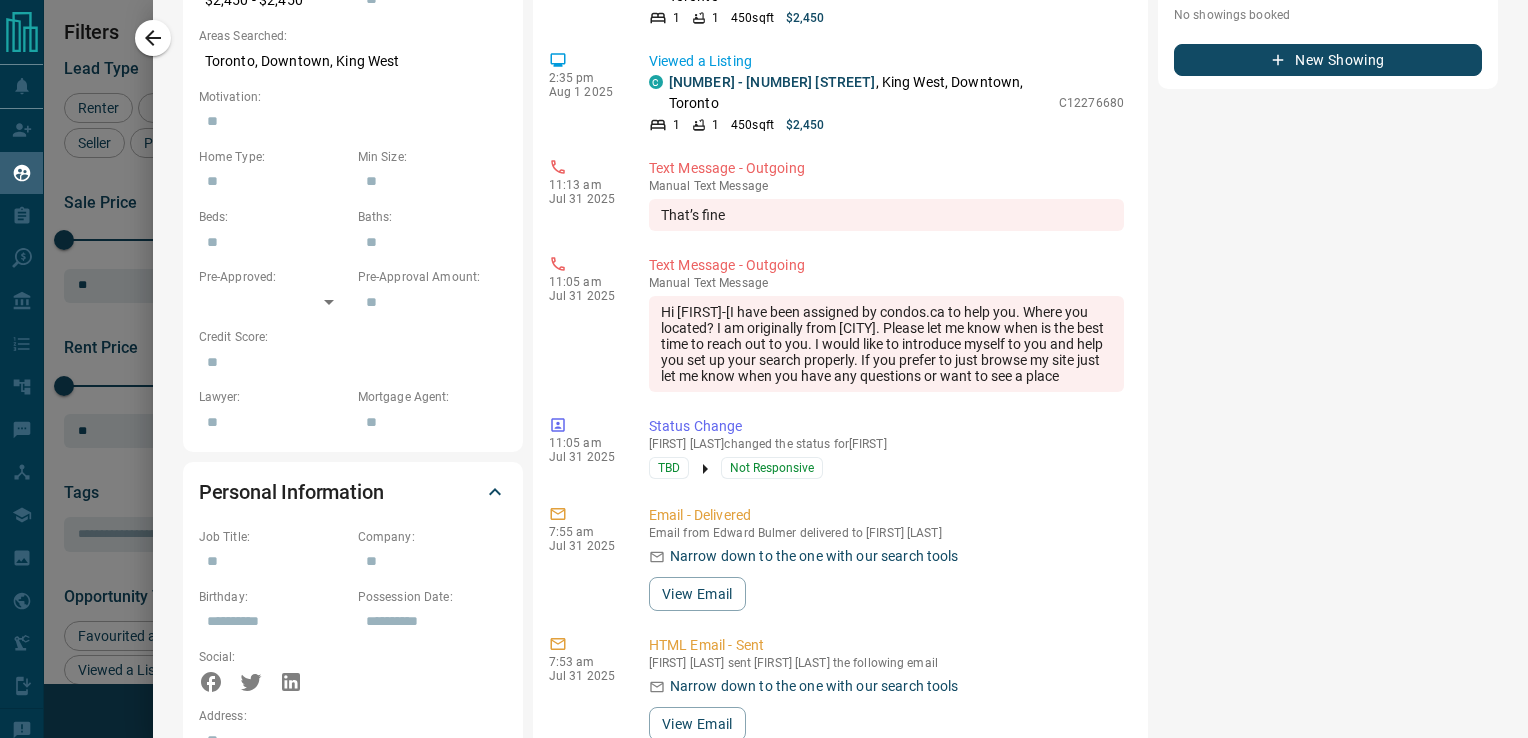 scroll, scrollTop: 66, scrollLeft: 0, axis: vertical 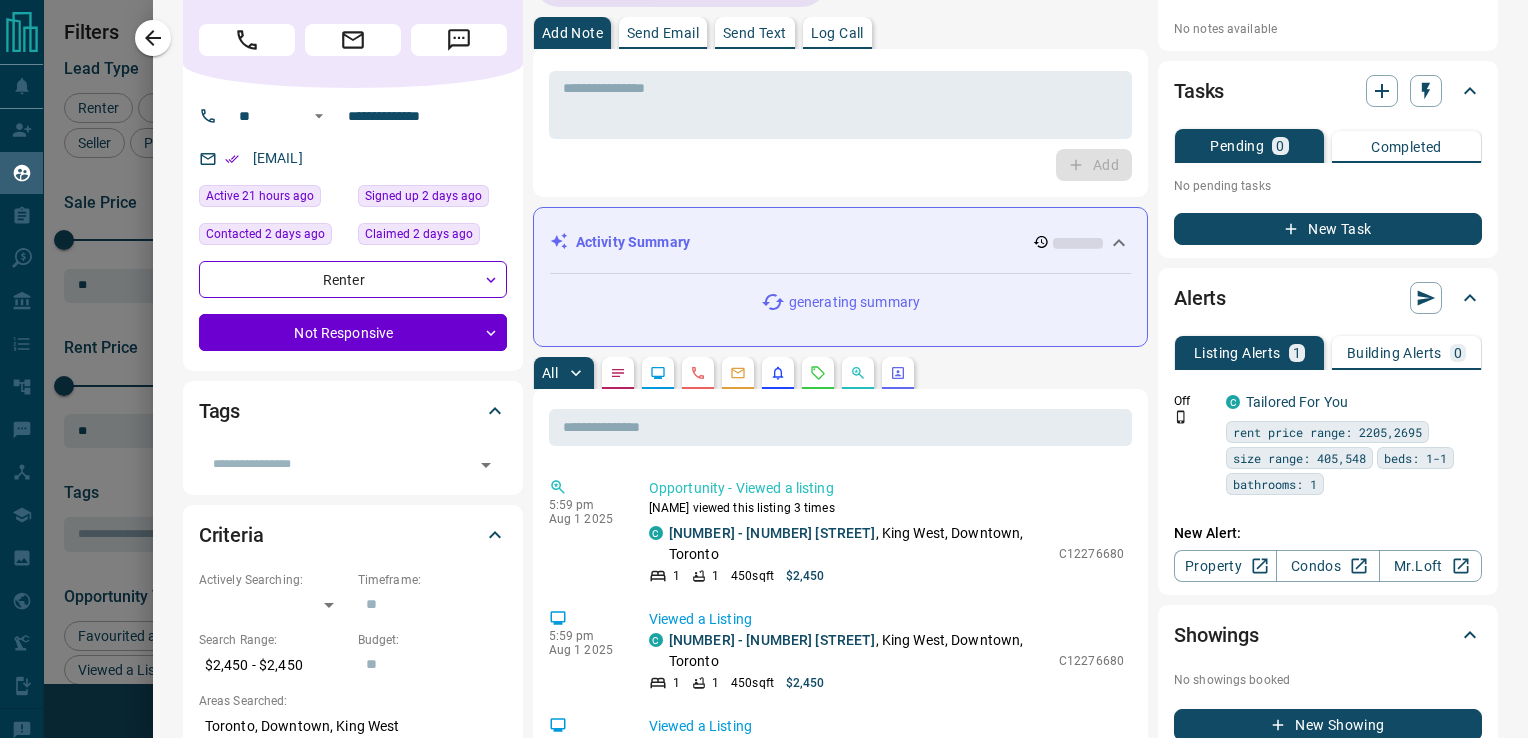 drag, startPoint x: 149, startPoint y: 39, endPoint x: 584, endPoint y: 34, distance: 435.02875 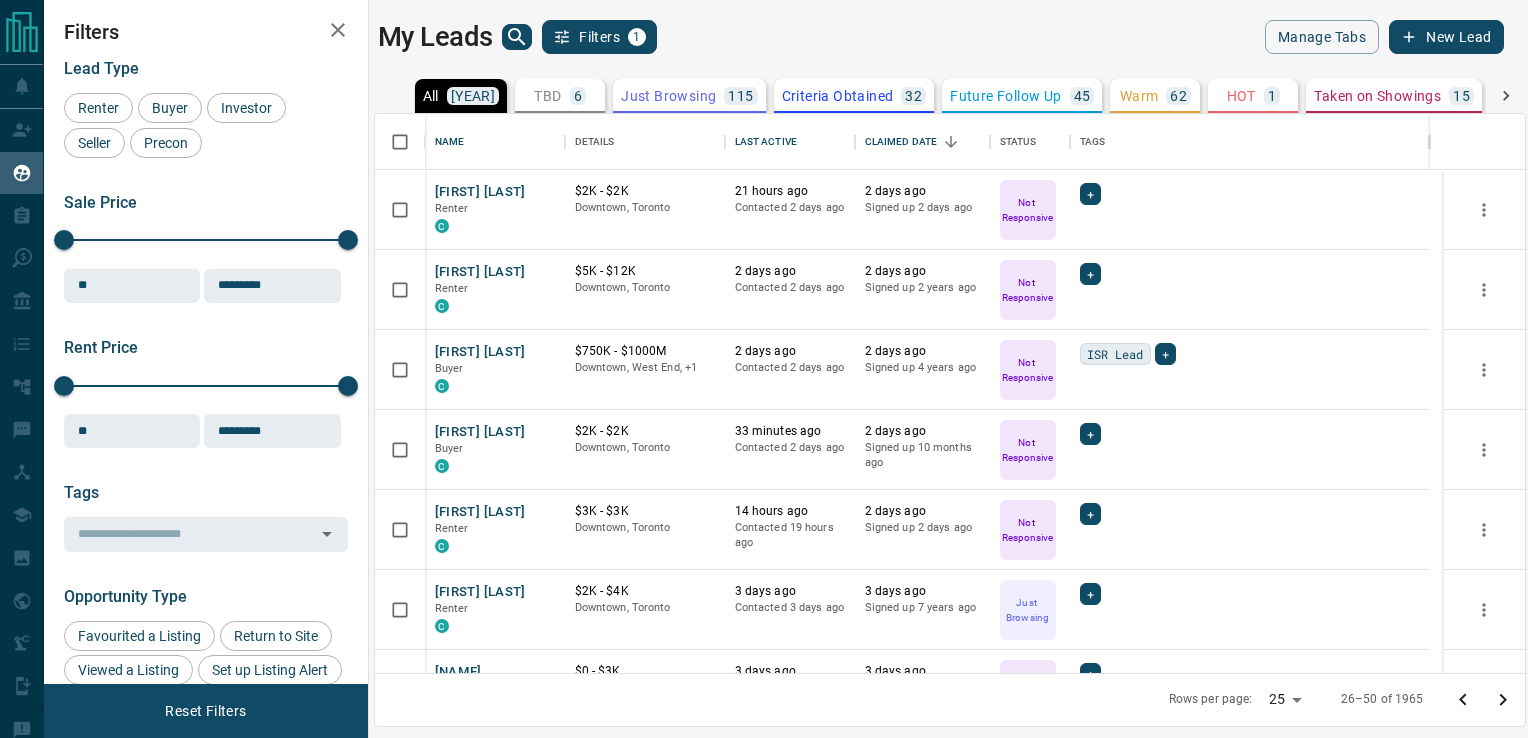 click 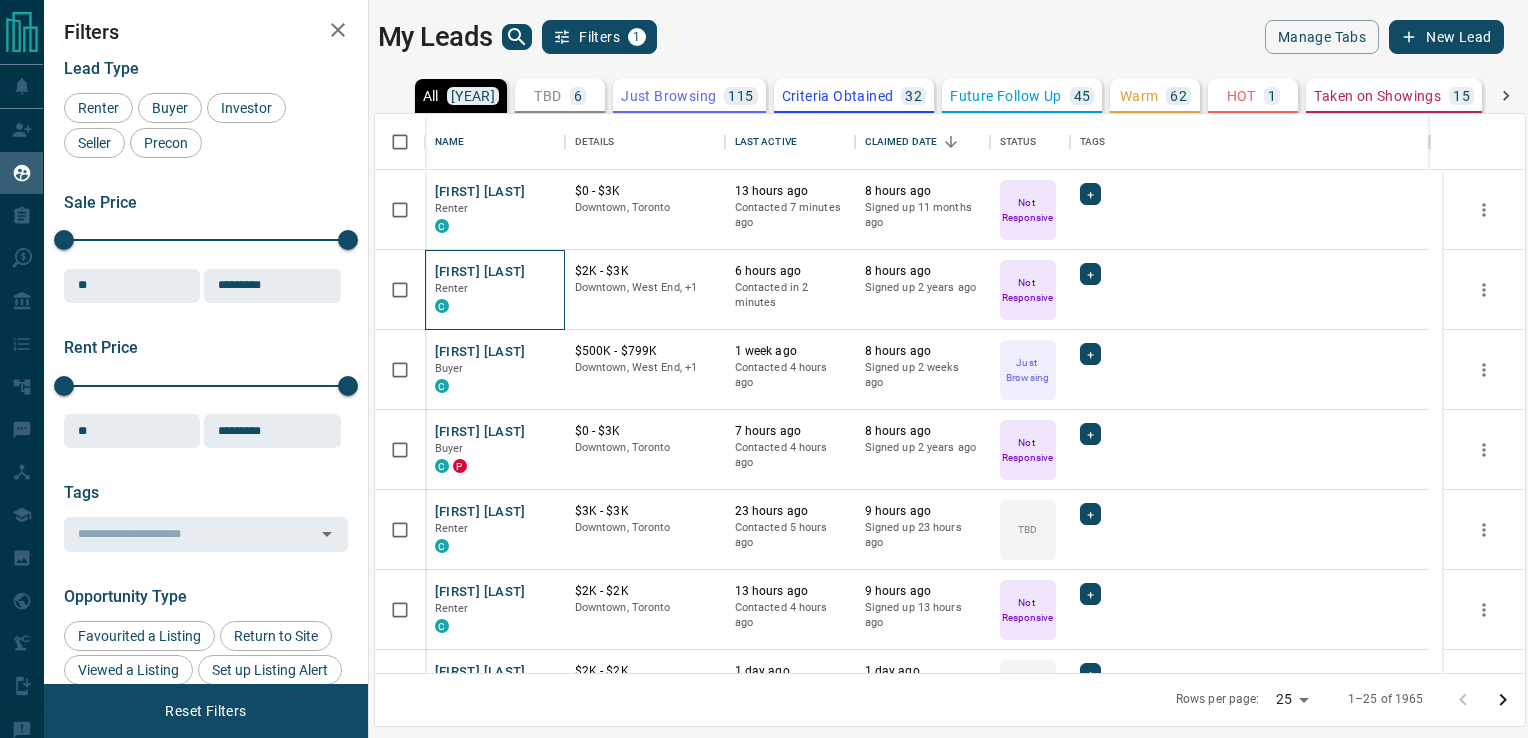 click on "[FIRST] [LAST] Renter C" at bounding box center [495, 290] 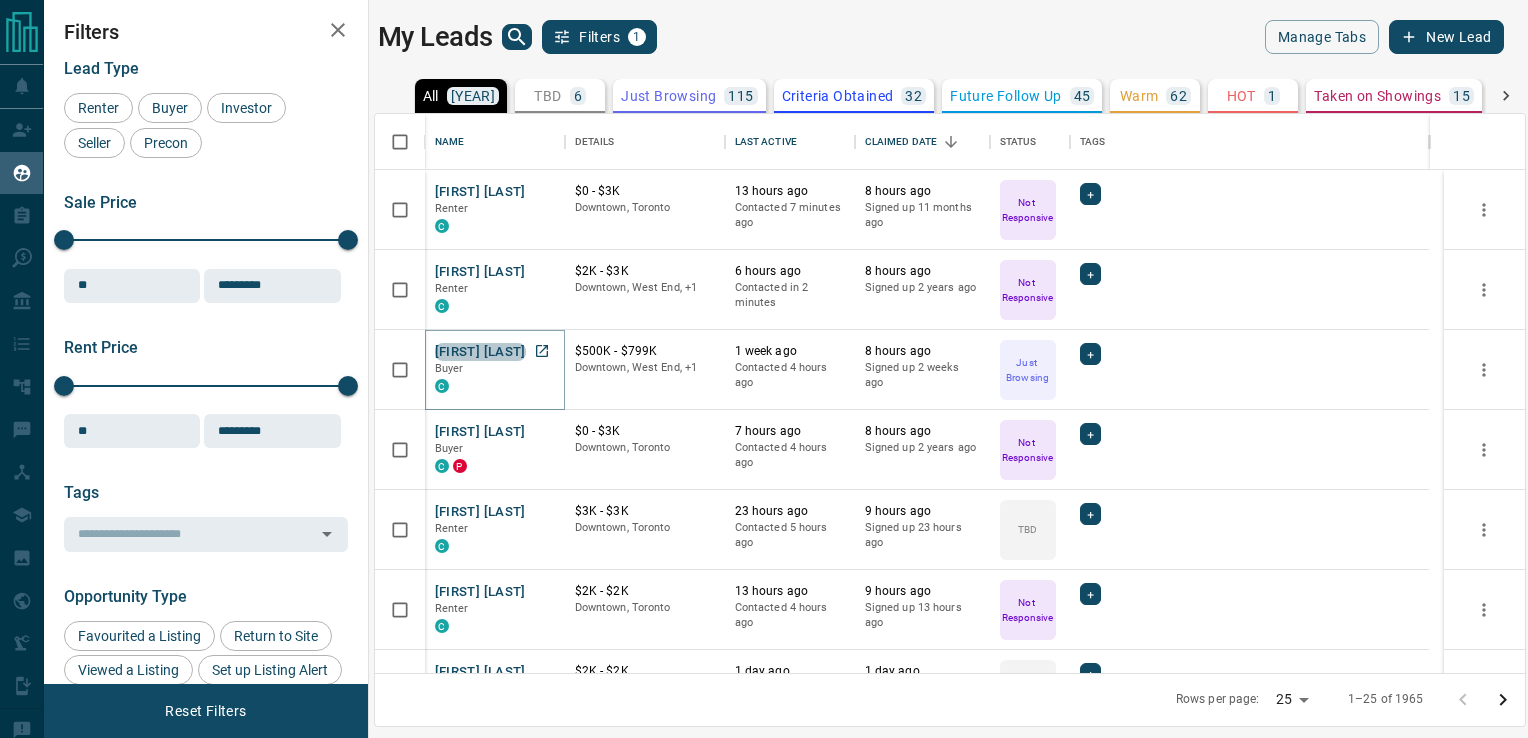 click on "[FIRST] [LAST]" at bounding box center (480, 352) 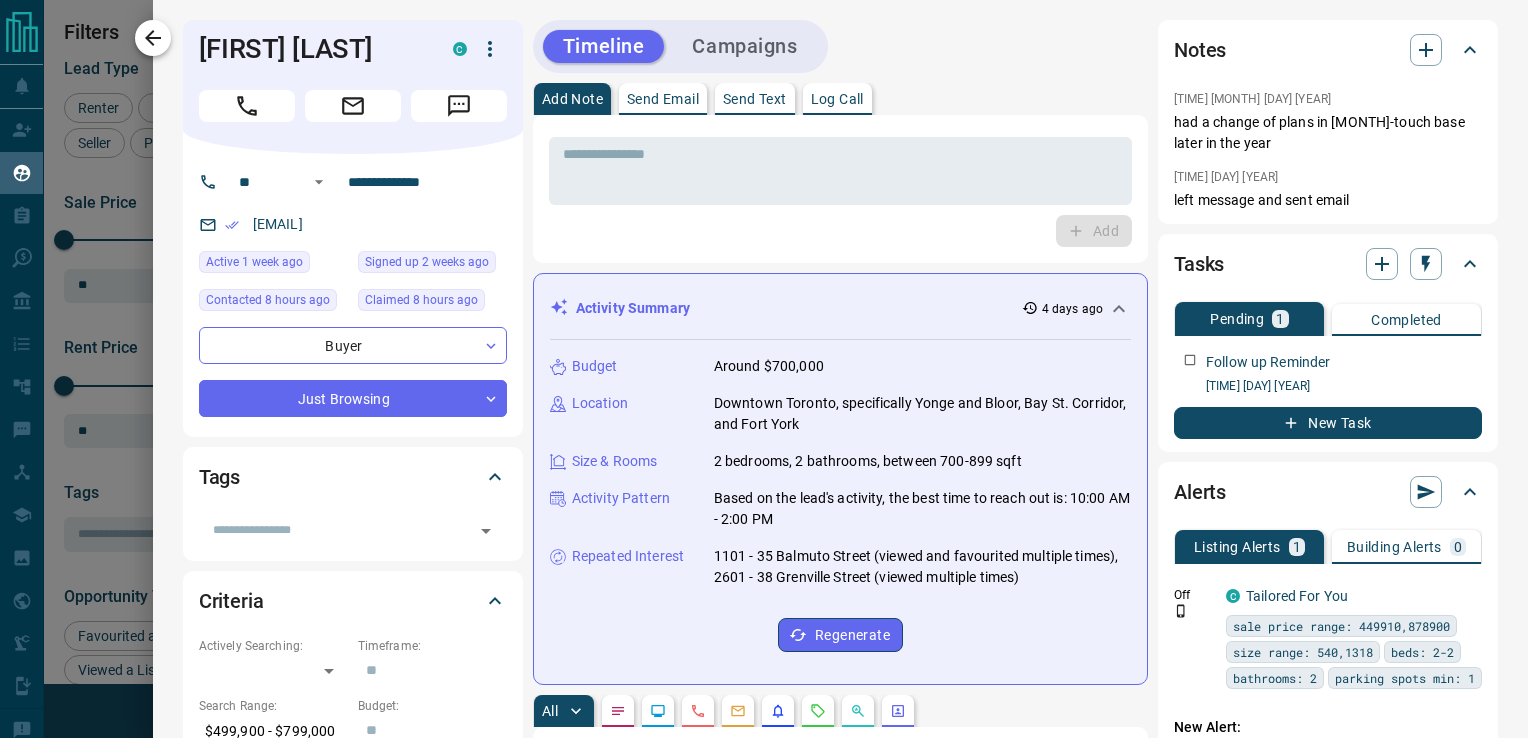 click 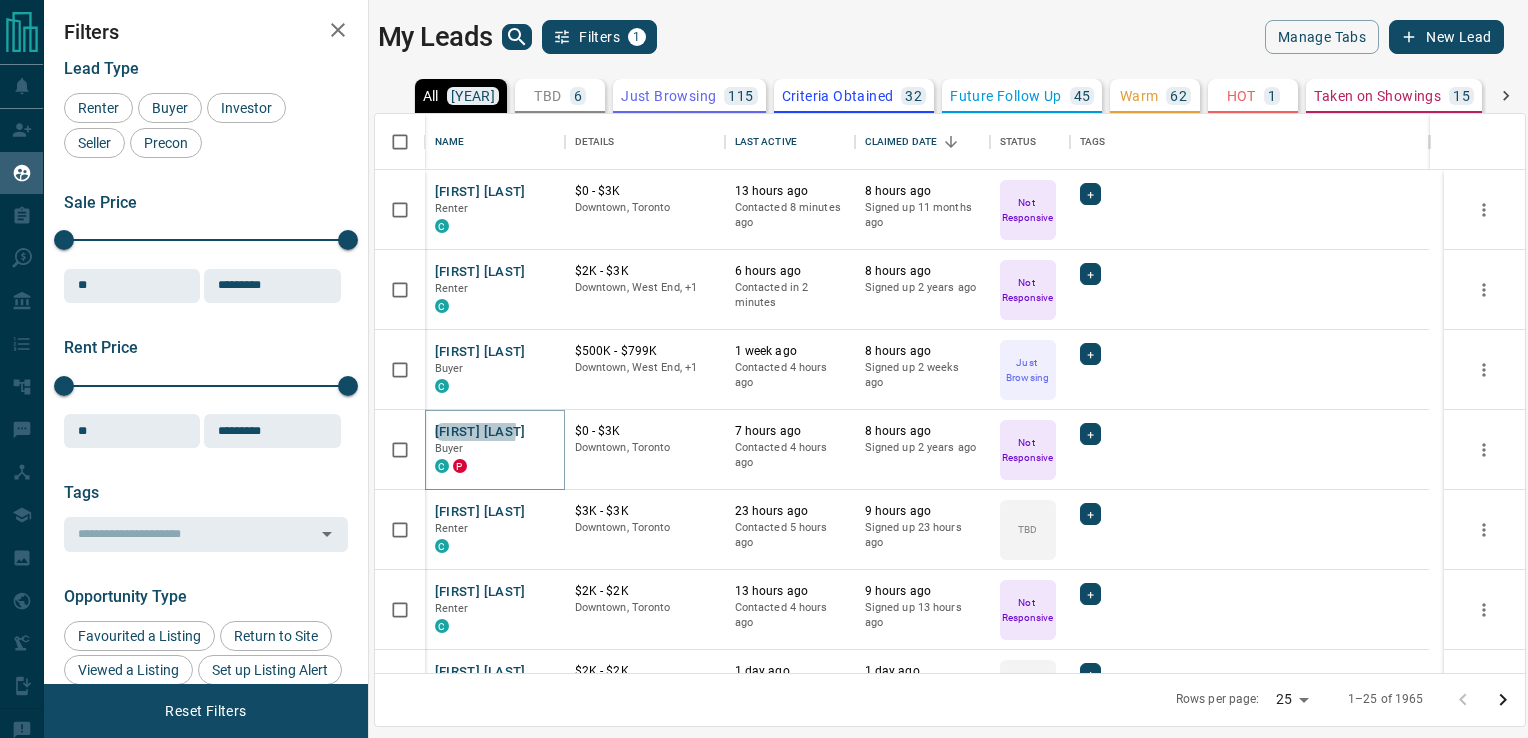 click on "[FIRST] [LAST]" at bounding box center [480, 432] 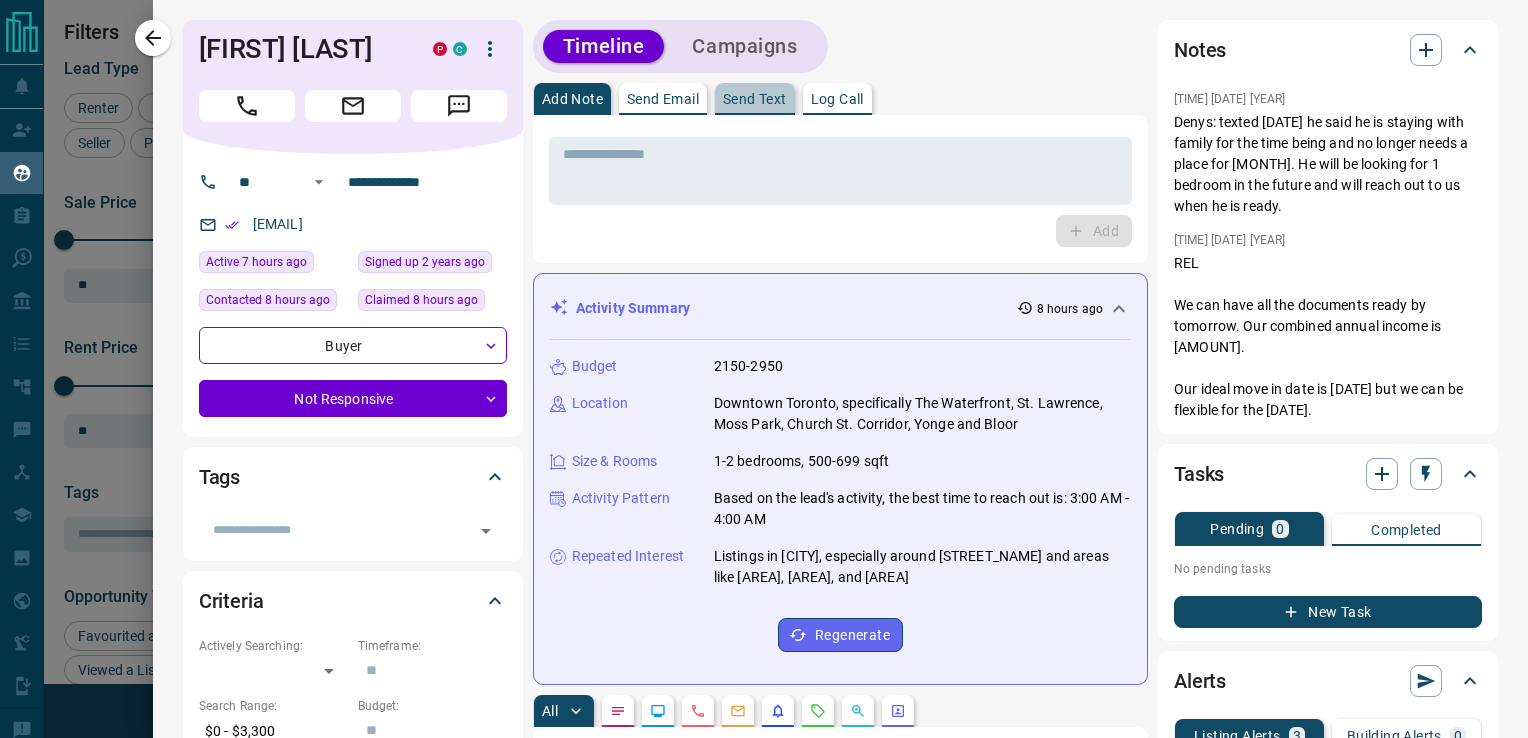 click on "Send Text" at bounding box center (755, 99) 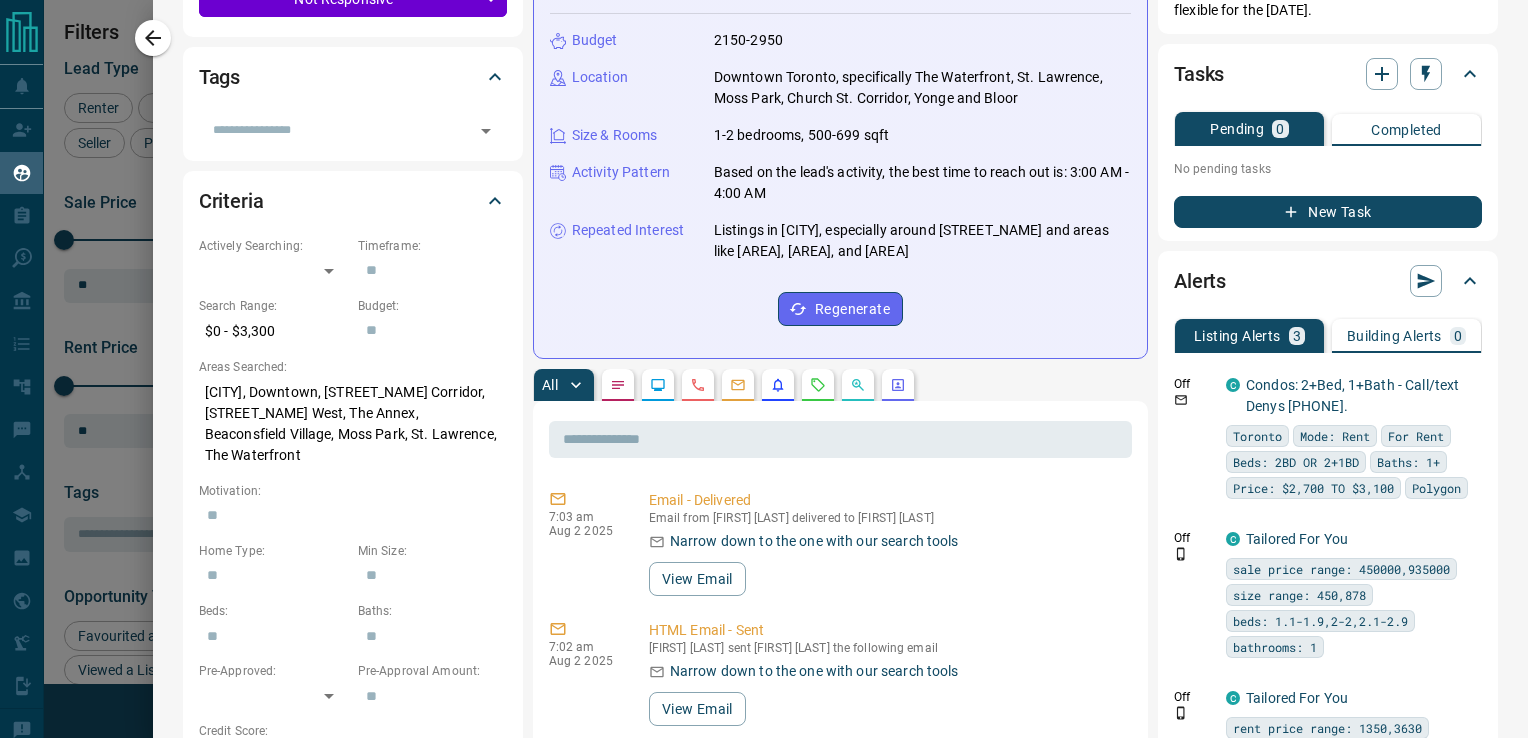 scroll, scrollTop: 92, scrollLeft: 0, axis: vertical 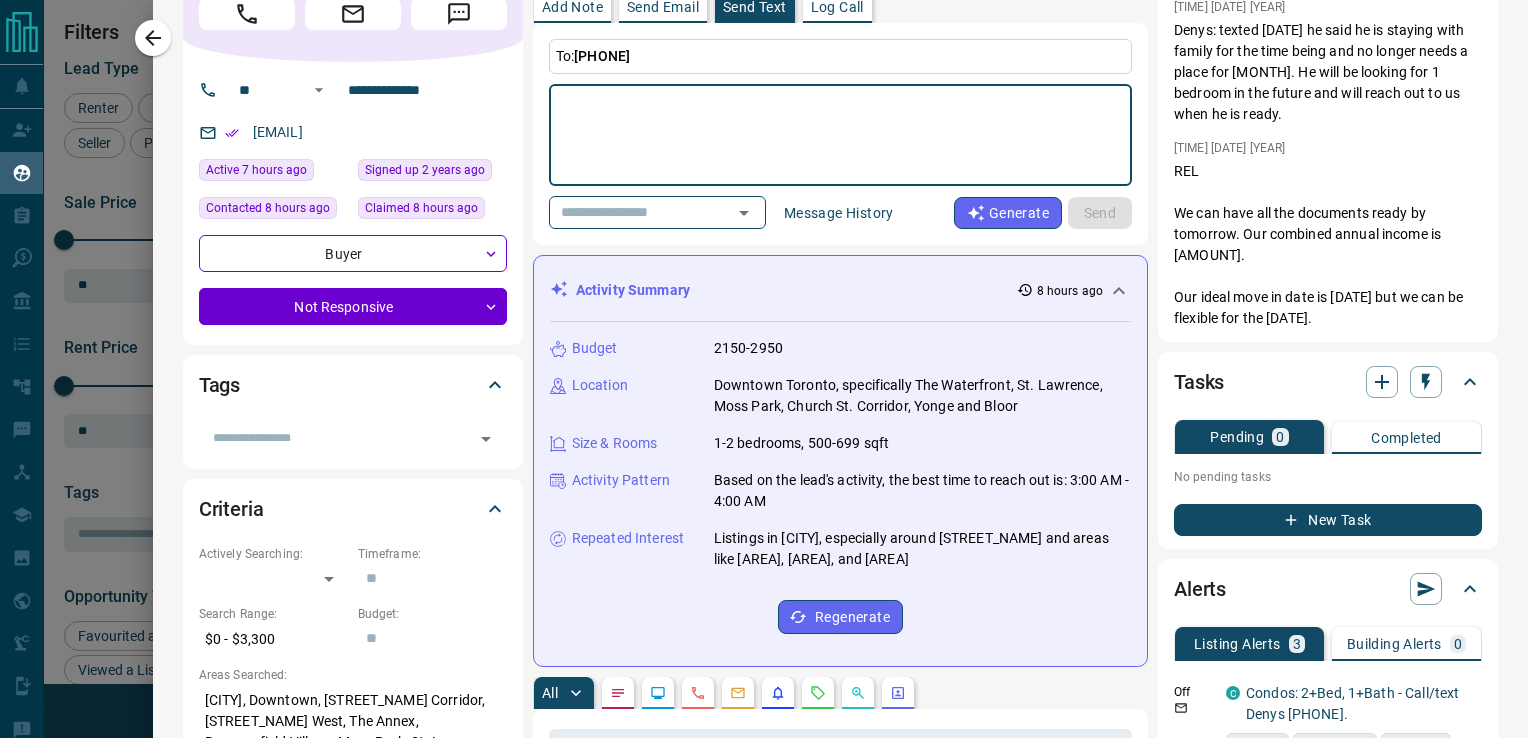 click at bounding box center [840, 135] 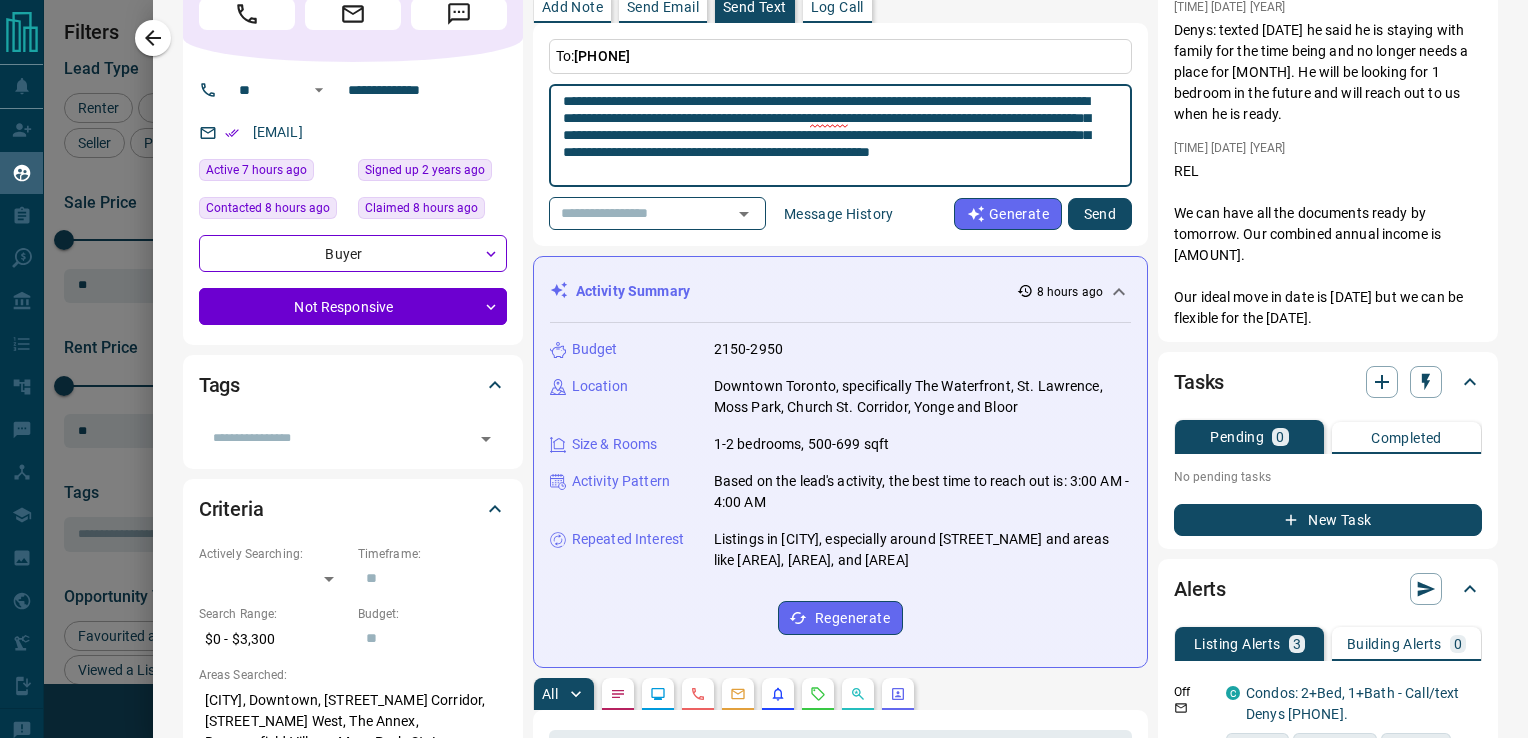 click on "**********" at bounding box center [833, 136] 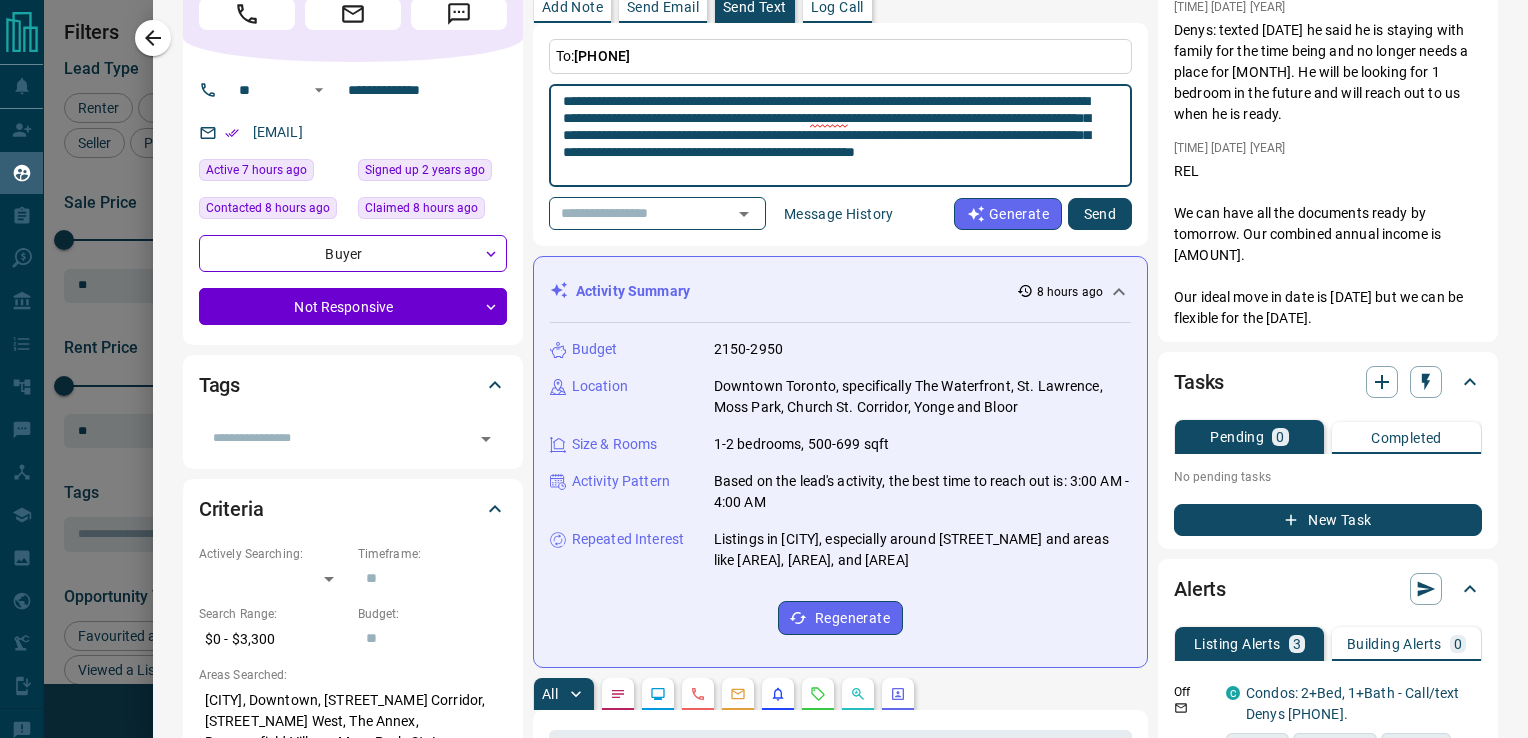 type on "**********" 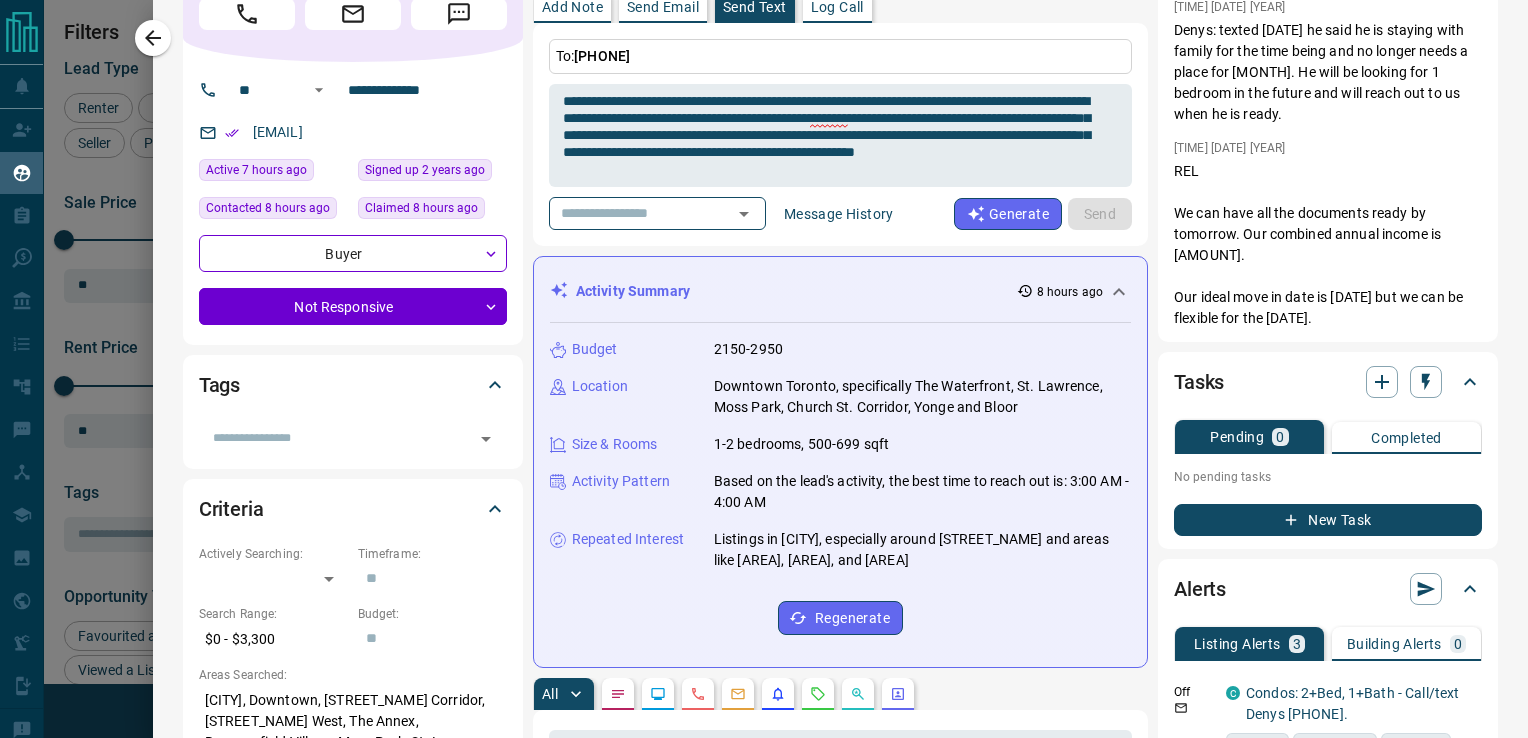 type 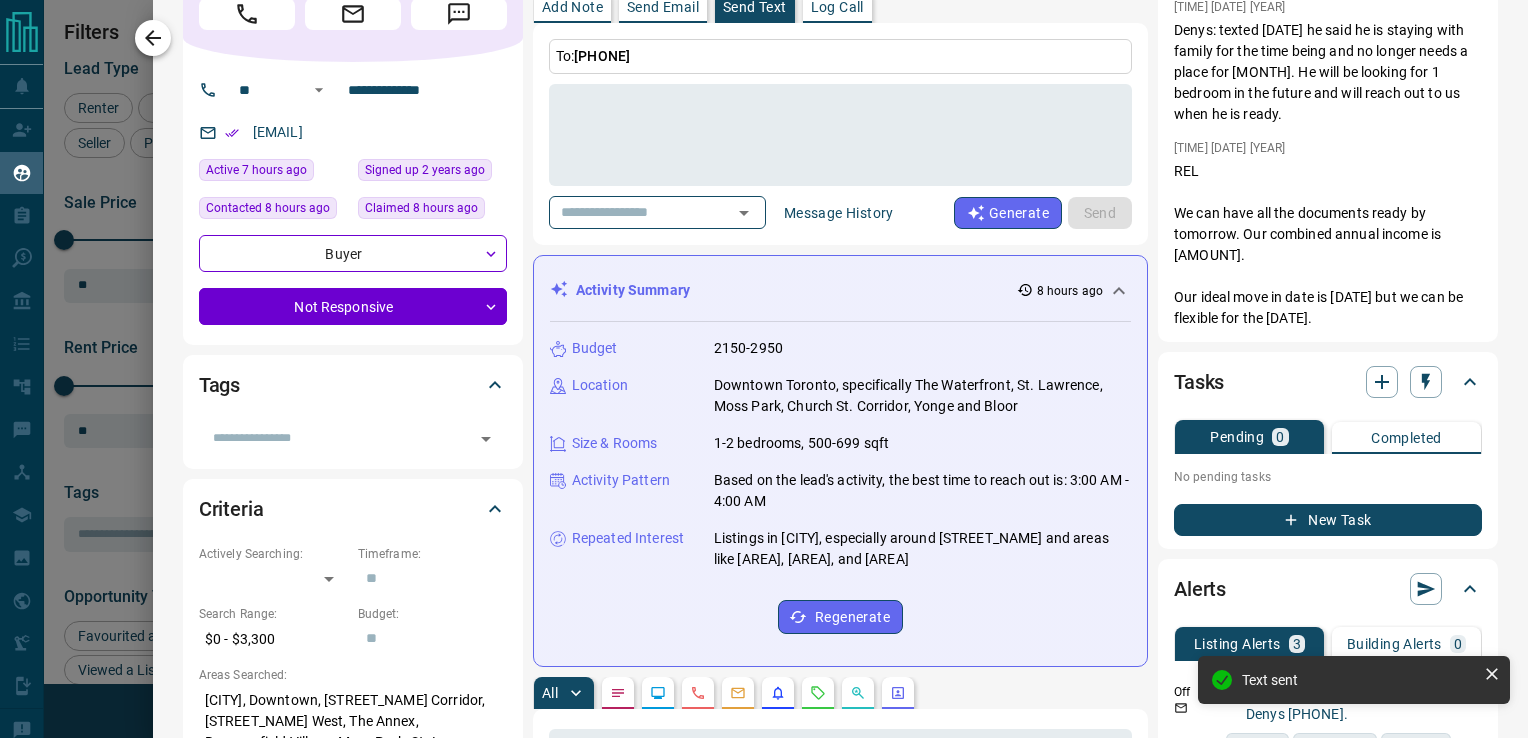 click at bounding box center [153, 38] 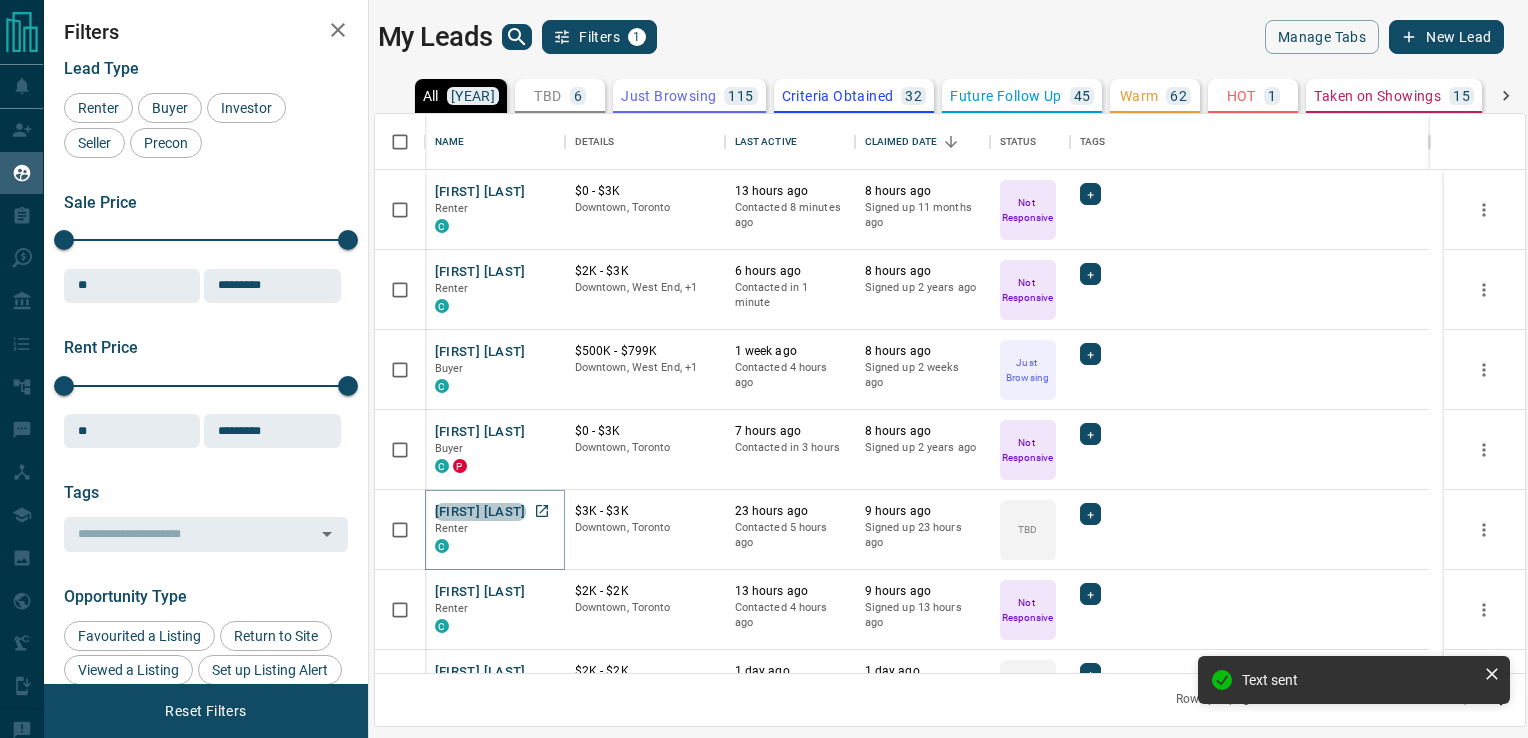 click on "[FIRST] [LAST]" at bounding box center [480, 512] 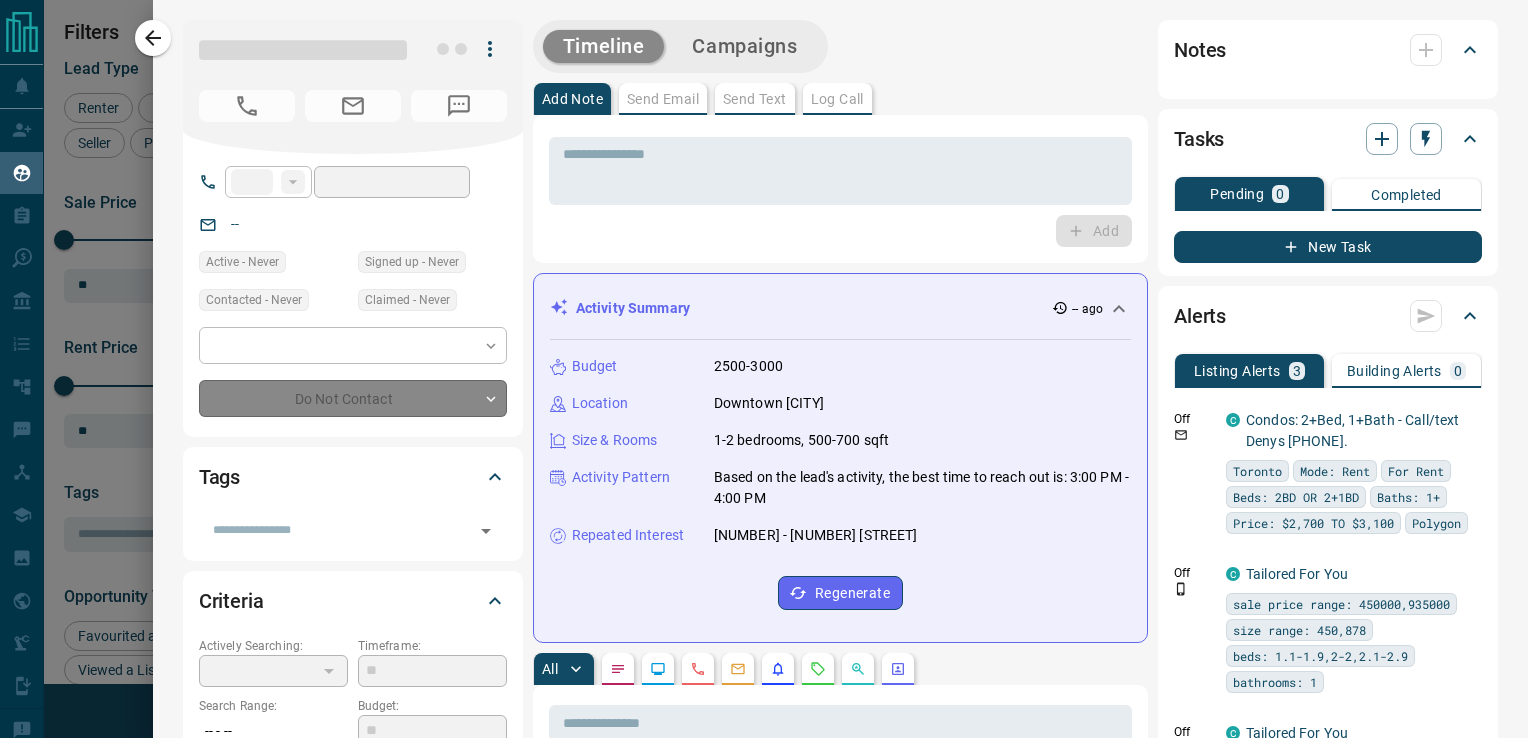 type on "**" 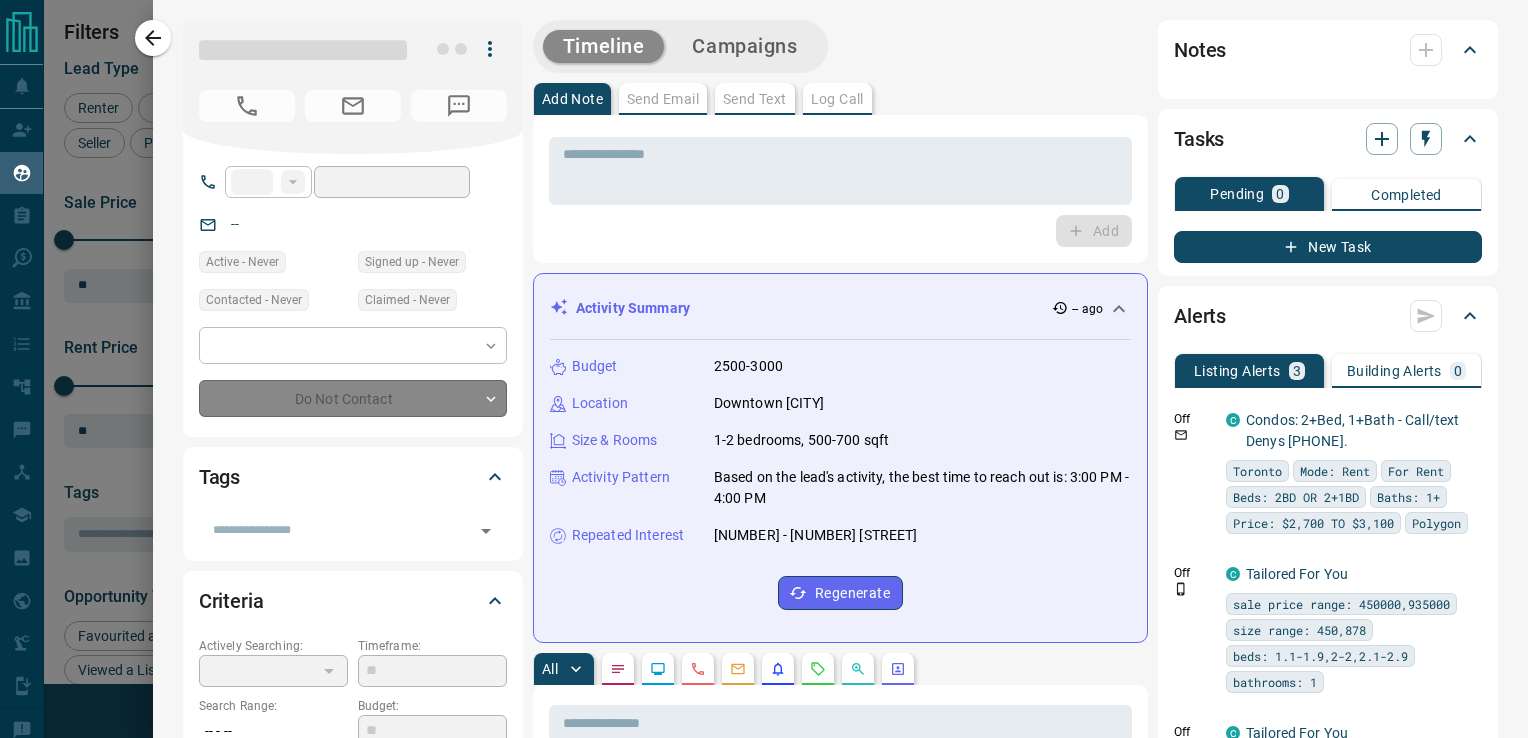 type on "**********" 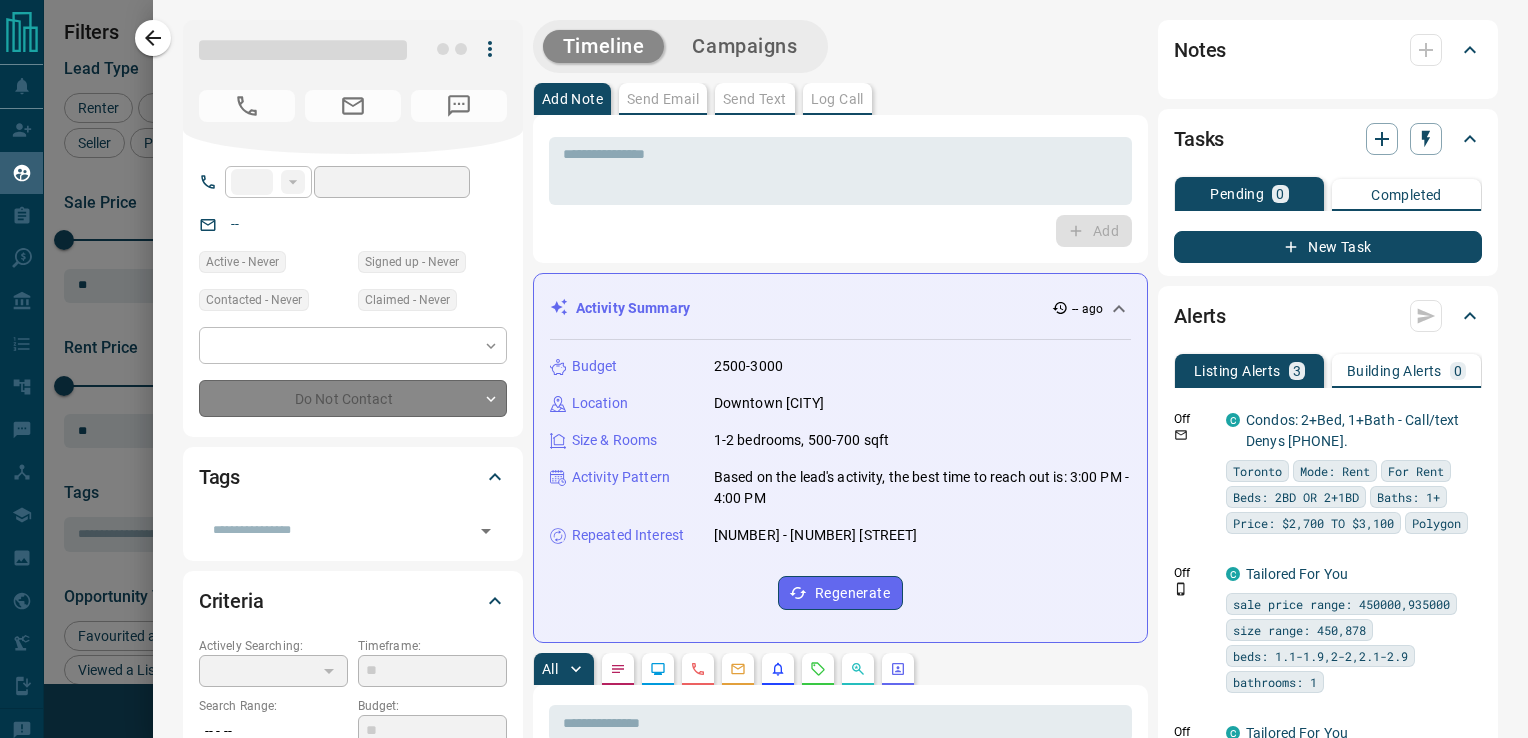 type on "**" 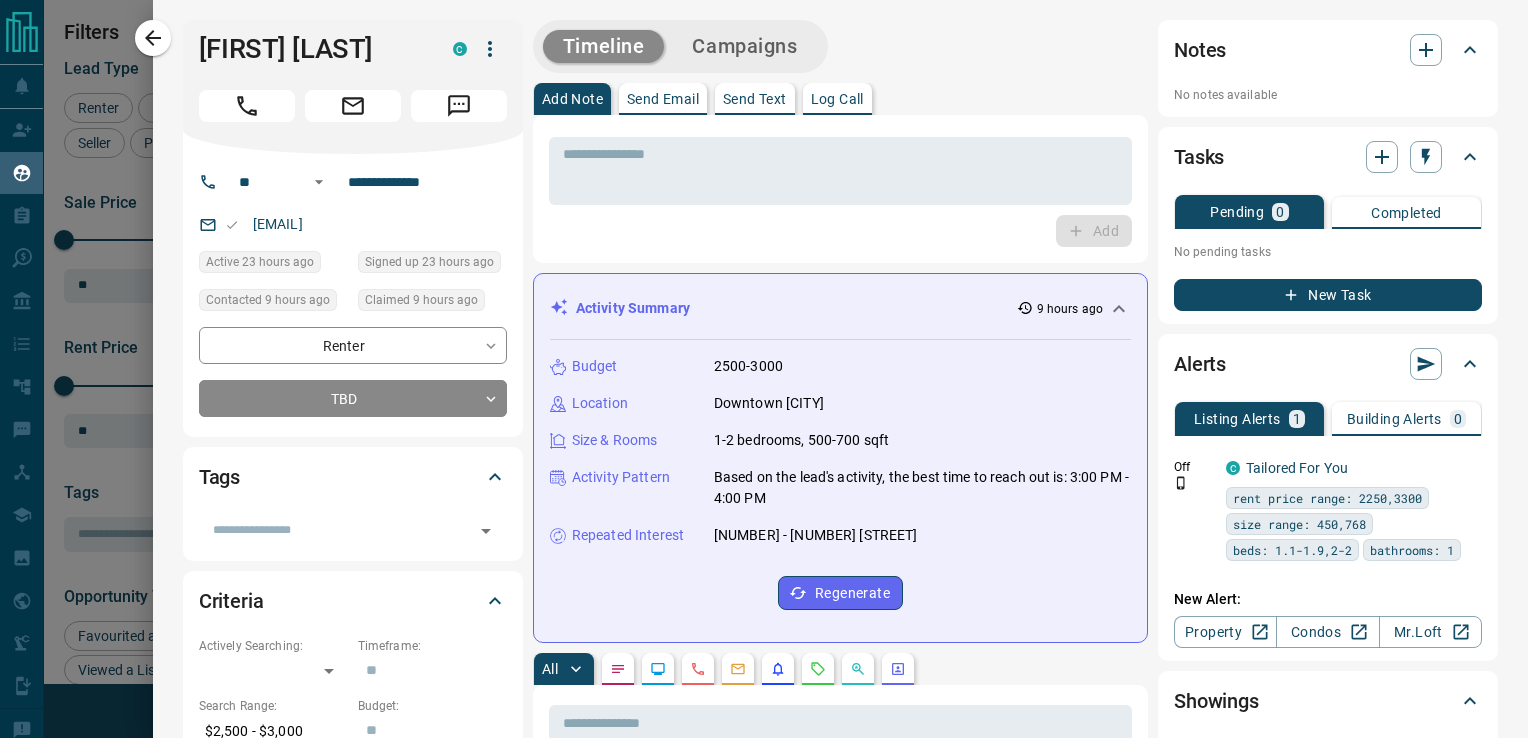 click on "Send Text" at bounding box center (755, 99) 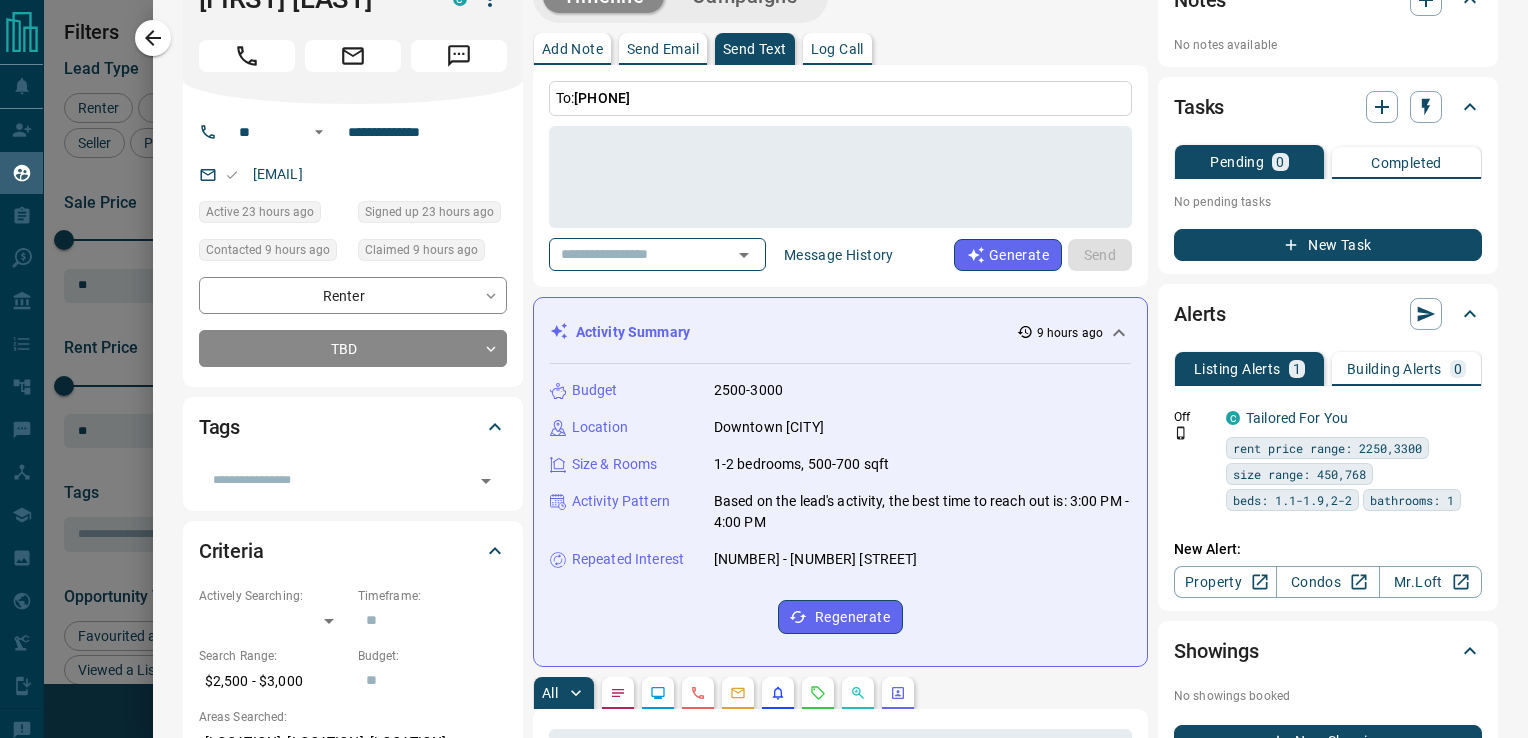 scroll, scrollTop: 39, scrollLeft: 0, axis: vertical 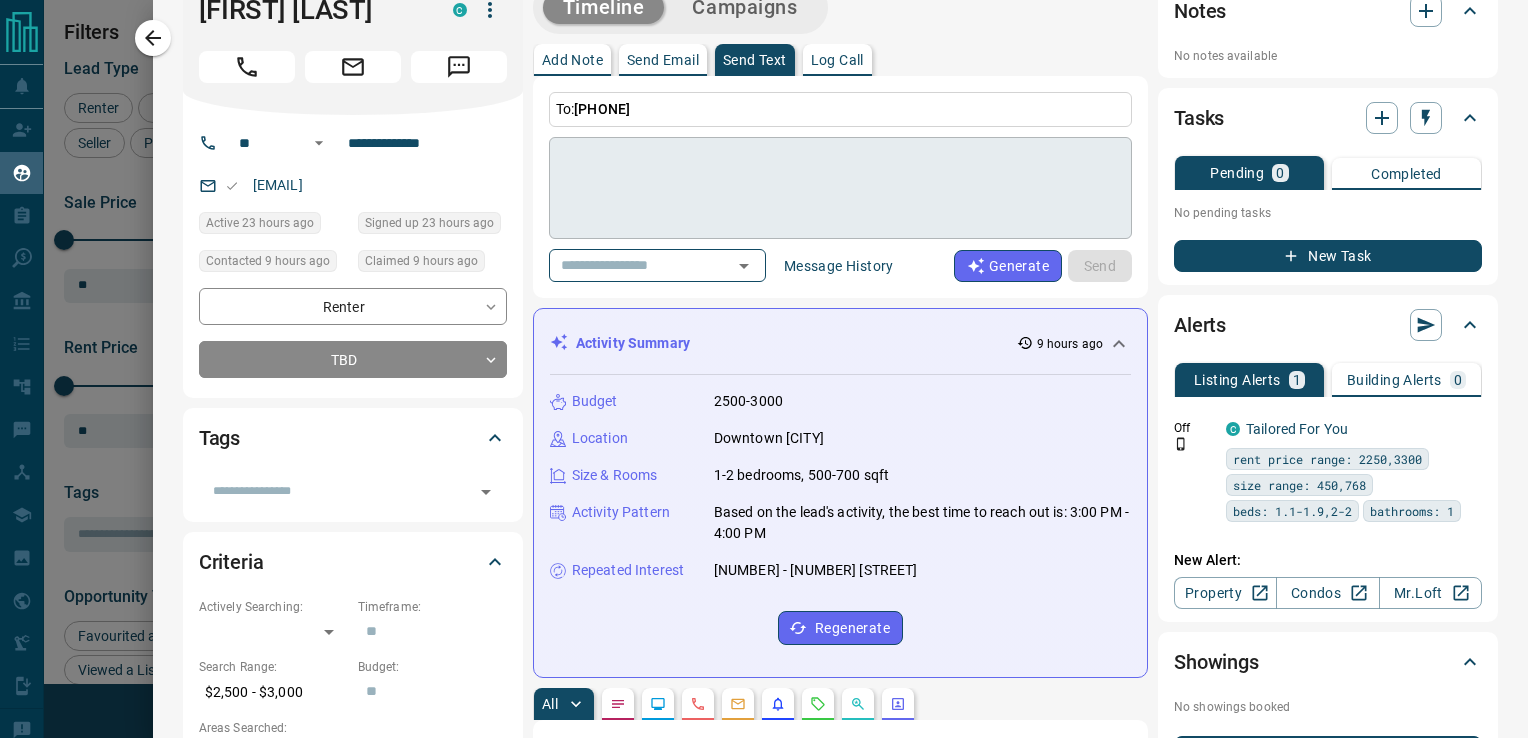 click at bounding box center [840, 188] 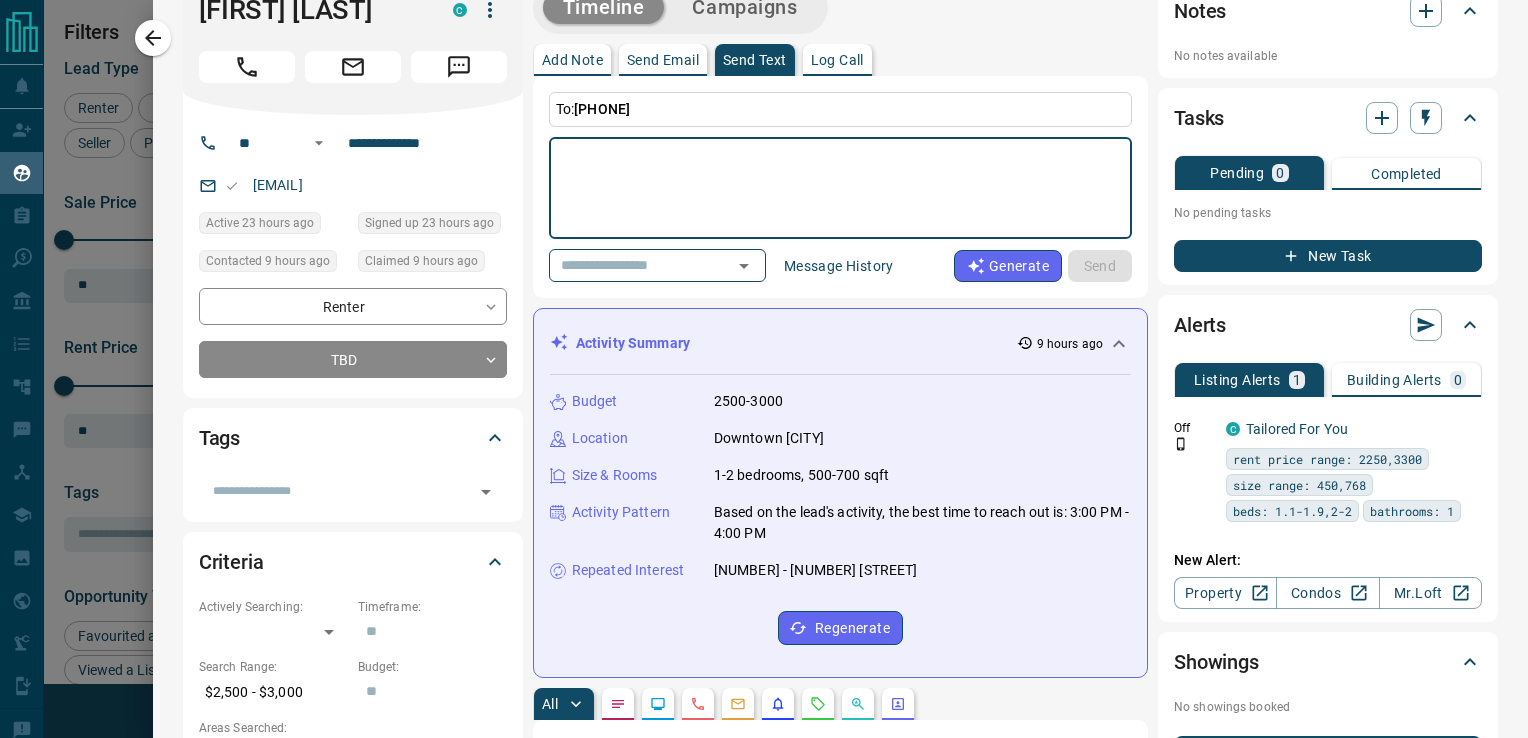 paste on "**********" 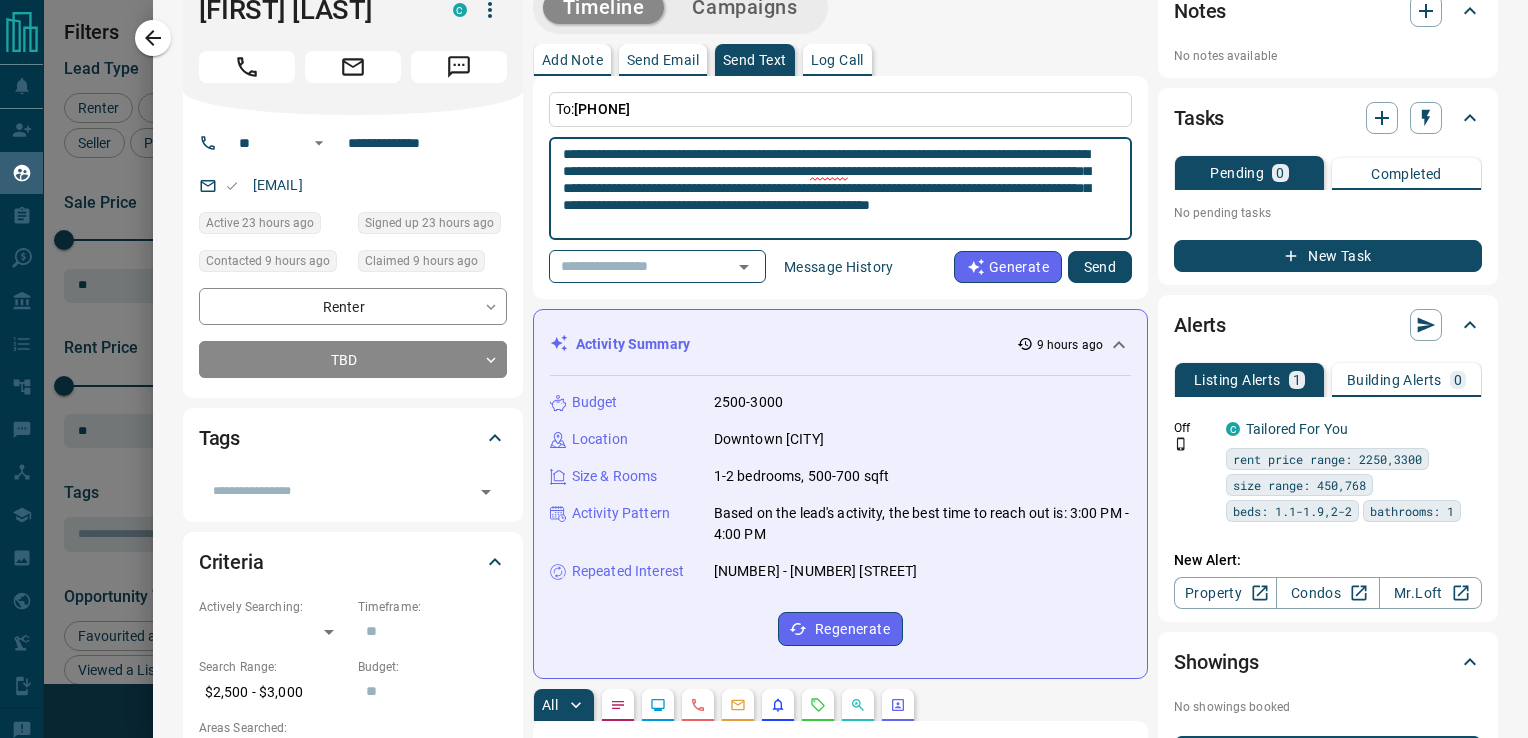 click on "**********" at bounding box center [833, 189] 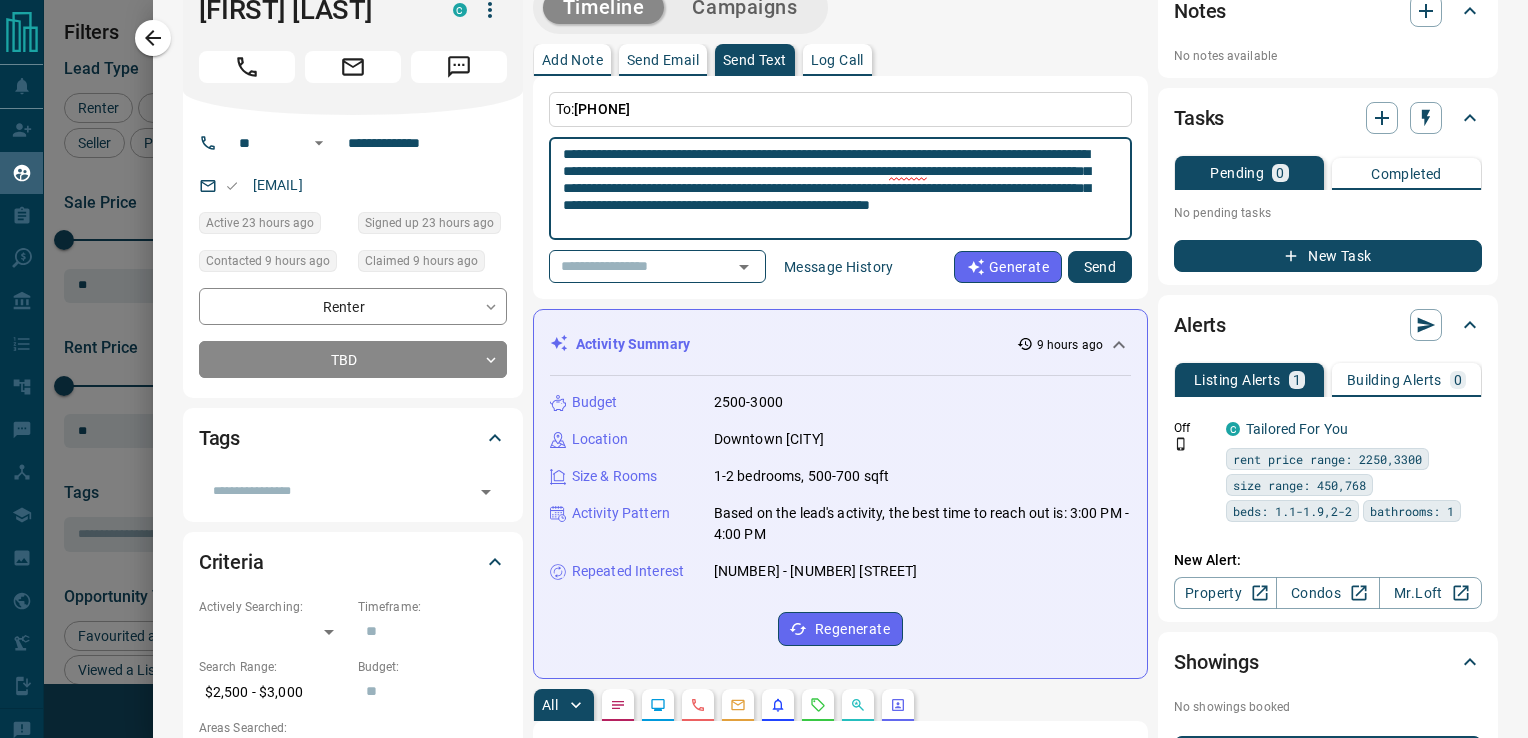 click on "**********" at bounding box center (833, 189) 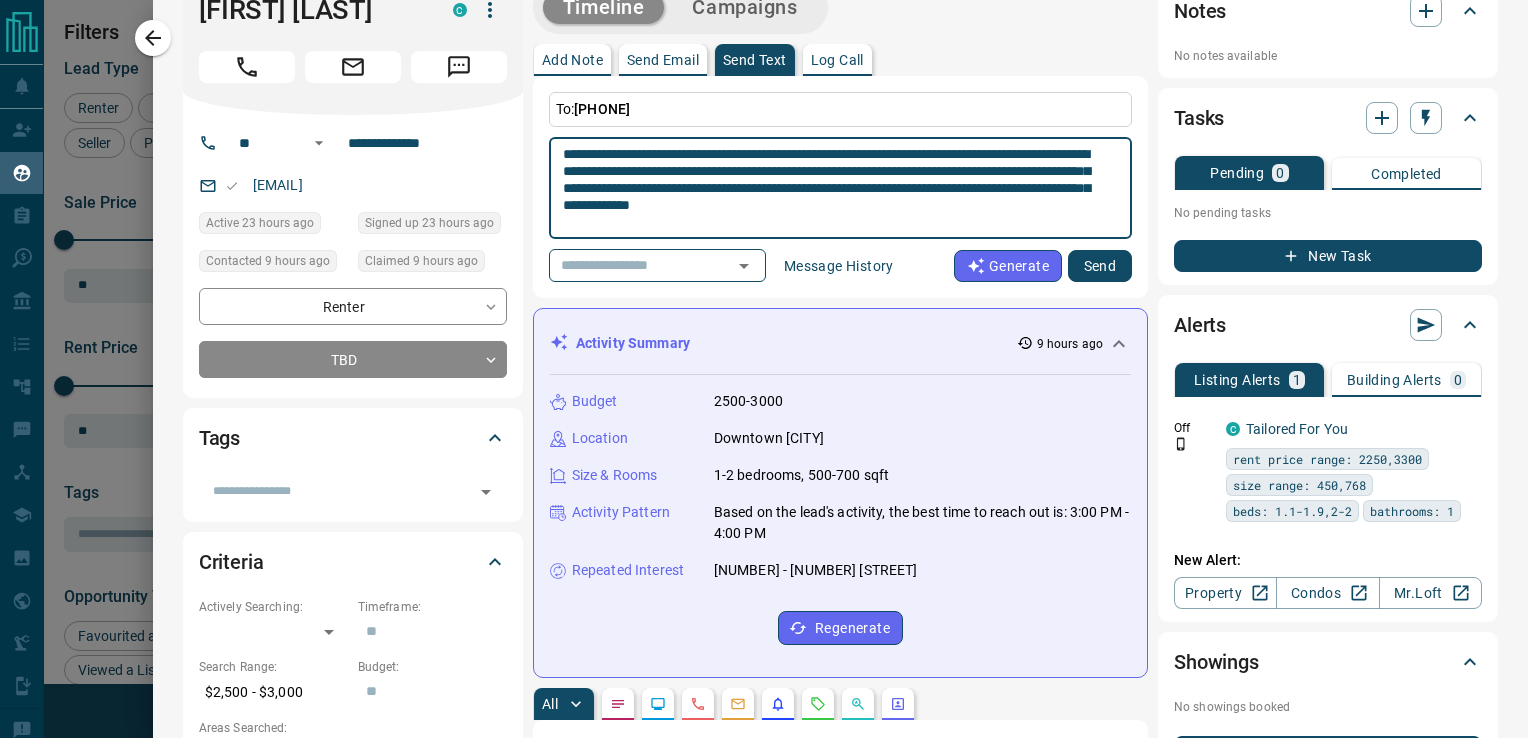 drag, startPoint x: 1094, startPoint y: 214, endPoint x: 563, endPoint y: 158, distance: 533.94476 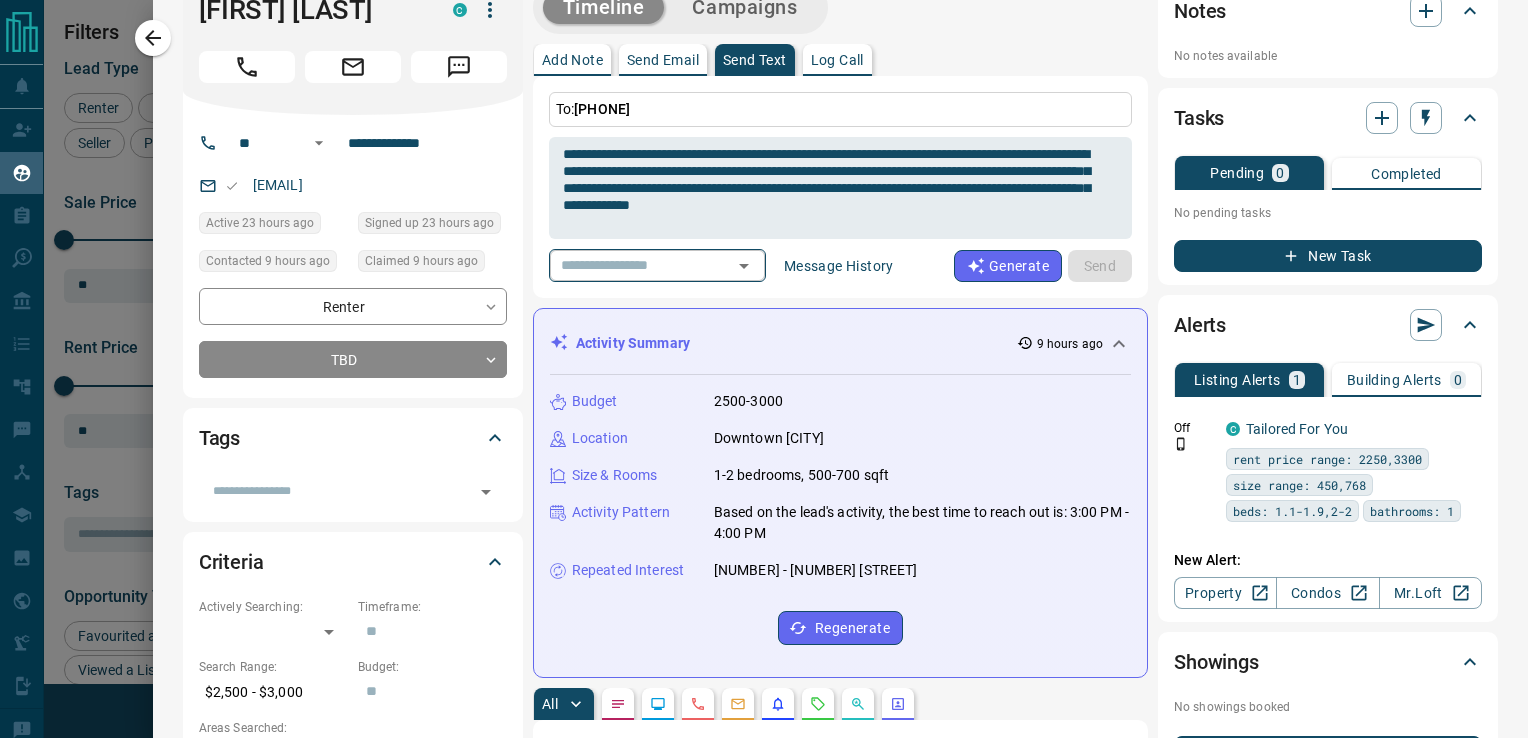 type 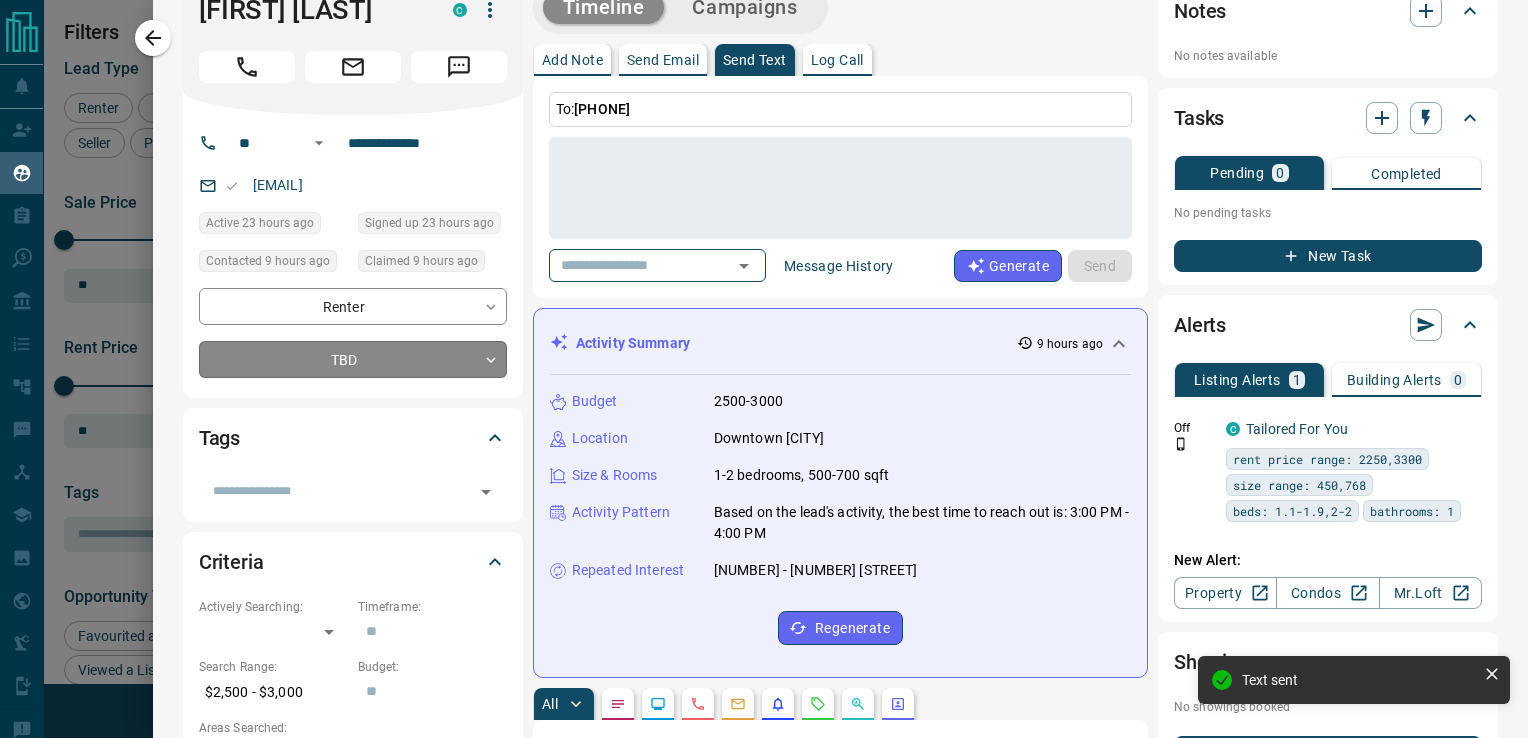 click on "Lead Transfers Claim Leads My Leads Tasks Opportunities Deals Campaigns Automations Messages Broker Bay Training Media Services Agent Resources Precon Worksheet Mobile Apps Disclosure Logout My Leads Filters 1 Manage Tabs New Lead All 1965 TBD 6 Do Not Contact - Not Responsive 1158 Bogus 14 Just Browsing 115 Criteria Obtained 32 Future Follow Up 45 Warm 62 HOT 1 Taken on Showings 15 Submitted Offer 2 Client 515 Name Details Last Active Claimed Date Status Tags [FIRST] [LAST] Renter C $0 - $3K Downtown, Toronto 13 hours ago Contacted 8 minutes ago 8 hours ago Signed up 11 months ago Not Responsive + [FIRST] [LAST] Renter C $2K - $3K Downtown, West End, +1 6 hours ago Contacted in 1 minute 8 hours ago Signed up 2 years ago Not Responsive + [FIRST] [LAST] Buyer C $500K - $799K Downtown, West End, +1 1 week ago Contacted 4 hours ago 8 hours ago Signed up 2 weeks ago Just Browsing + [FIRST] [LAST] Buyer C P $0 - $3K Downtown, Toronto 7 hours ago Contacted in 3 hours 8 hours ago Signed up 2 years ago Not Responsive + C +" at bounding box center [764, 356] 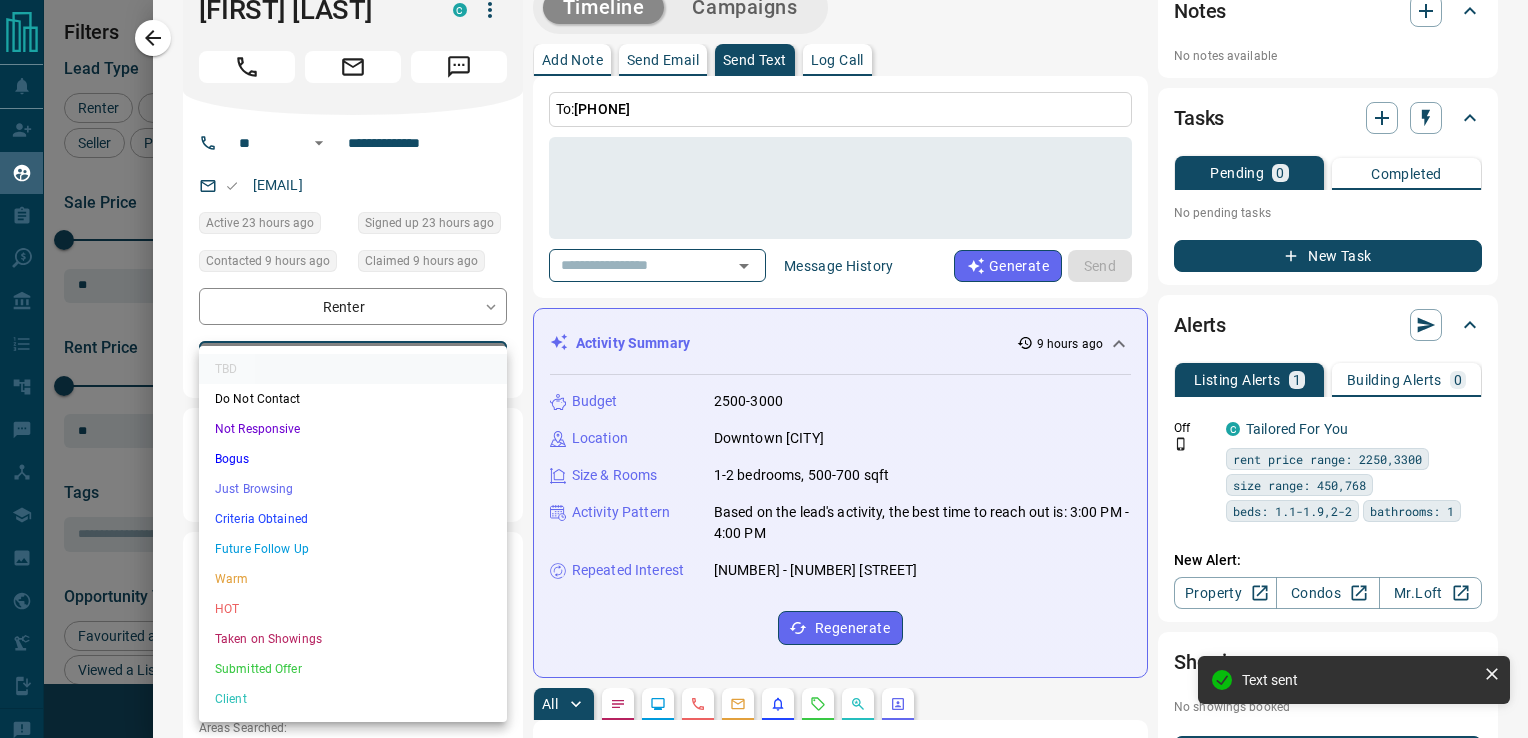 drag, startPoint x: 287, startPoint y: 424, endPoint x: 285, endPoint y: 406, distance: 18.110771 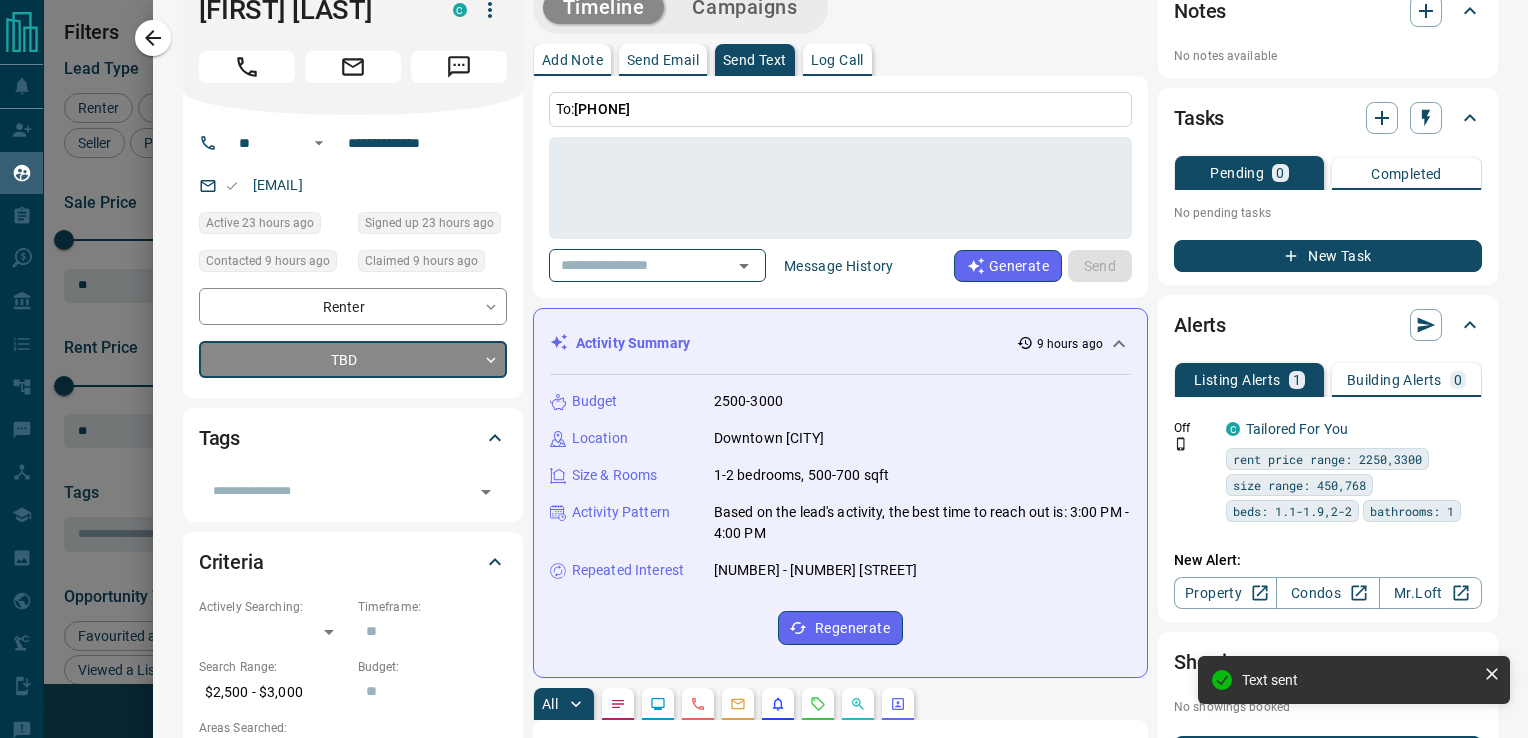 type on "*" 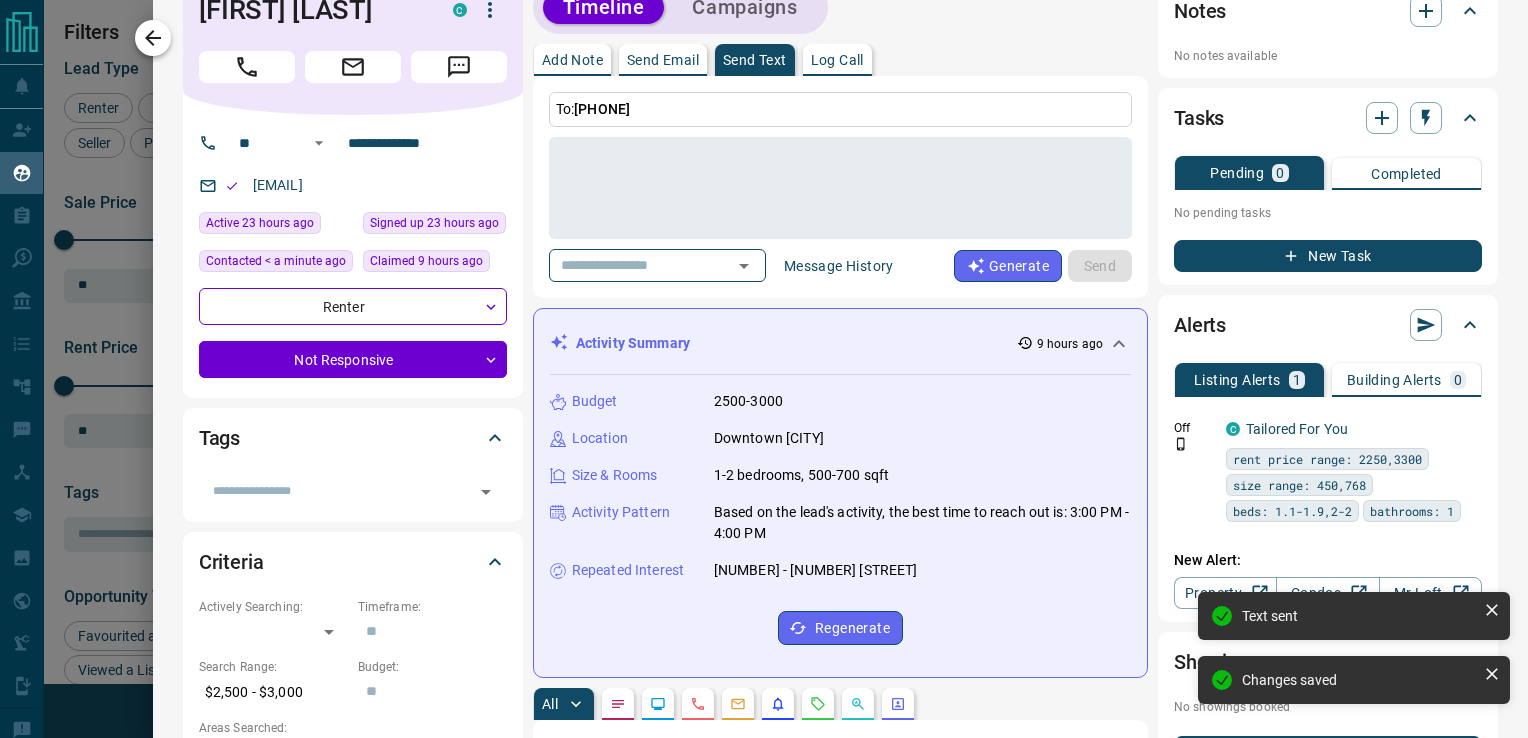 click at bounding box center [153, 38] 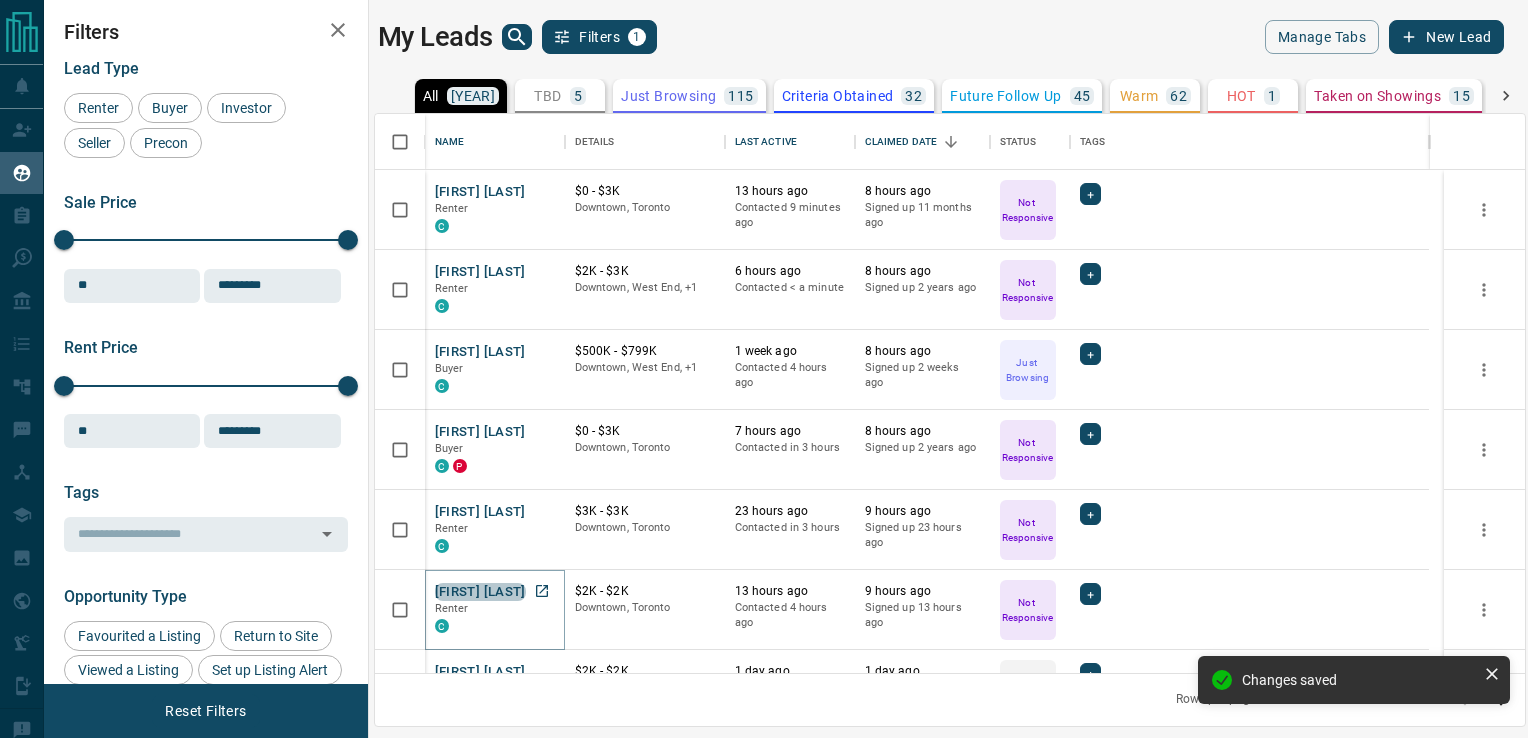click on "[FIRST] [LAST]" at bounding box center [480, 592] 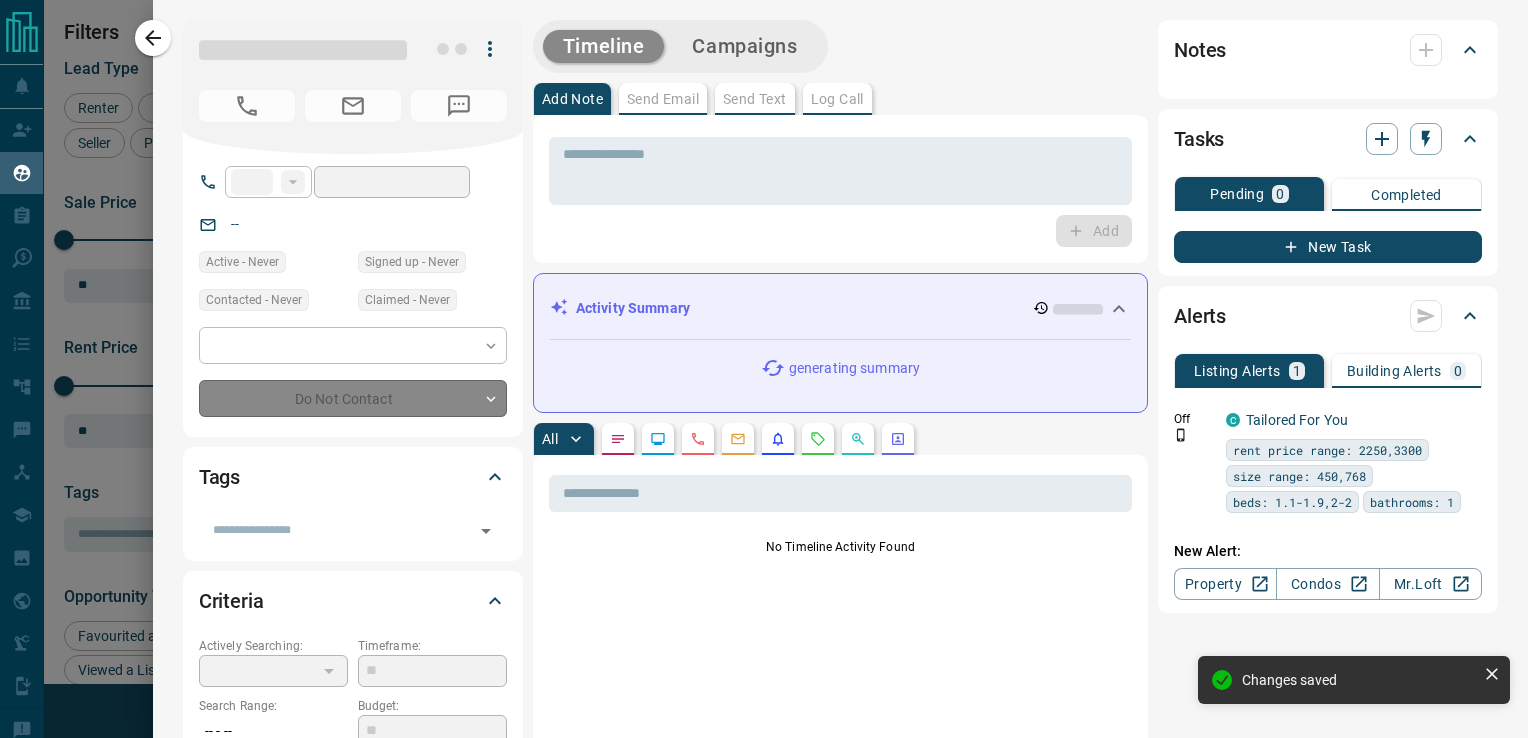 type on "**" 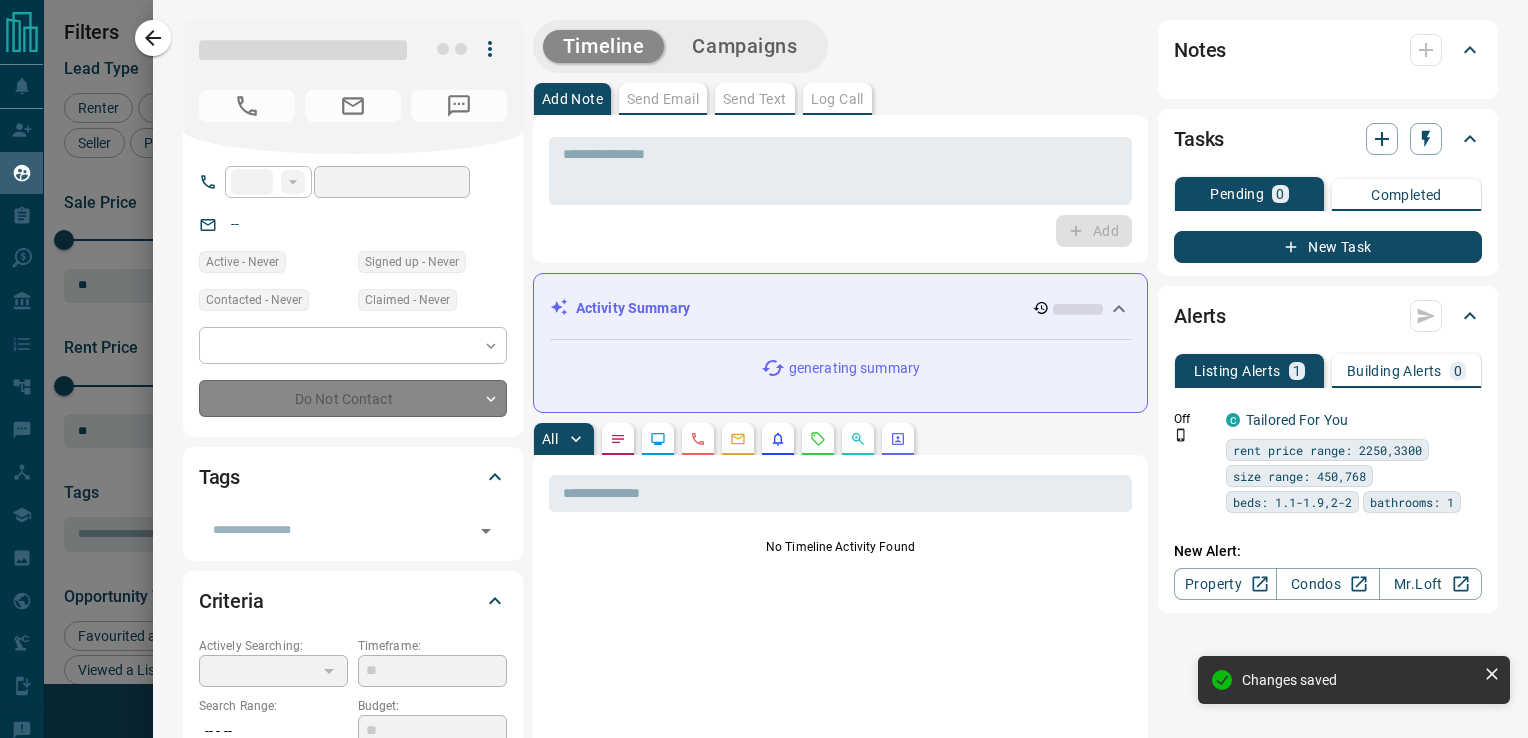 type on "**********" 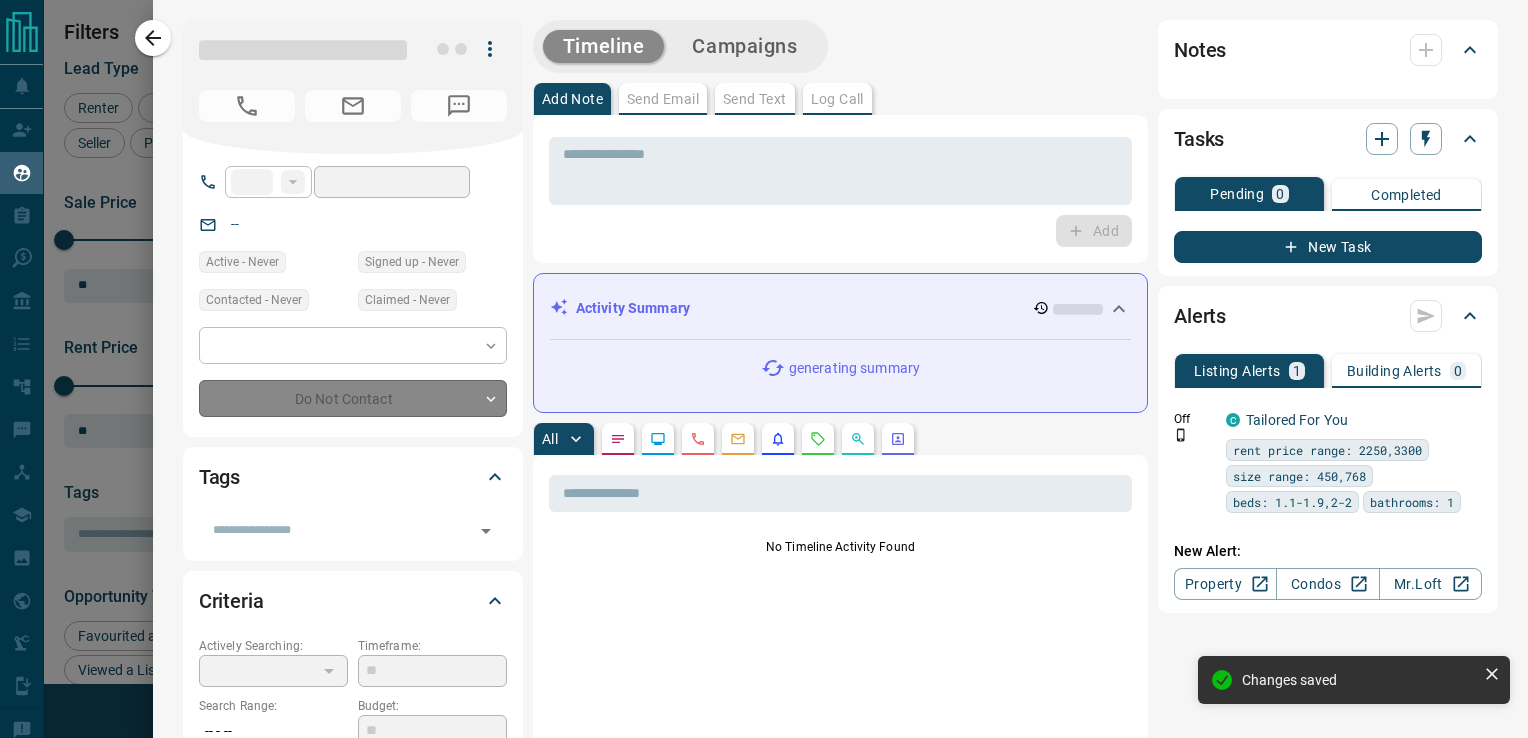 type on "**********" 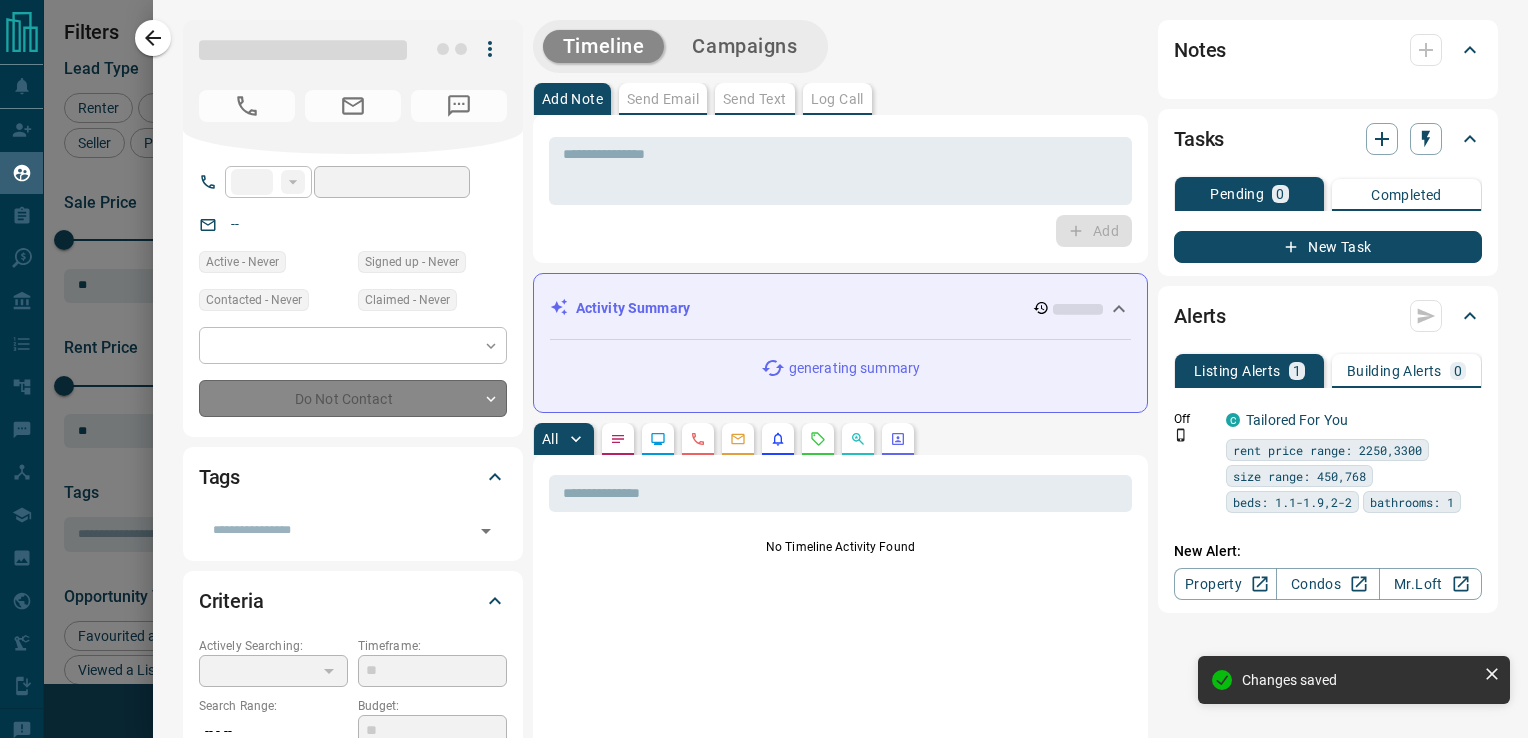 type on "*" 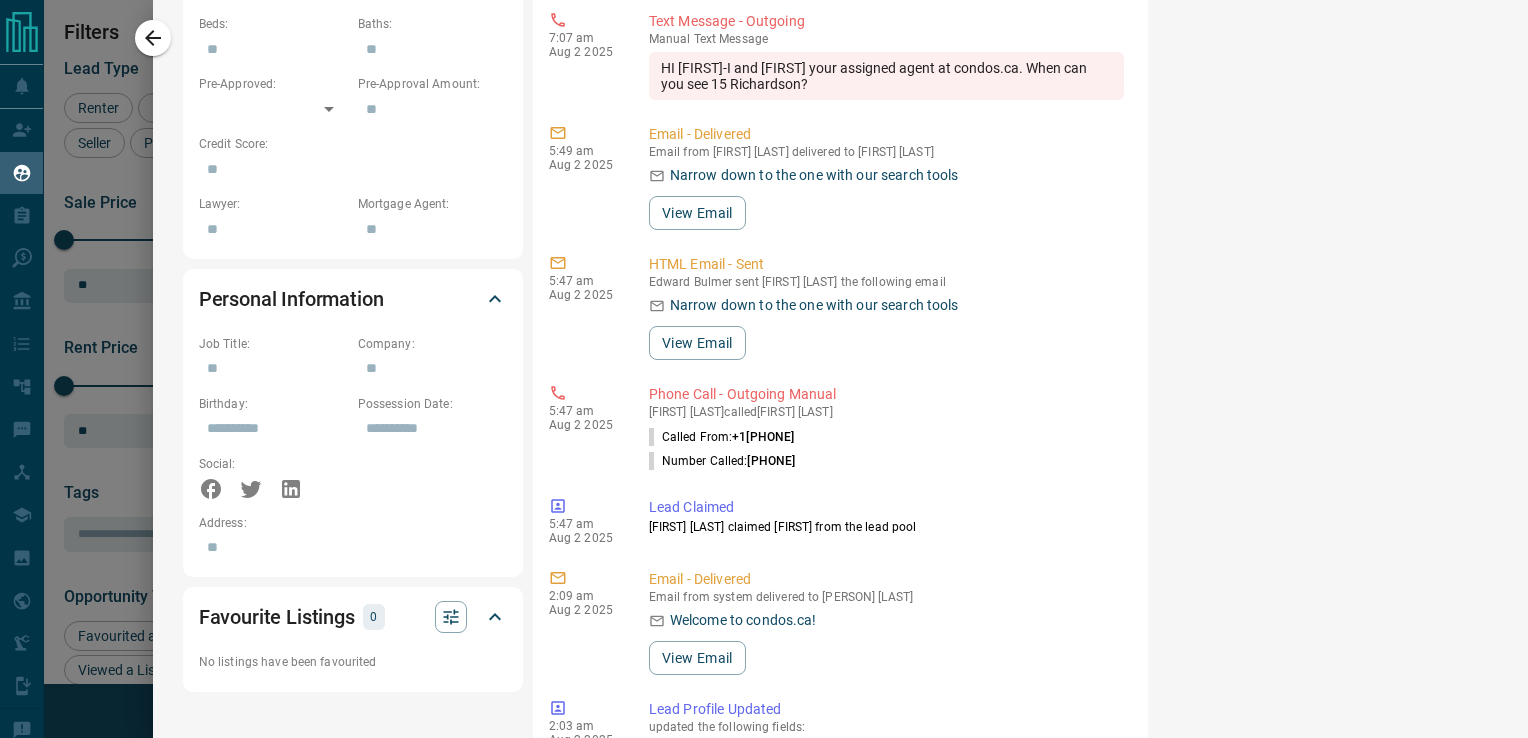 scroll, scrollTop: 0, scrollLeft: 0, axis: both 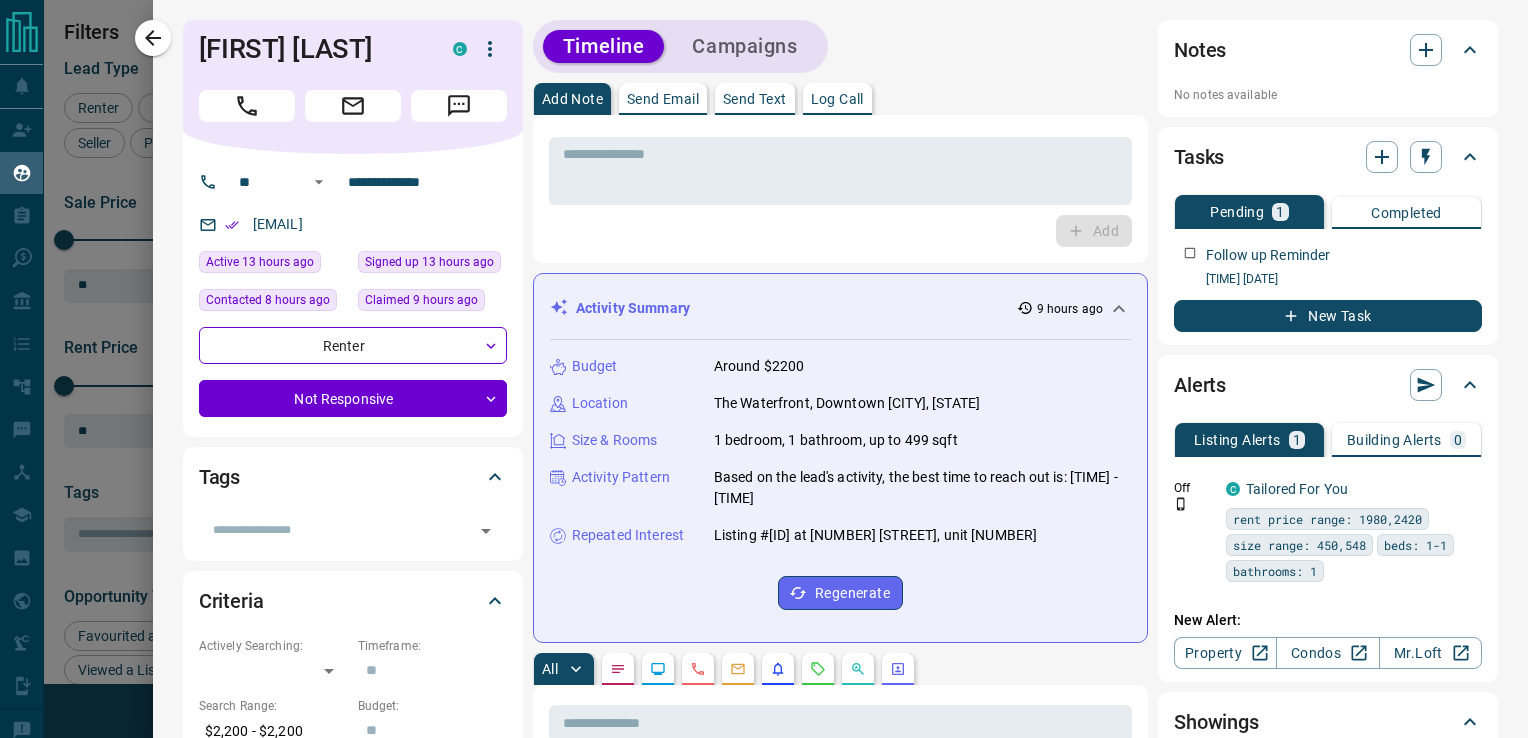 click on "Send Text" at bounding box center (755, 99) 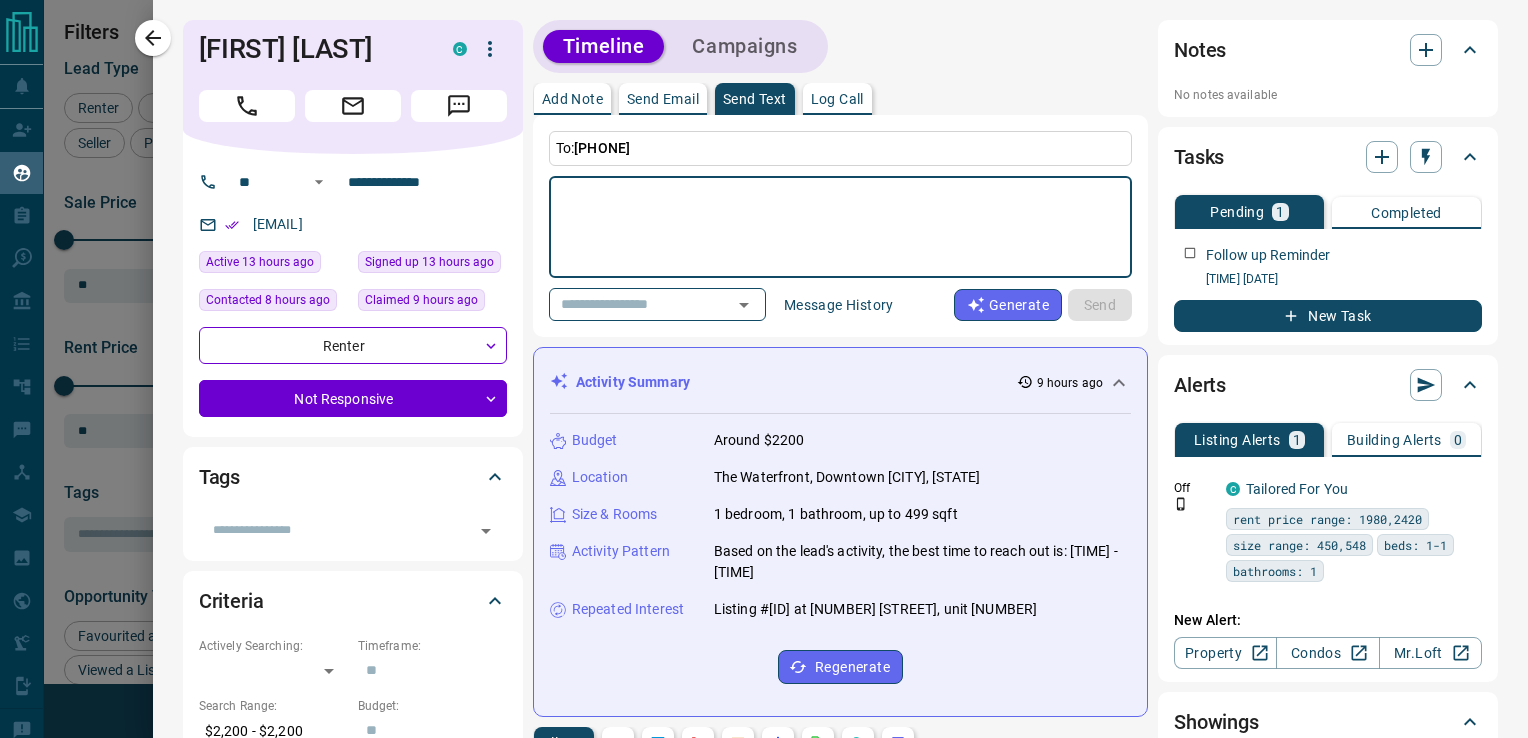 click at bounding box center [840, 227] 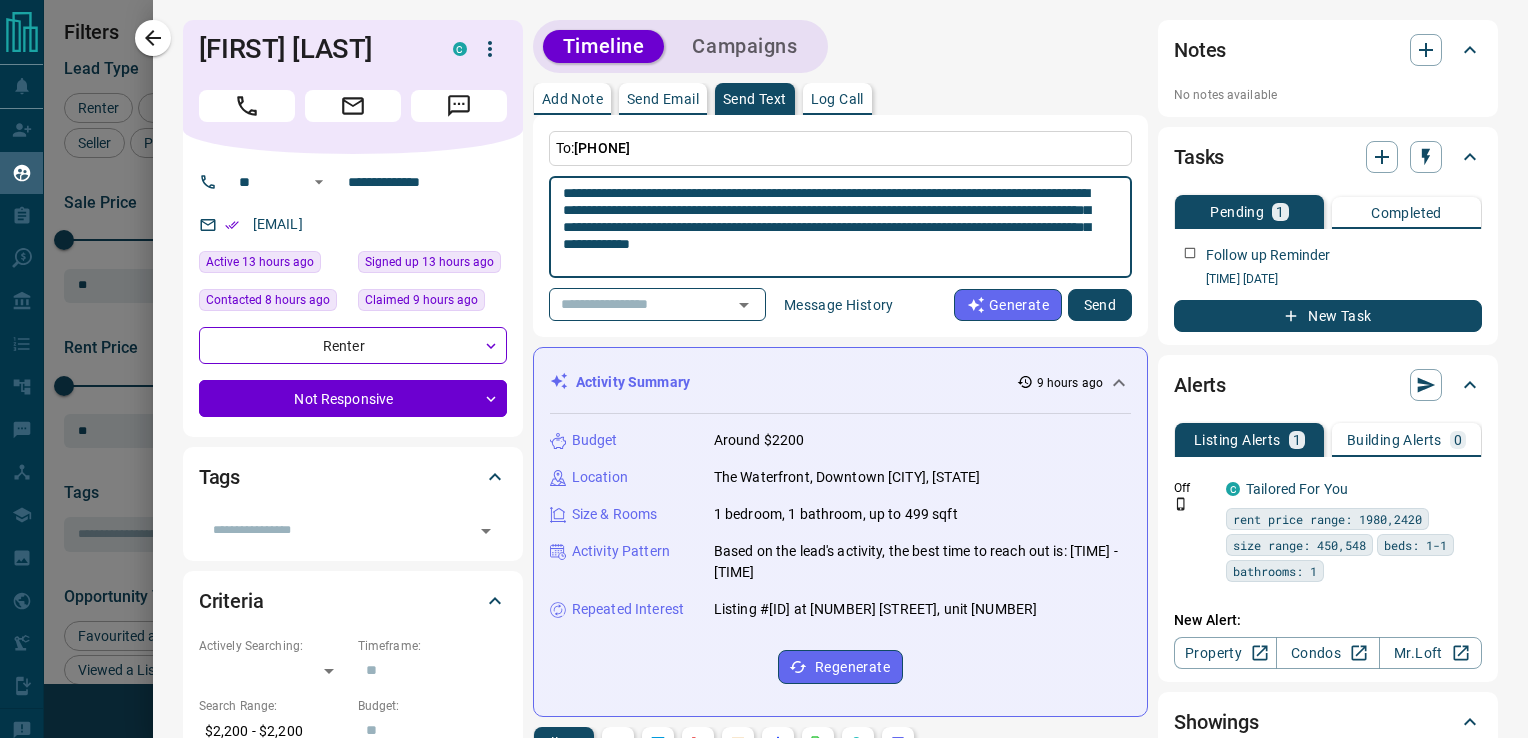 click on "**********" at bounding box center [833, 227] 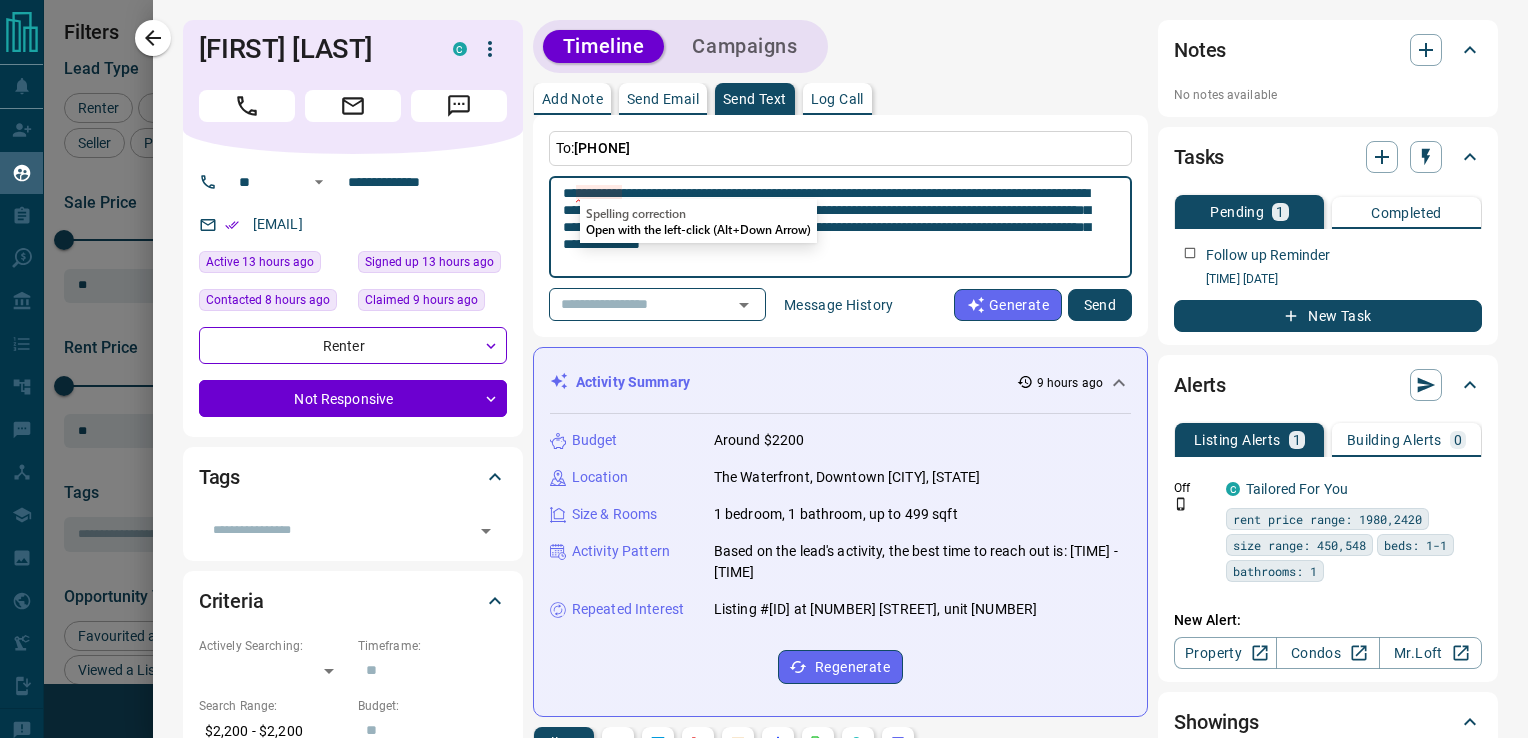 click on "**********" at bounding box center (833, 227) 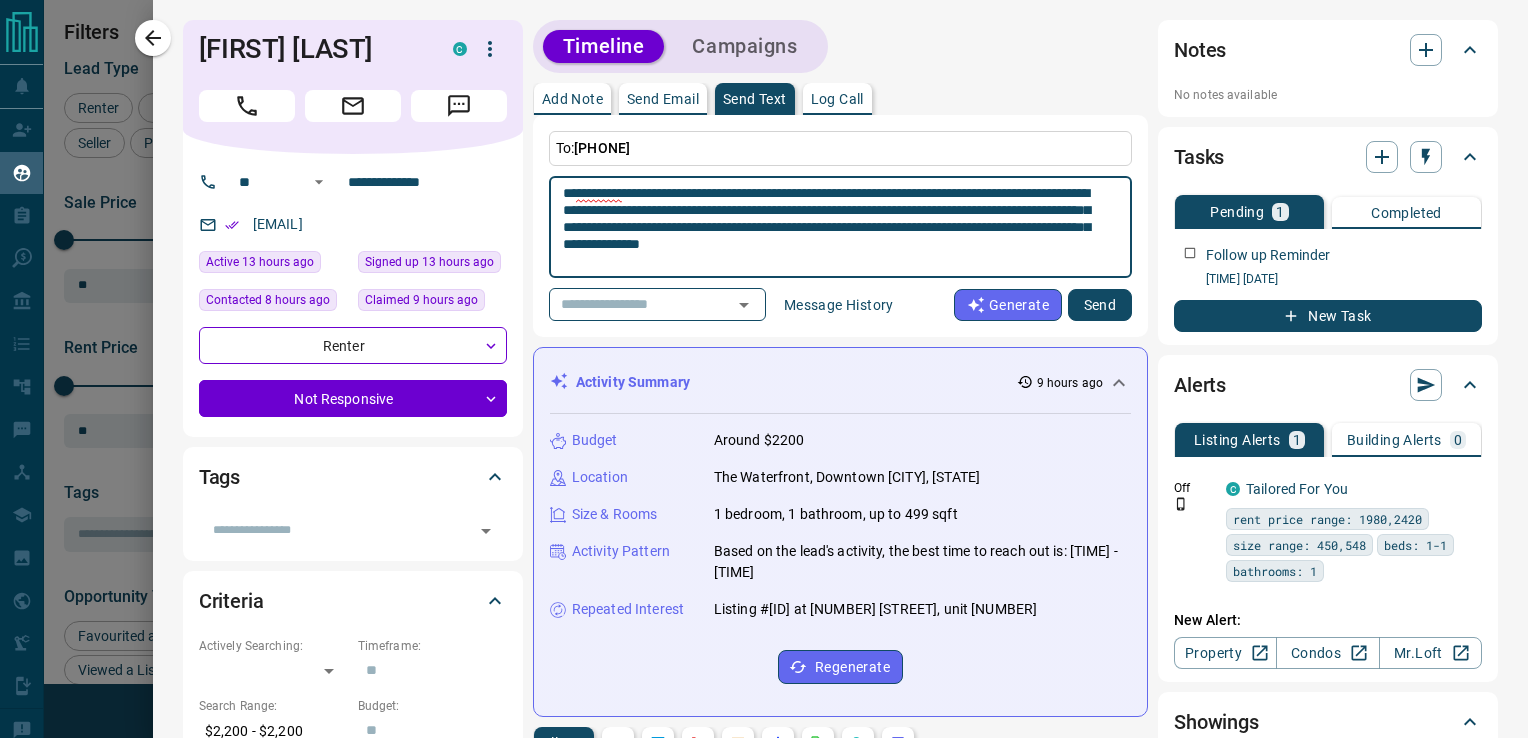 click on "**********" at bounding box center (833, 227) 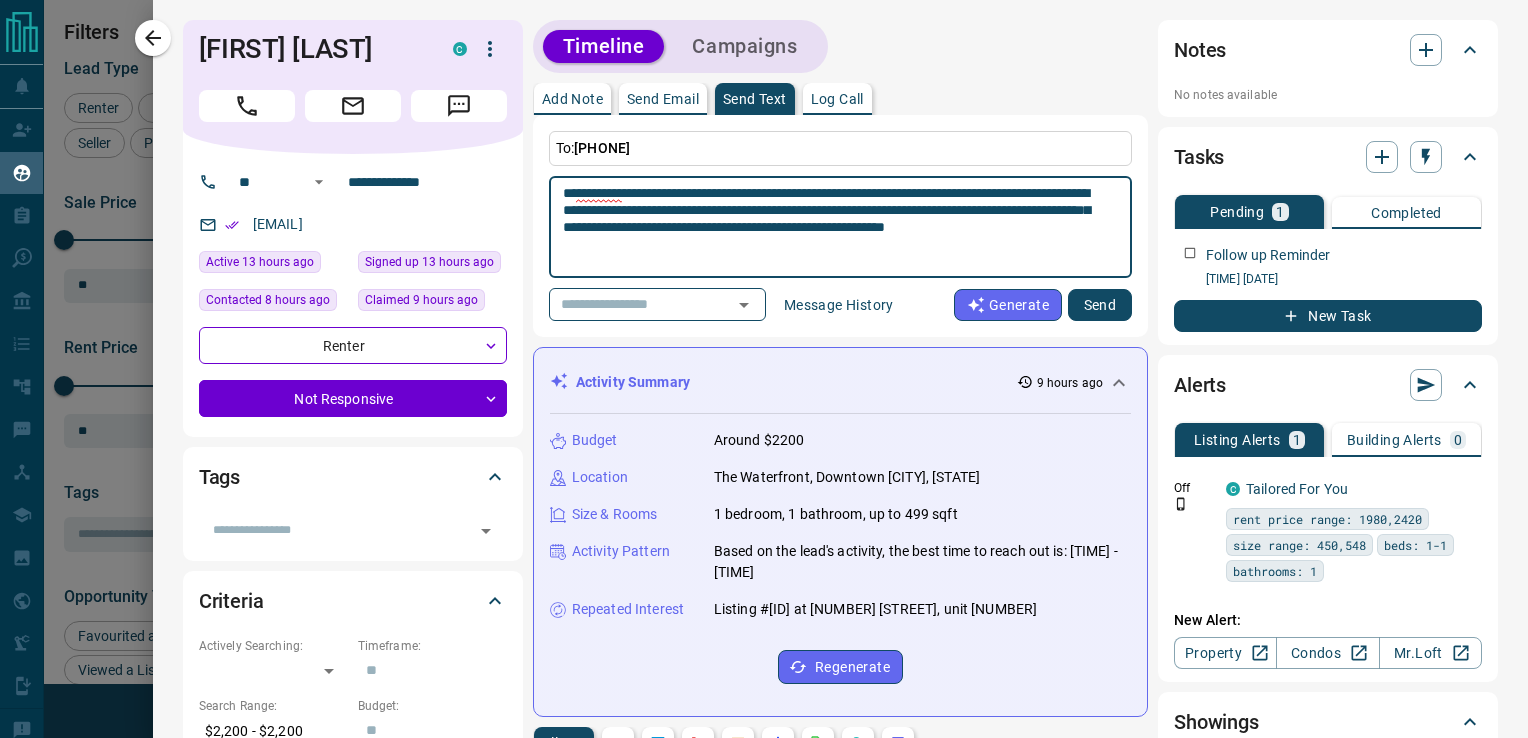 click on "**********" at bounding box center (833, 227) 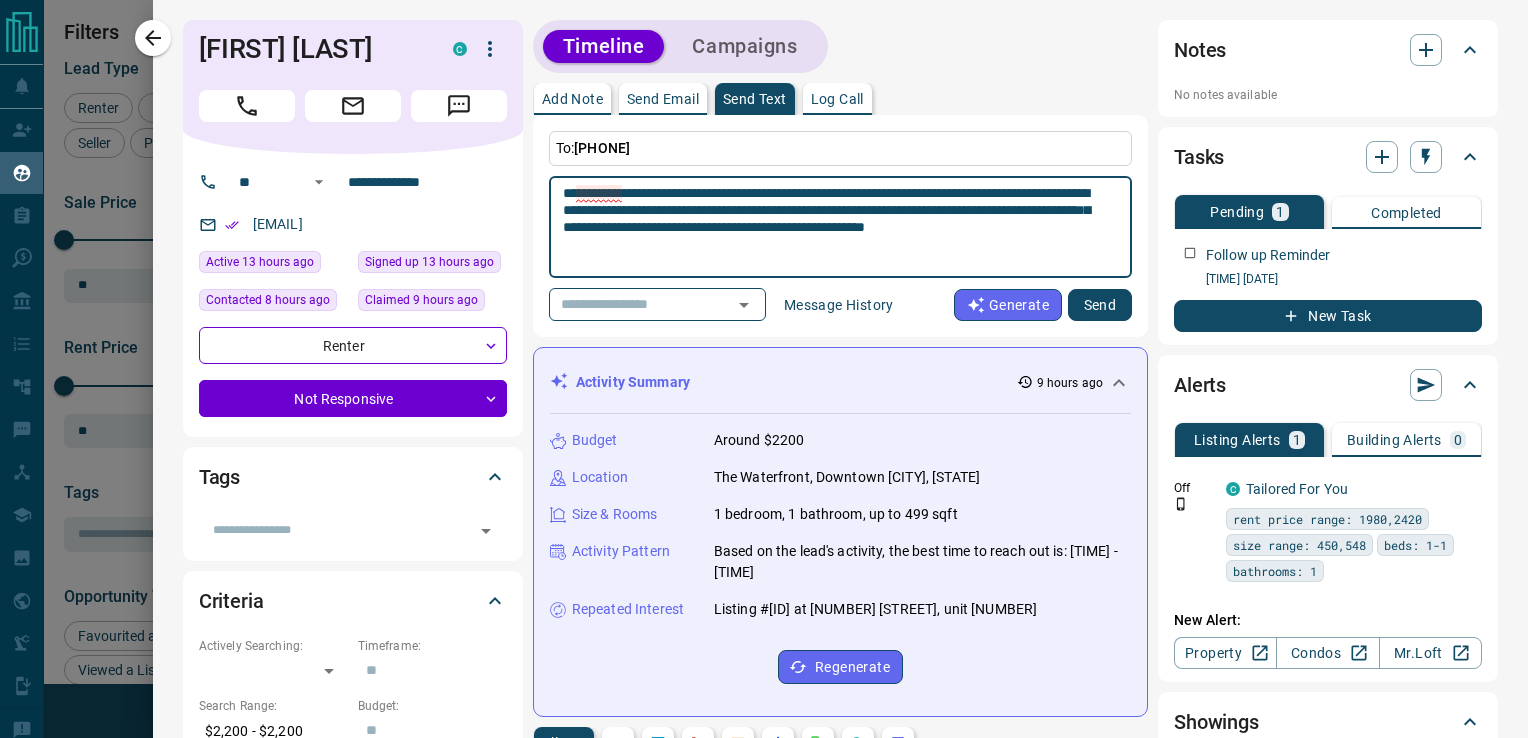 click on "**********" at bounding box center [833, 227] 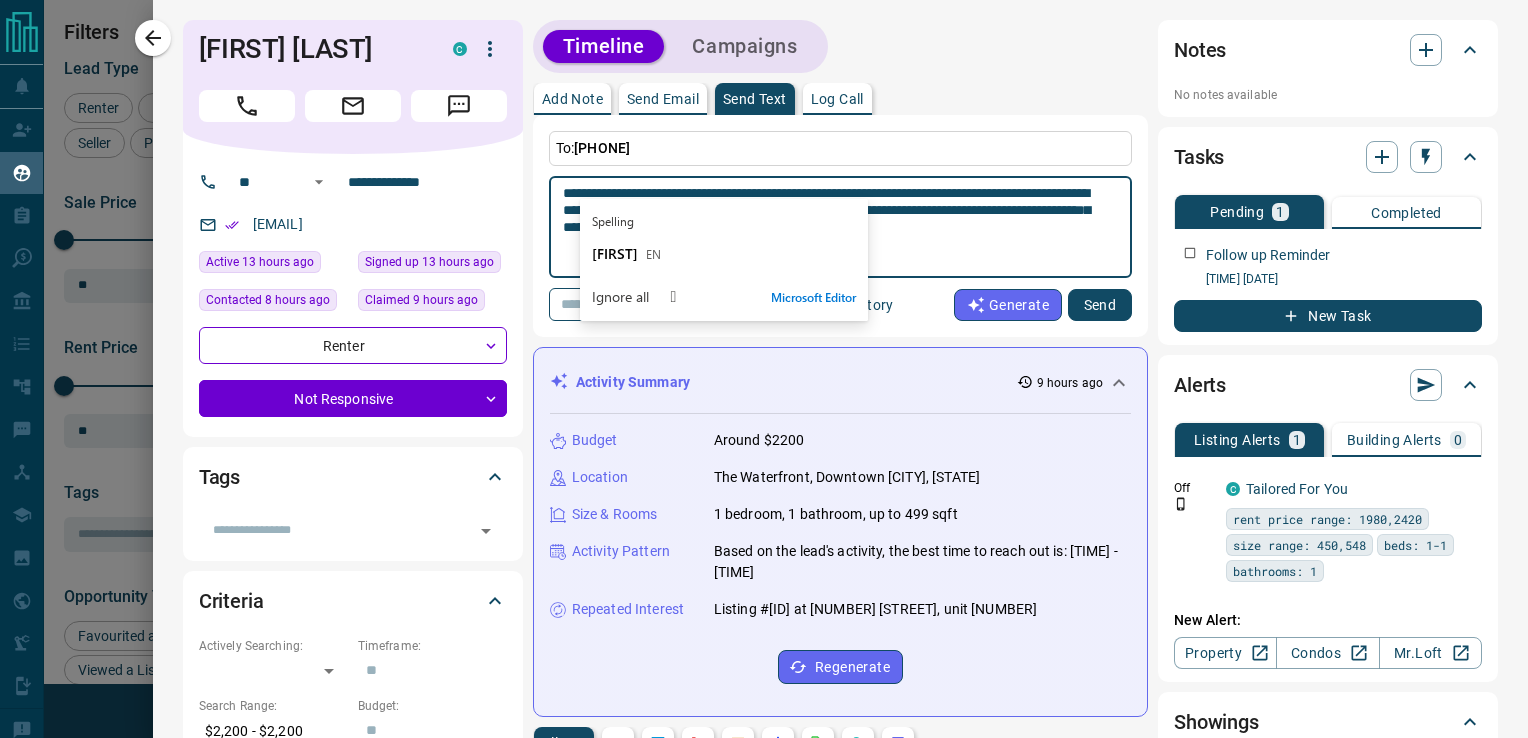 type on "**********" 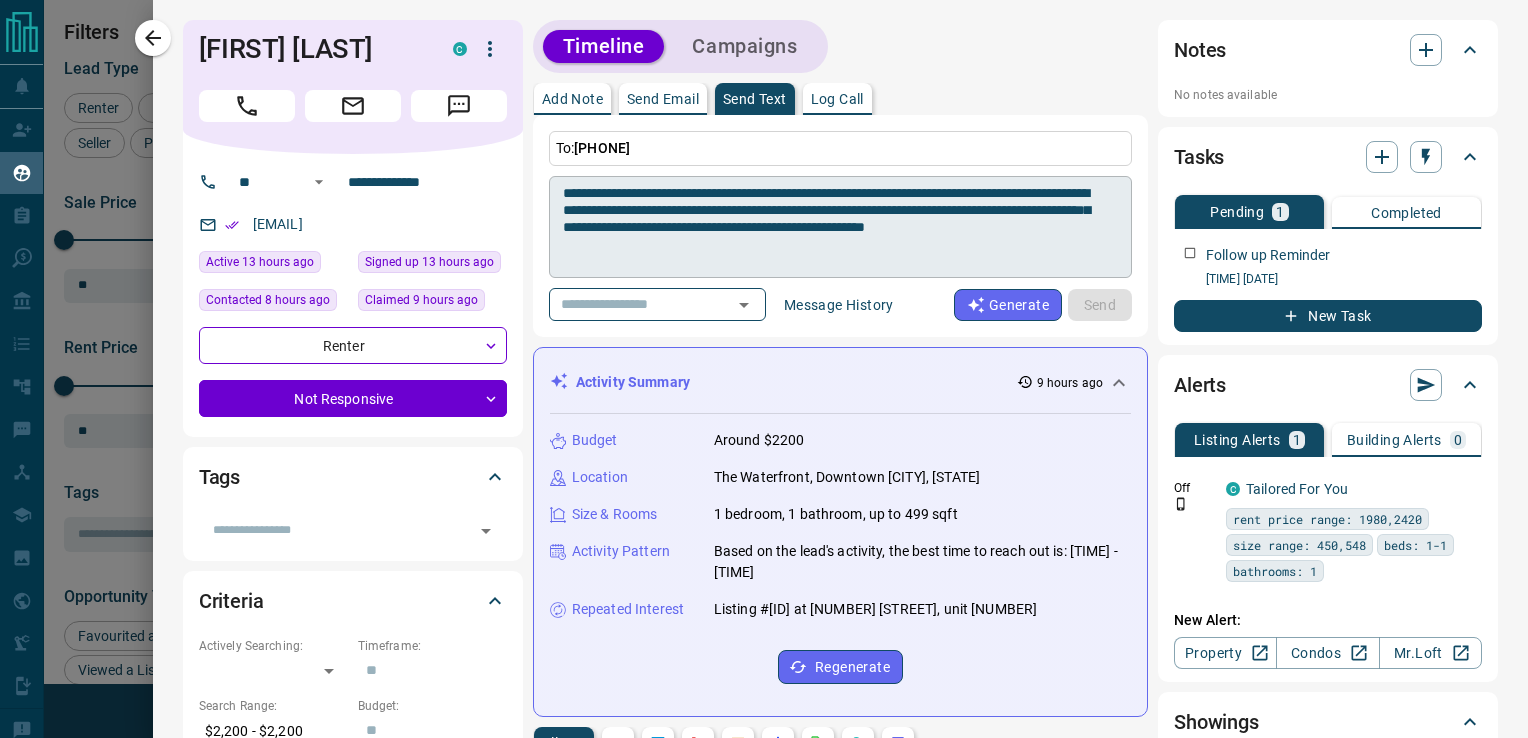type 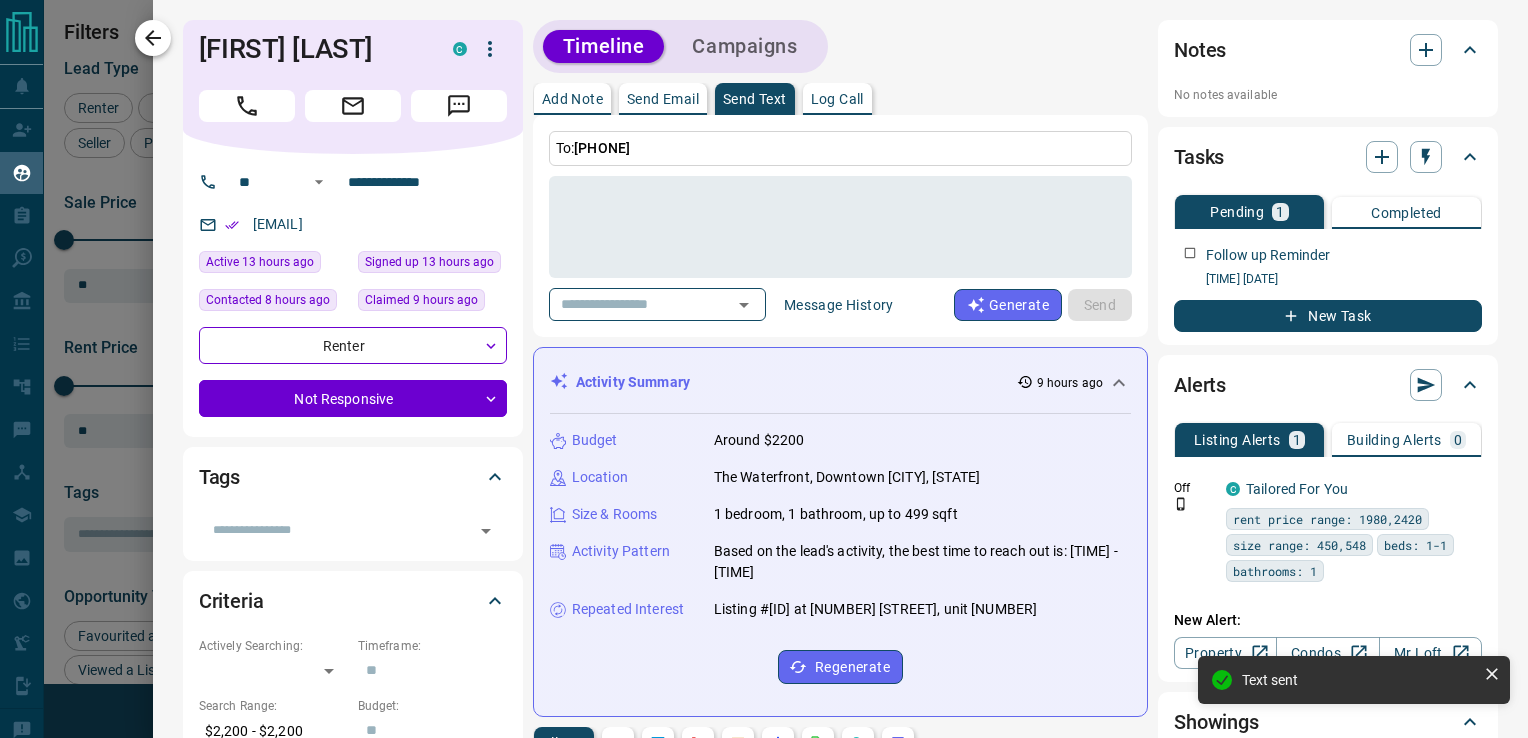 click 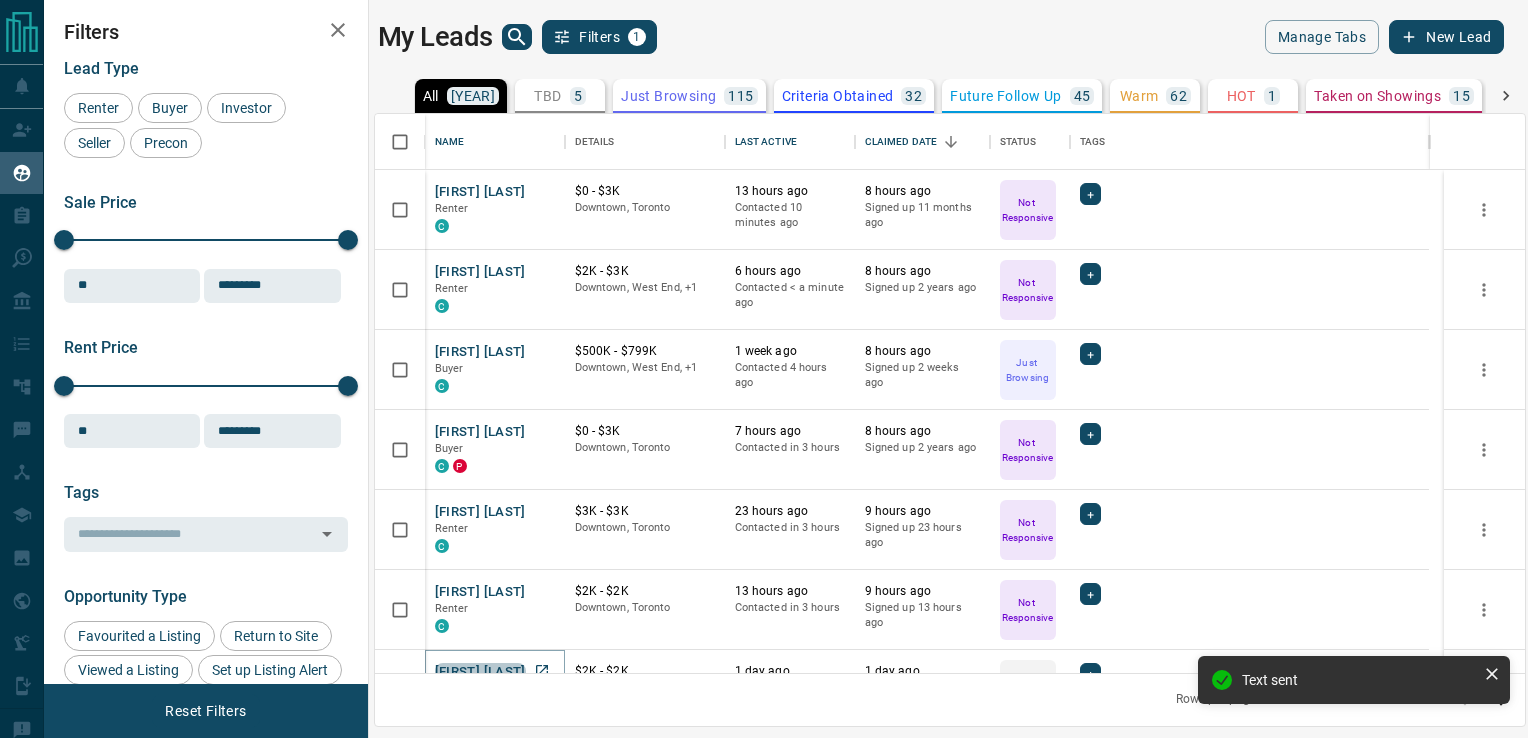 click on "[FIRST] [LAST]" at bounding box center (480, 672) 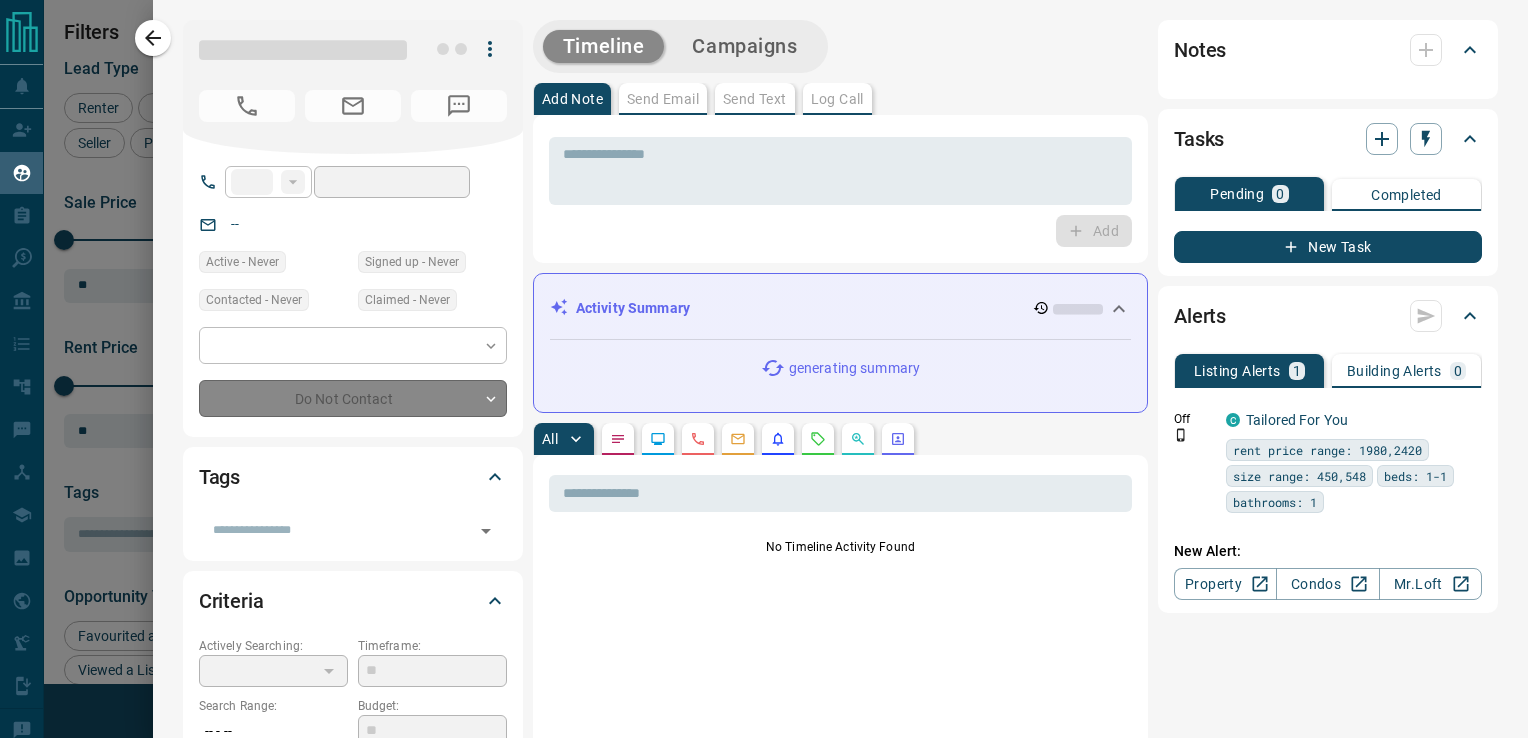 type on "**" 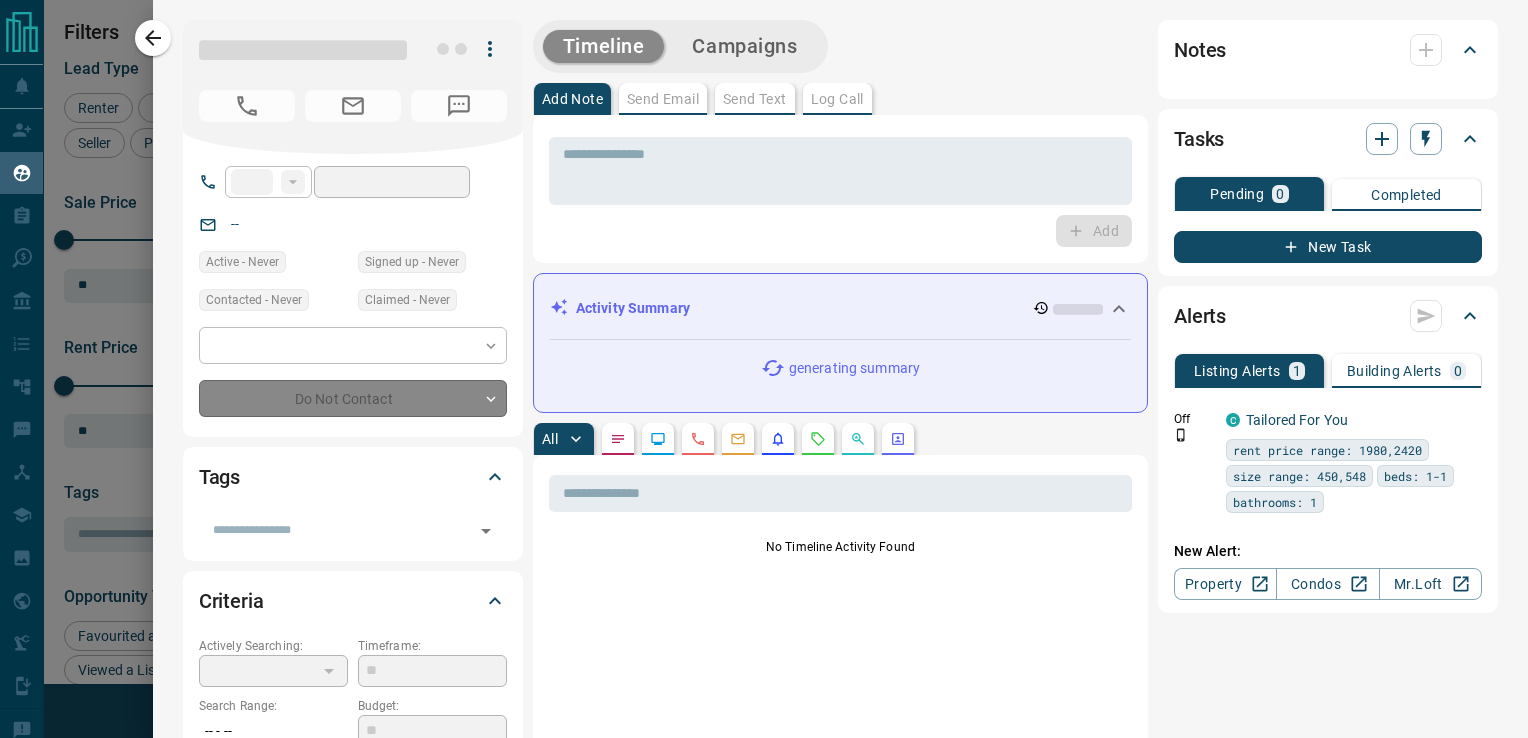 type on "**********" 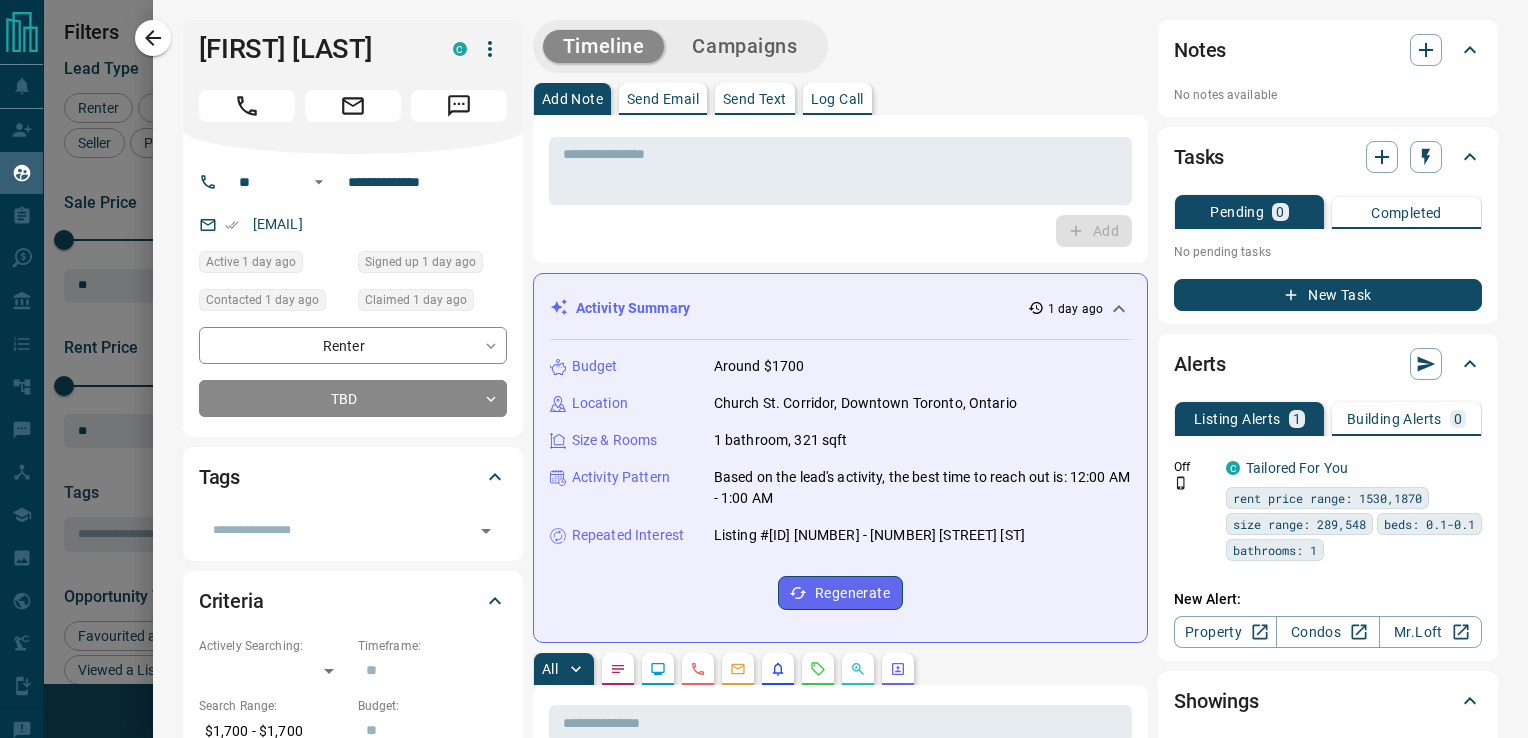 click on "Send Text" at bounding box center (755, 99) 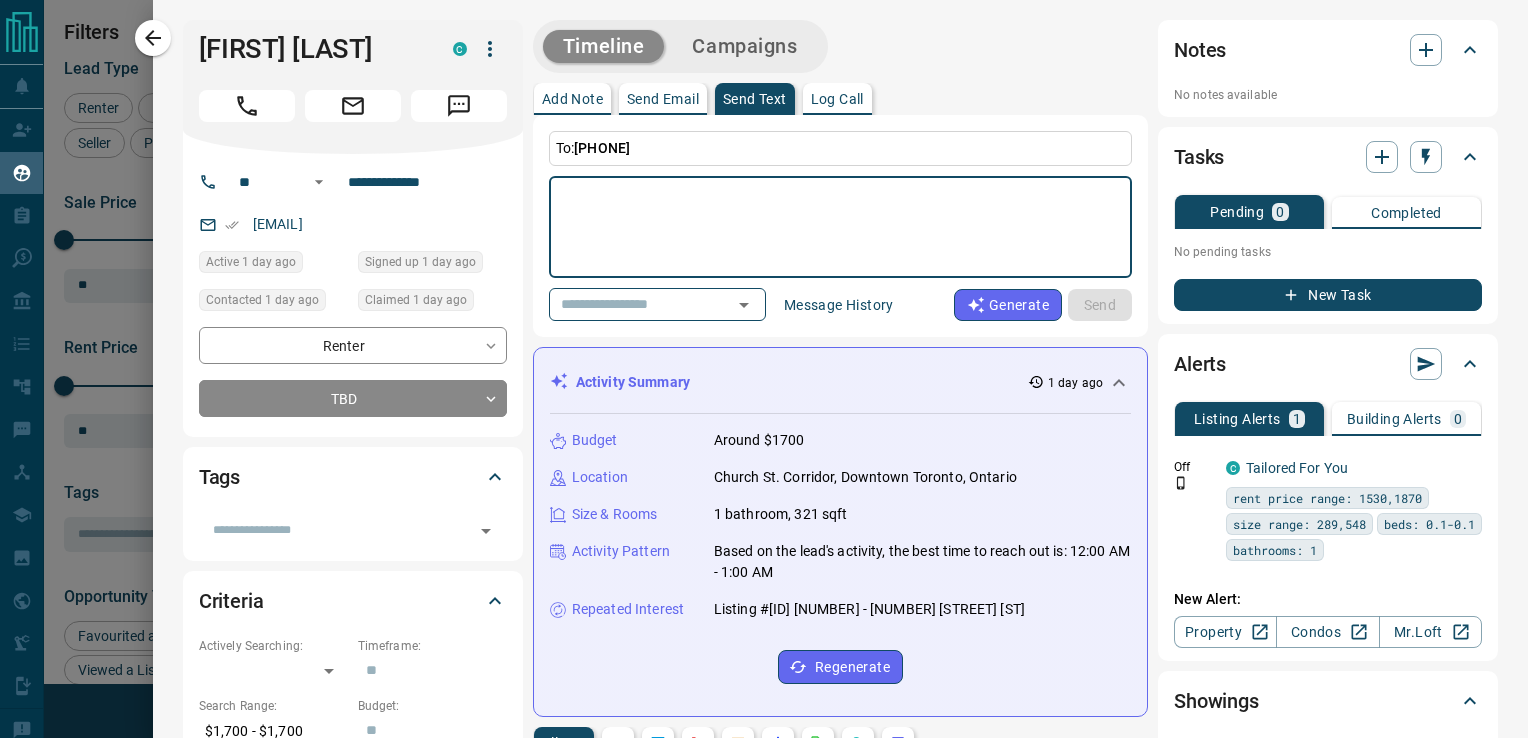 click at bounding box center (840, 227) 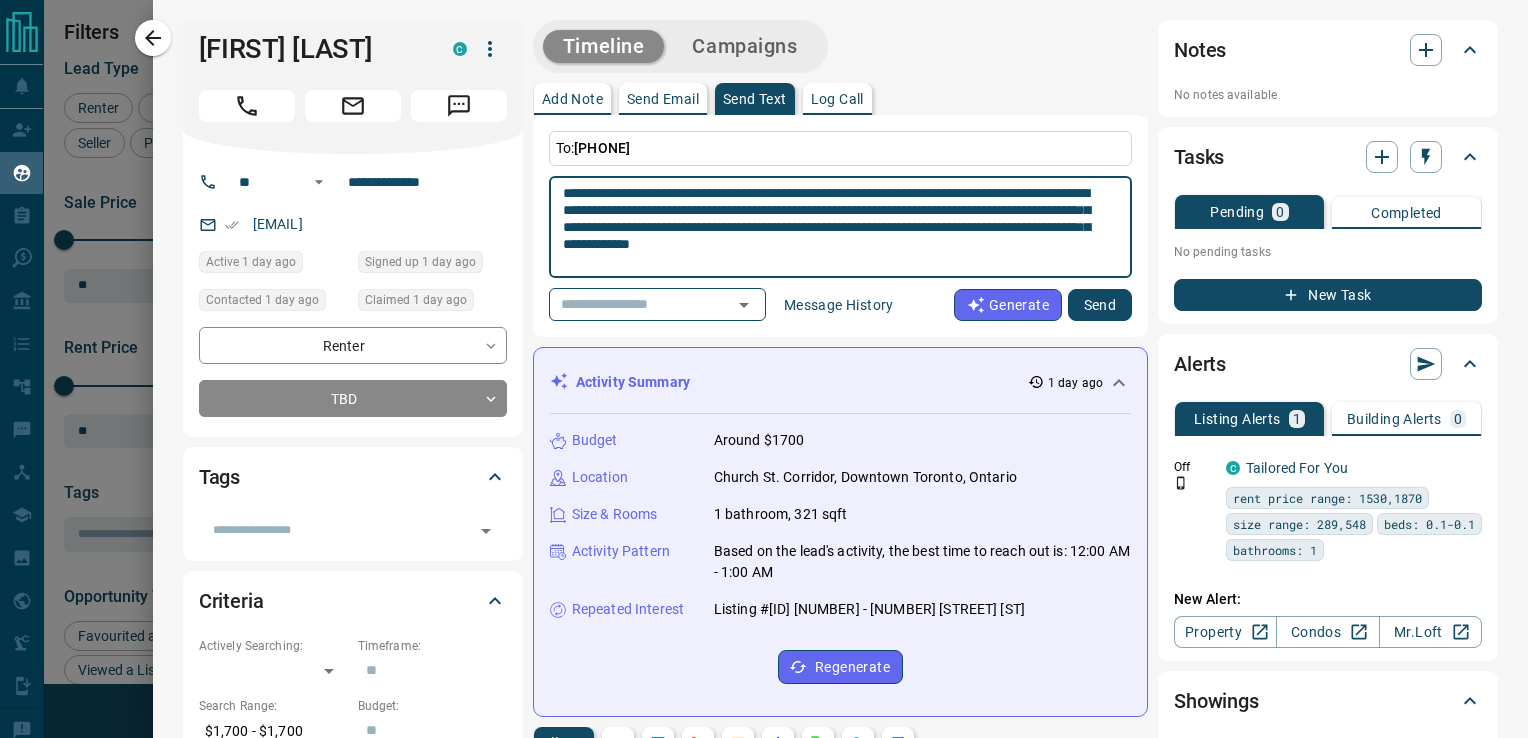 click on "**********" at bounding box center (833, 227) 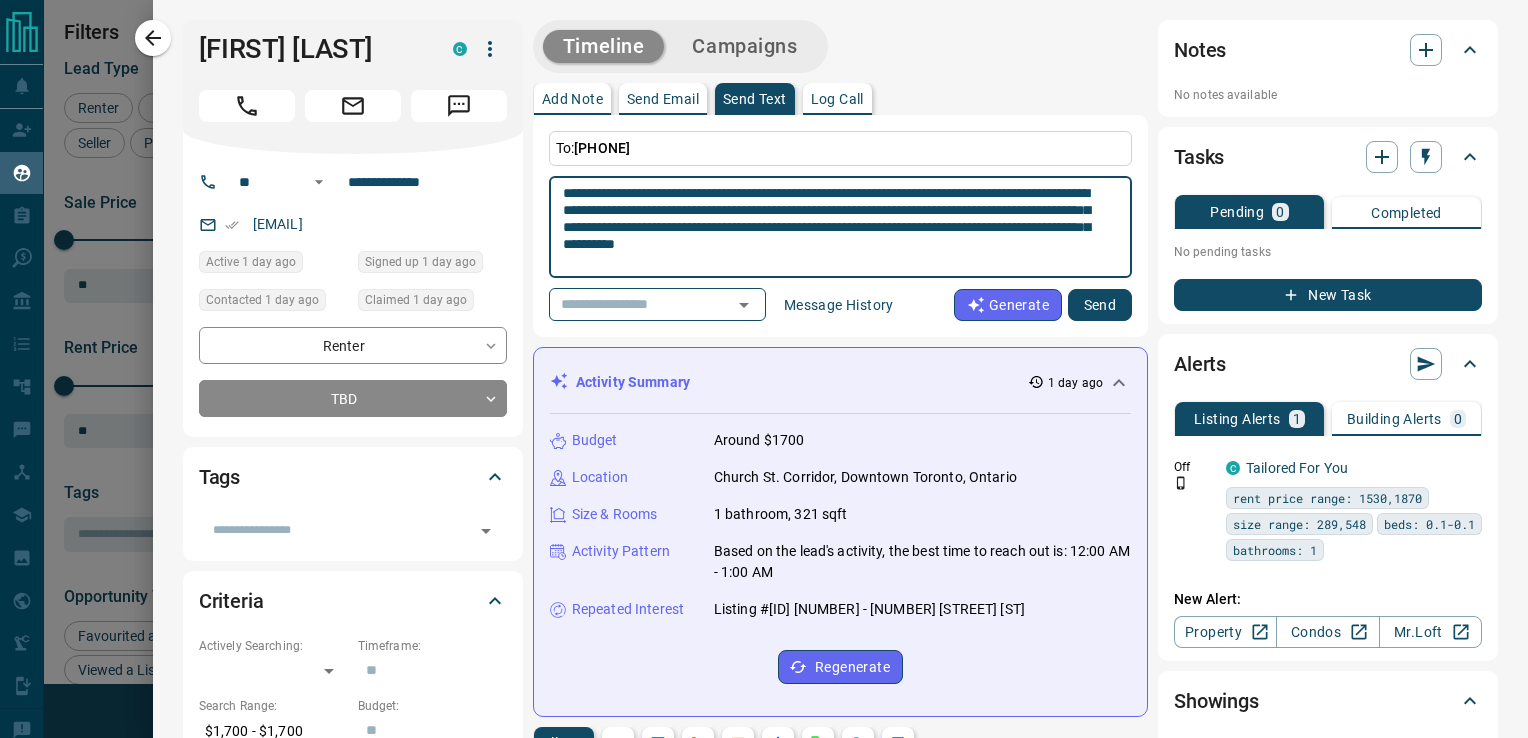type on "**********" 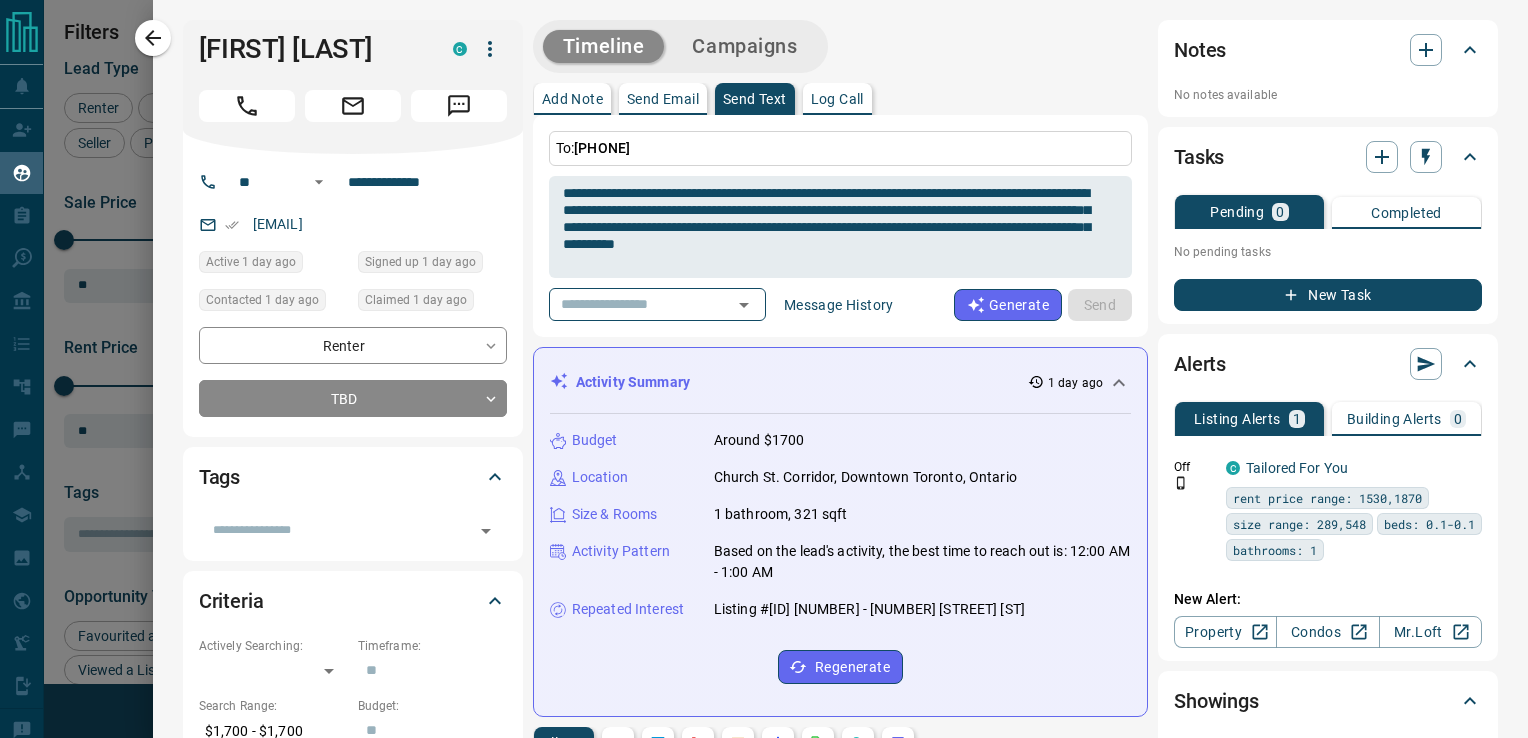 type 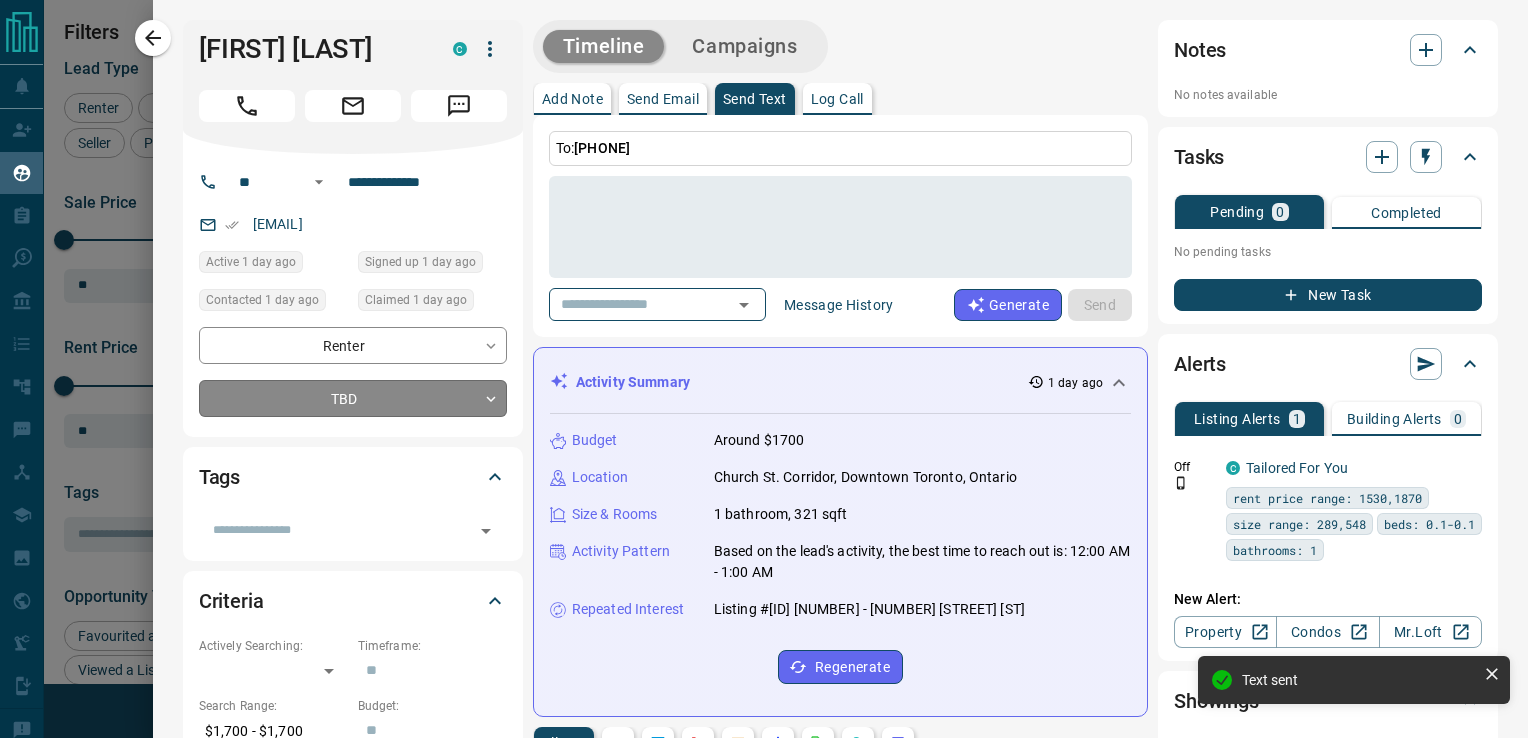 click on "Lead Transfers Claim Leads My Leads Tasks Opportunities Deals Campaigns Automations Messages Broker Bay Training Media Services Agent Resources Precon Worksheet Mobile Apps Disclosure Logout My Leads Filters 1 Manage Tabs New Lead All 1965 TBD 5 Do Not Contact - Not Responsive 1159 Bogus 14 Just Browsing 115 Criteria Obtained 32 Future Follow Up 45 Warm 62 HOT 1 Taken on Showings 15 Submitted Offer 2 Client 515 Name Details Last Active Claimed Date Status Tags [FIRST] [LAST] Renter C $0 - $3K Downtown, Toronto 13 hours ago Contacted 10 minutes ago 8 hours ago Signed up 11 months ago Not Responsive + [FIRST] [LAST] Renter C $2K - $3K Downtown, West End, +1 6 hours ago Contacted < a minute ago 8 hours ago Signed up 2 years ago Not Responsive + [FIRST] [LAST] Buyer C $500K - $799K Downtown, West End, +1 1 week ago Contacted 4 hours ago 8 hours ago Signed up 2 weeks ago Just Browsing + [FIRST] [LAST] Buyer C P $0 - $3K Downtown, Toronto 7 hours ago Contacted in 3 hours 8 hours ago Signed up 2 years ago Not Responsive +" at bounding box center [764, 356] 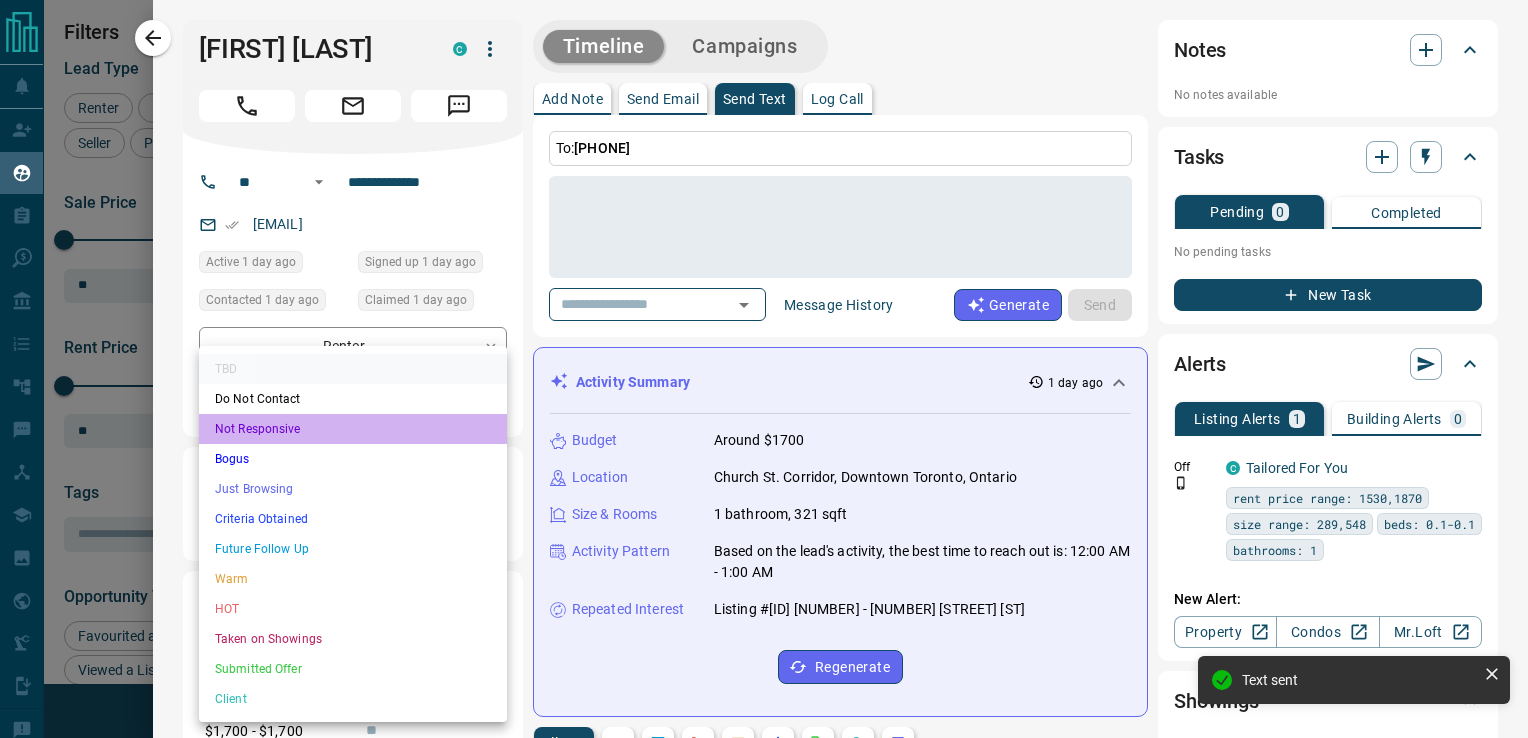 click on "Not Responsive" at bounding box center (353, 429) 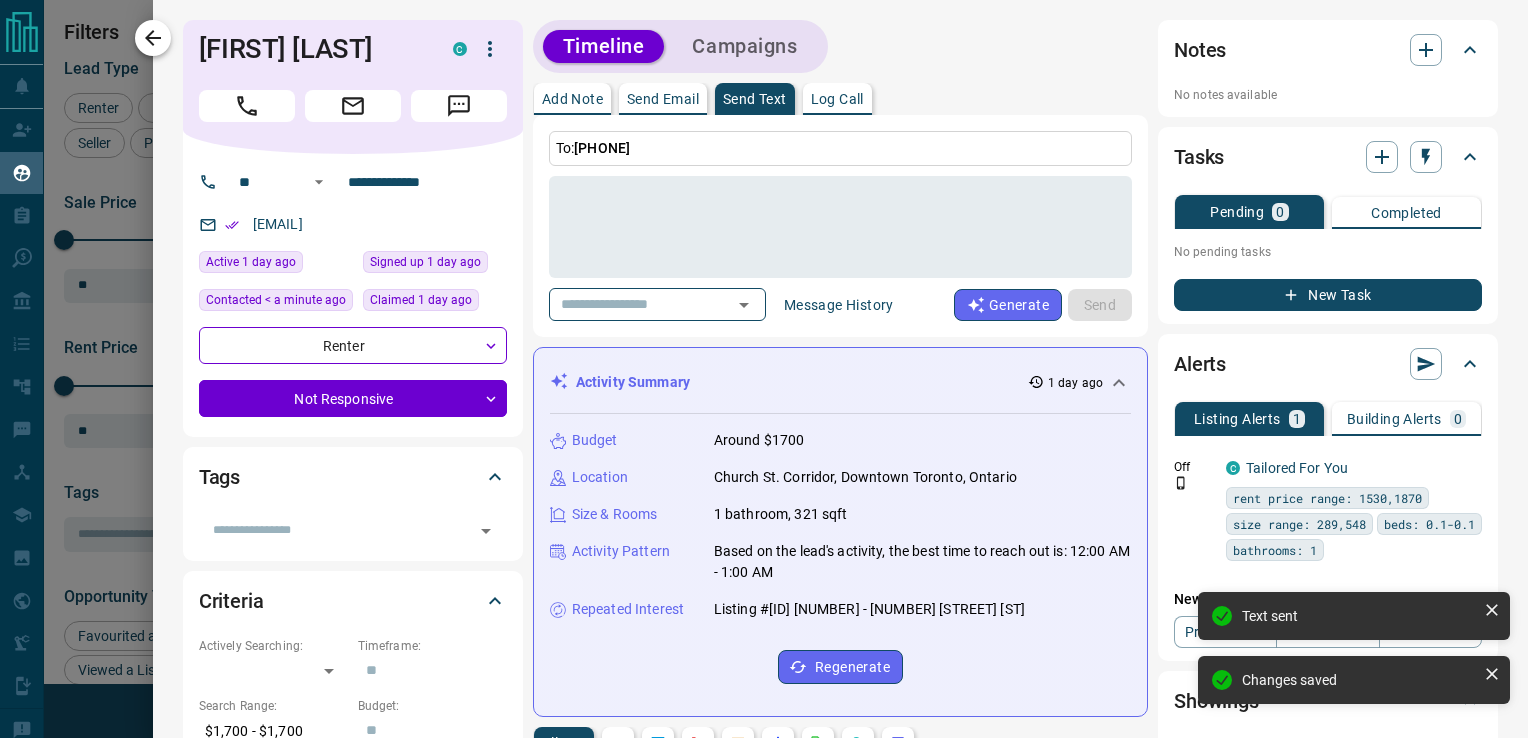 type on "*" 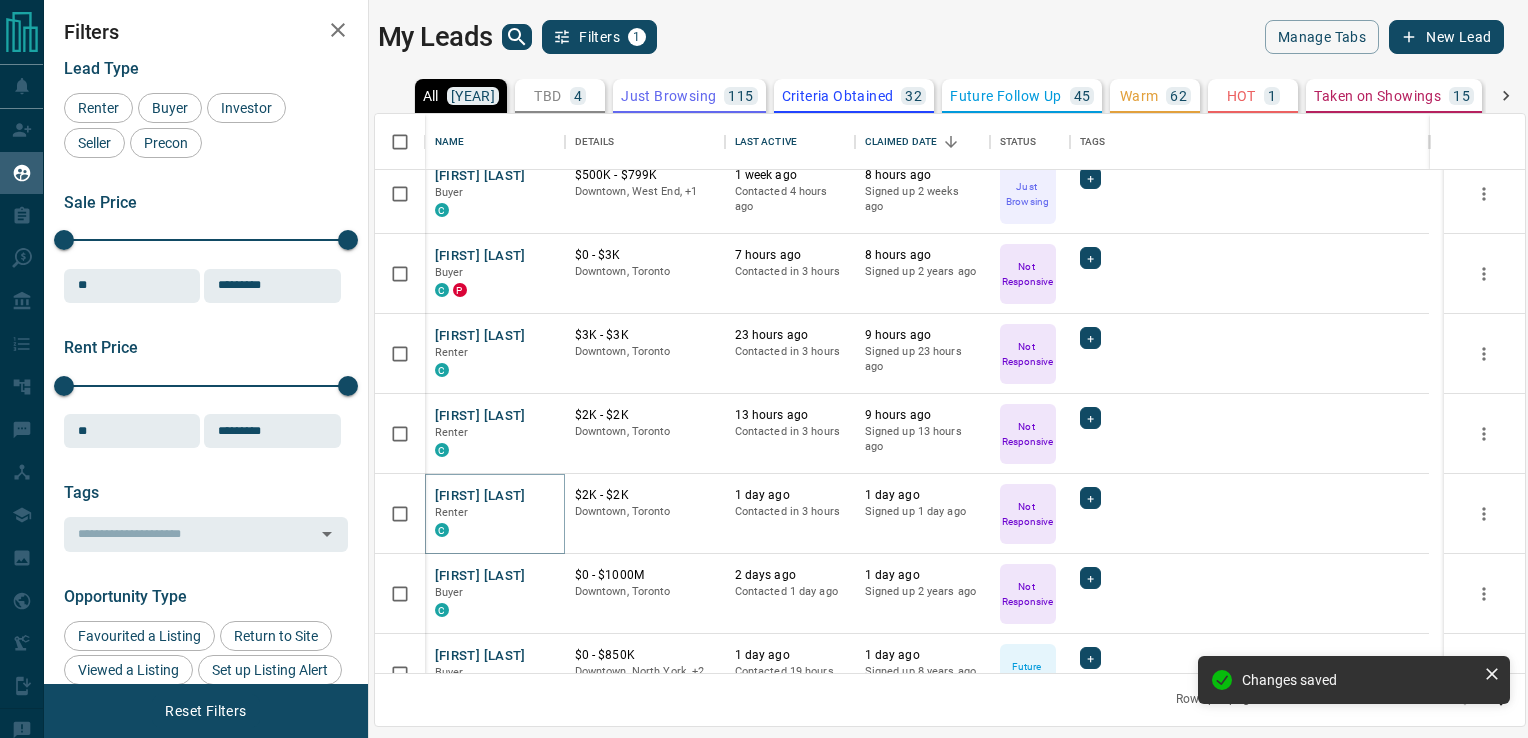 scroll, scrollTop: 278, scrollLeft: 0, axis: vertical 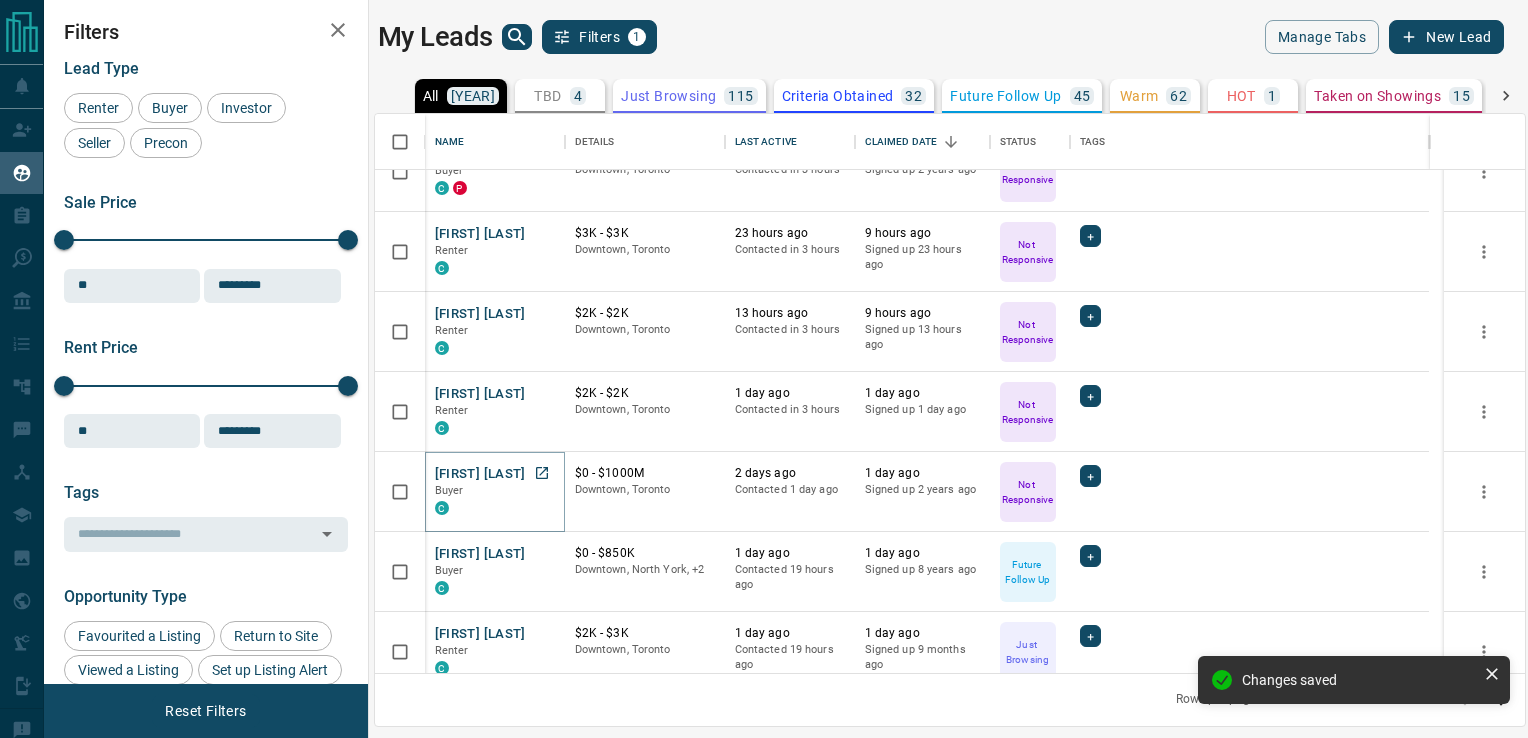 click on "[FIRST] [LAST]" at bounding box center [480, 474] 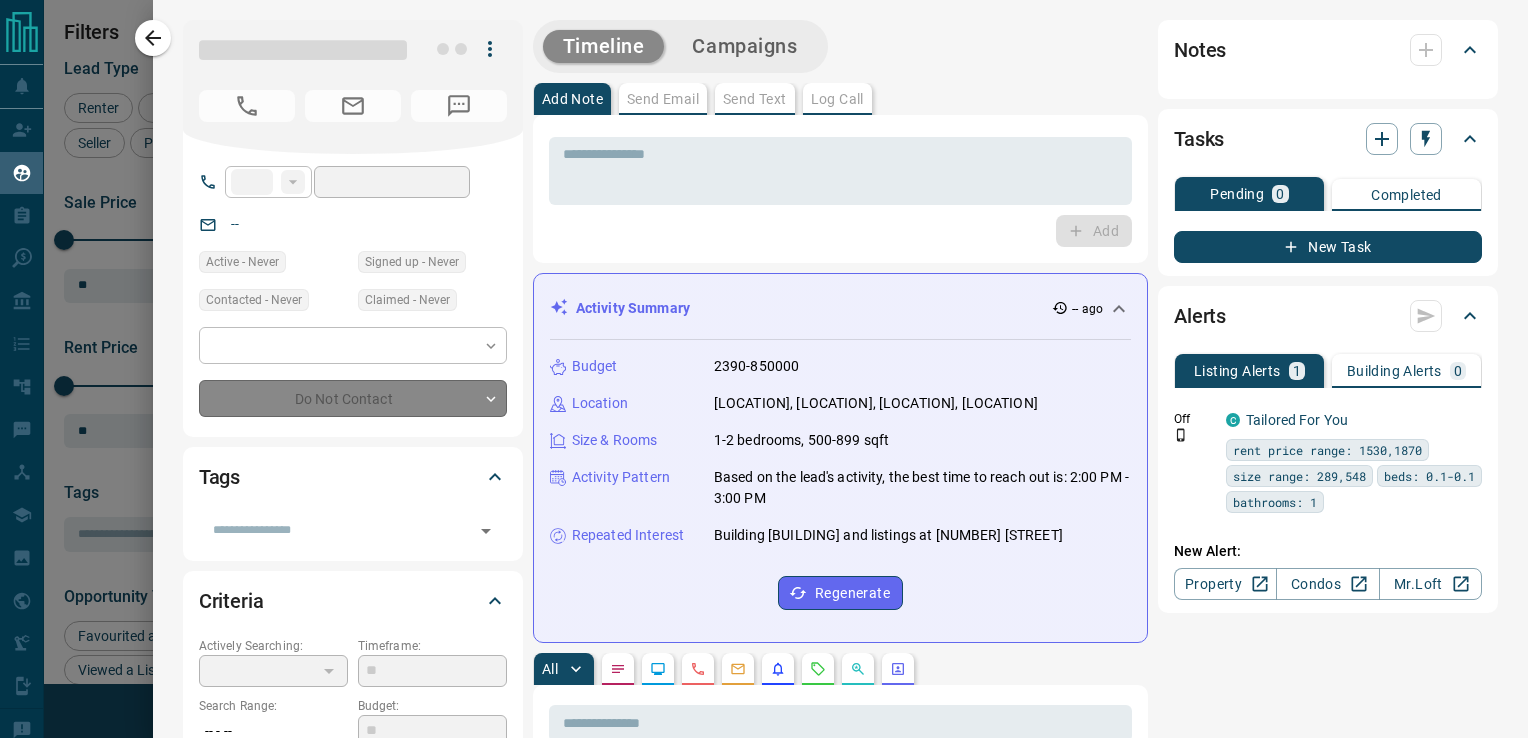 type on "***" 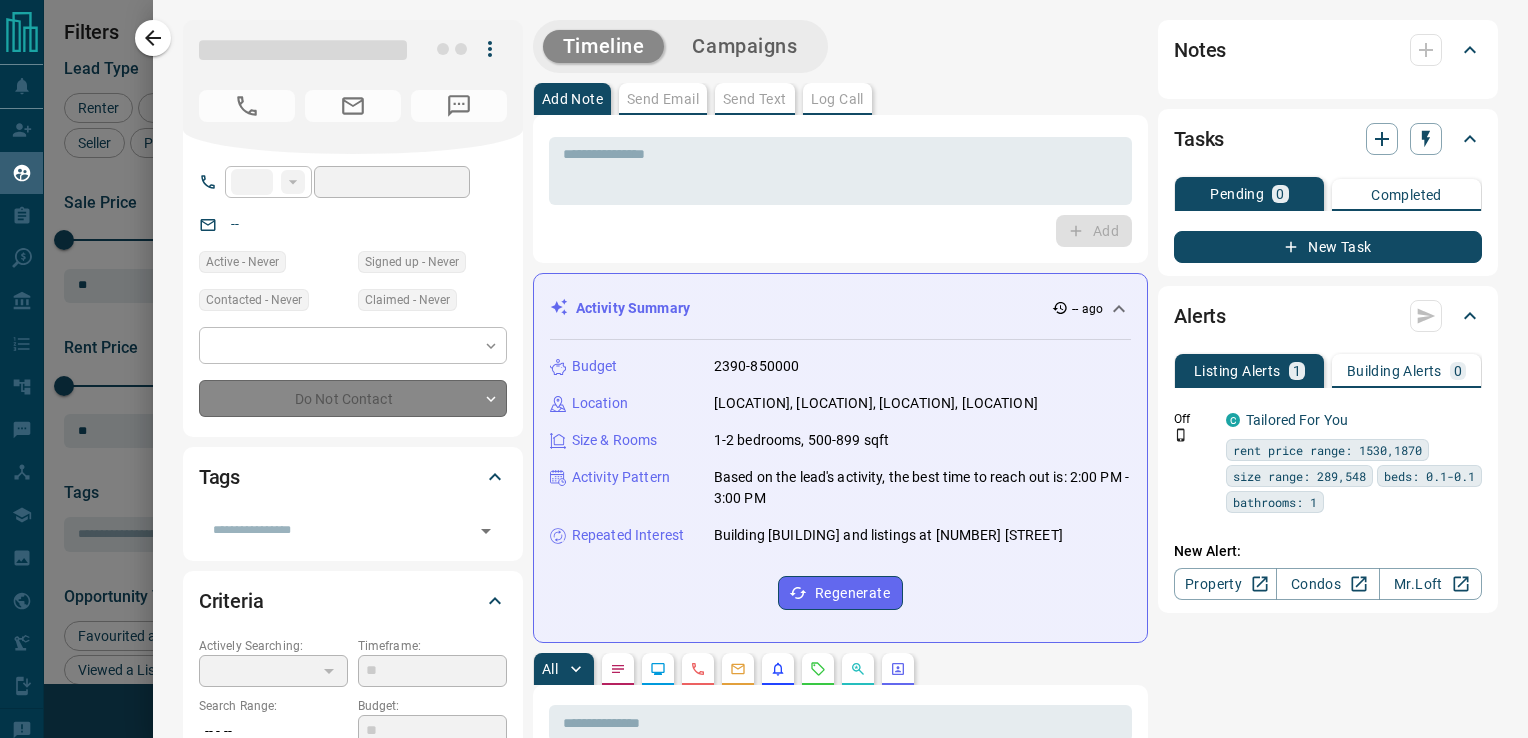 type on "**********" 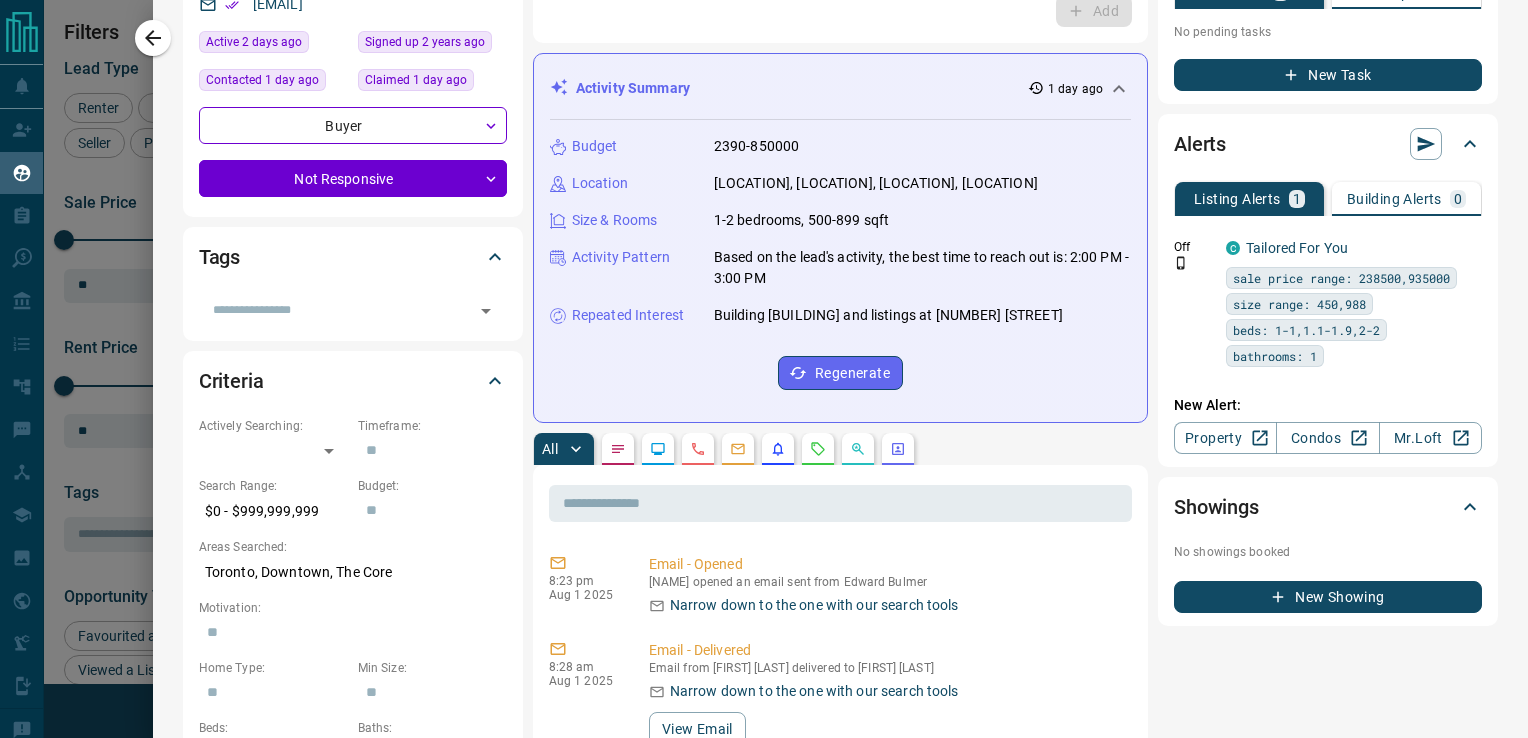 scroll, scrollTop: 0, scrollLeft: 0, axis: both 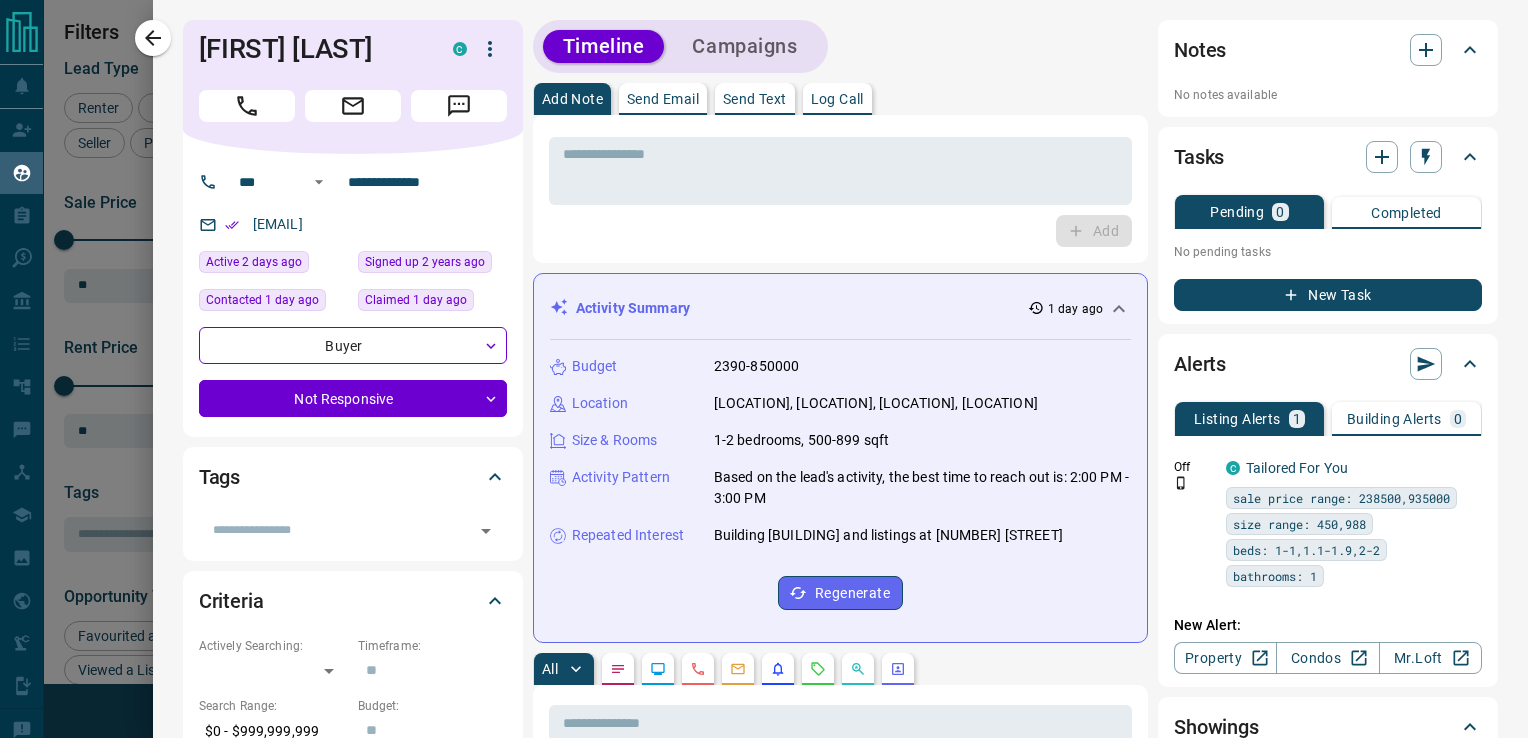click on "Send Text" at bounding box center [755, 99] 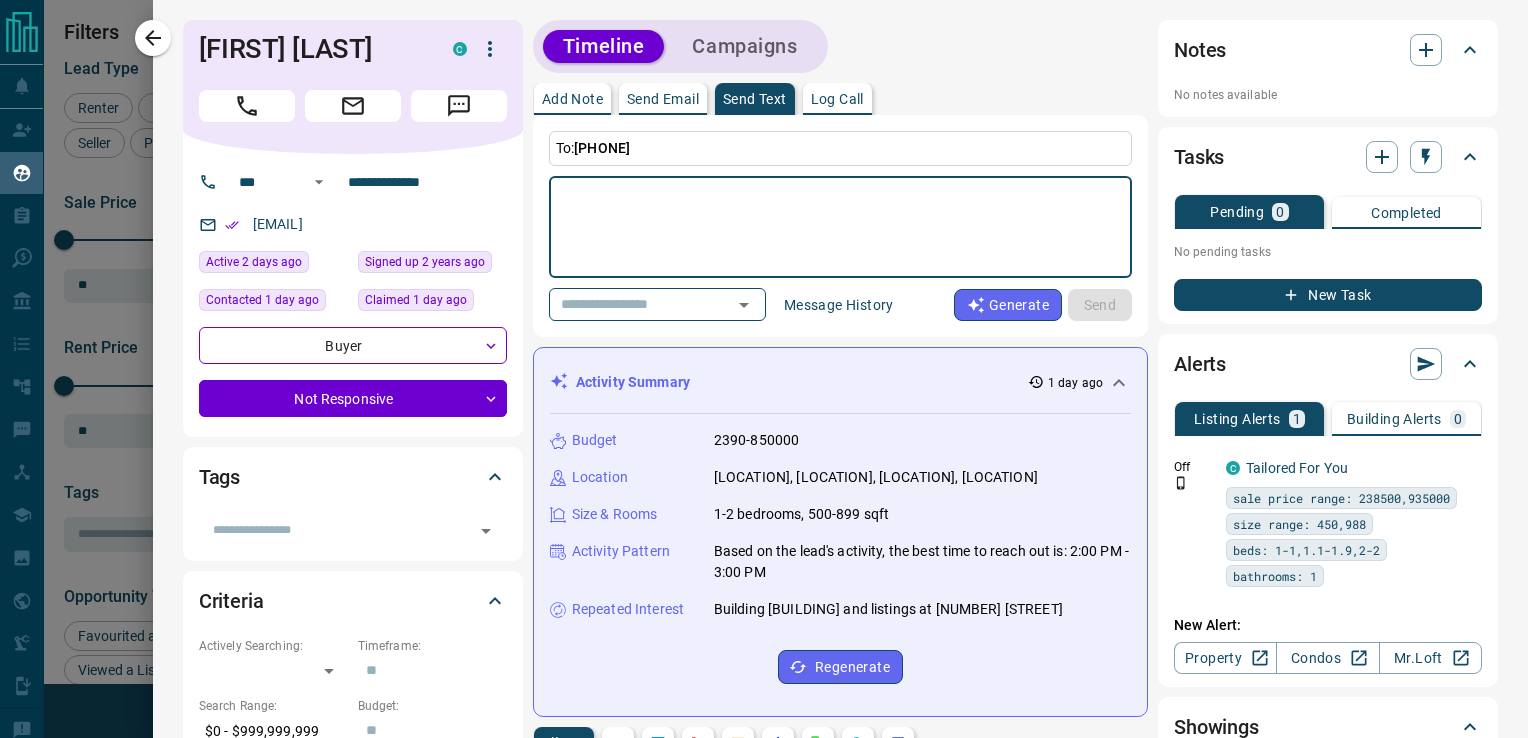 click at bounding box center [840, 227] 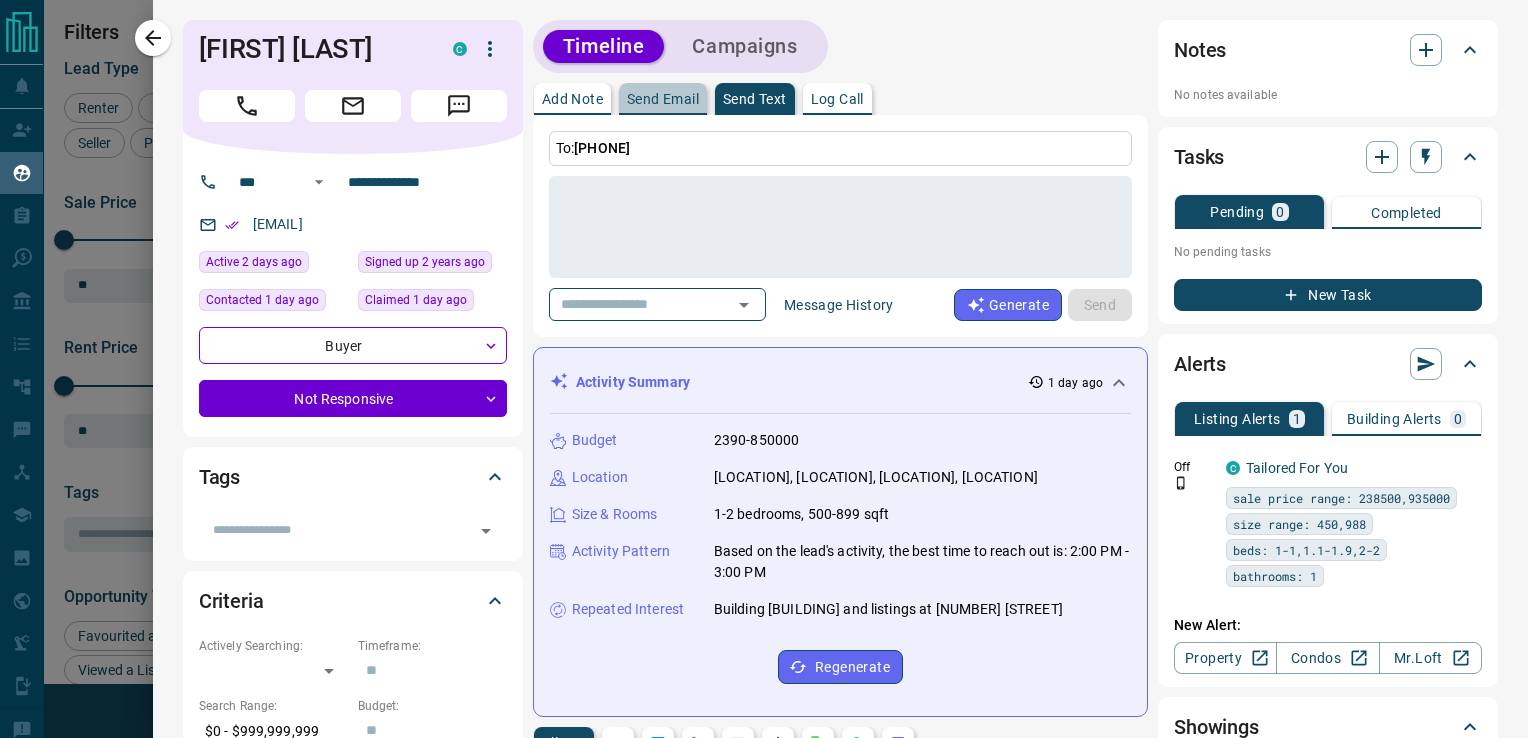 click on "Send Email" at bounding box center (663, 99) 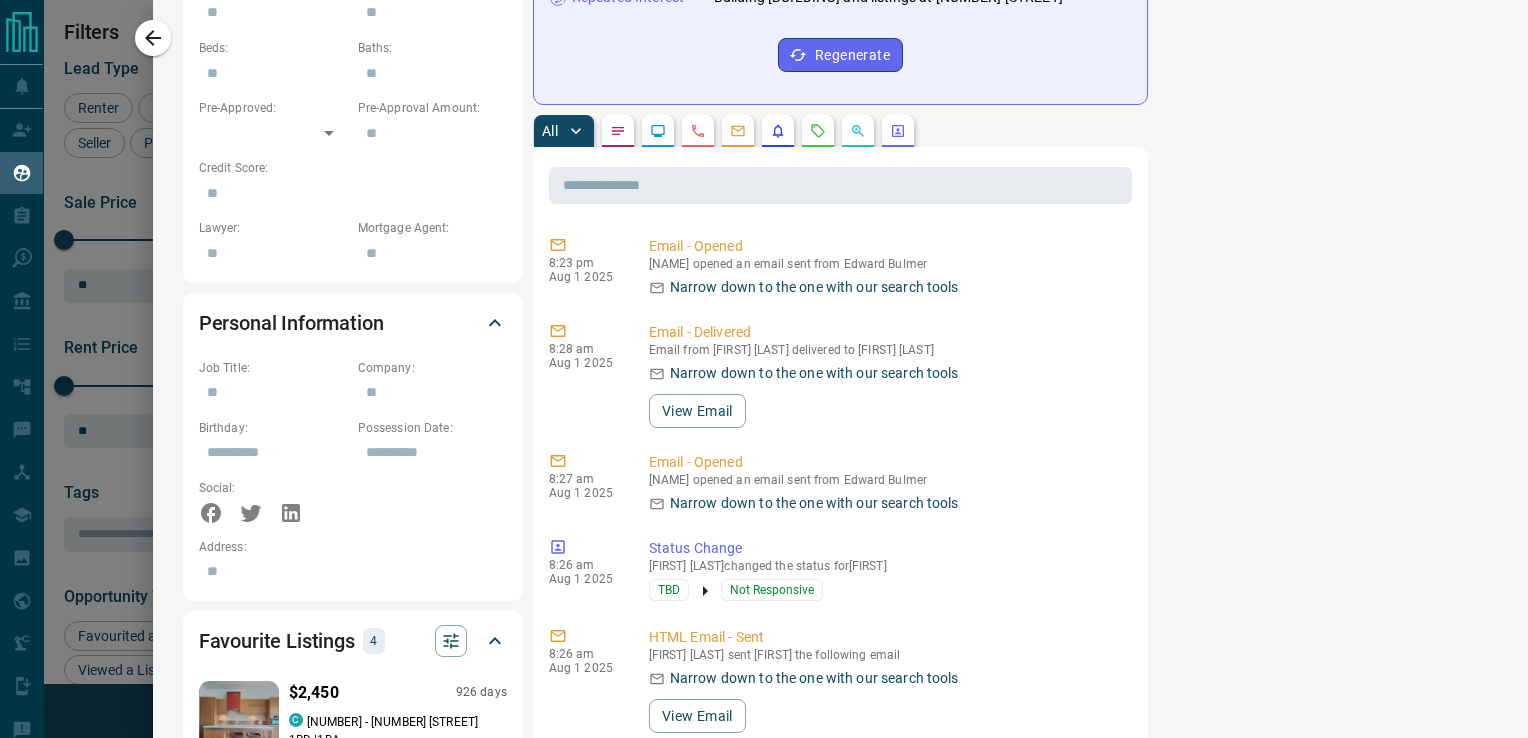 scroll, scrollTop: 0, scrollLeft: 0, axis: both 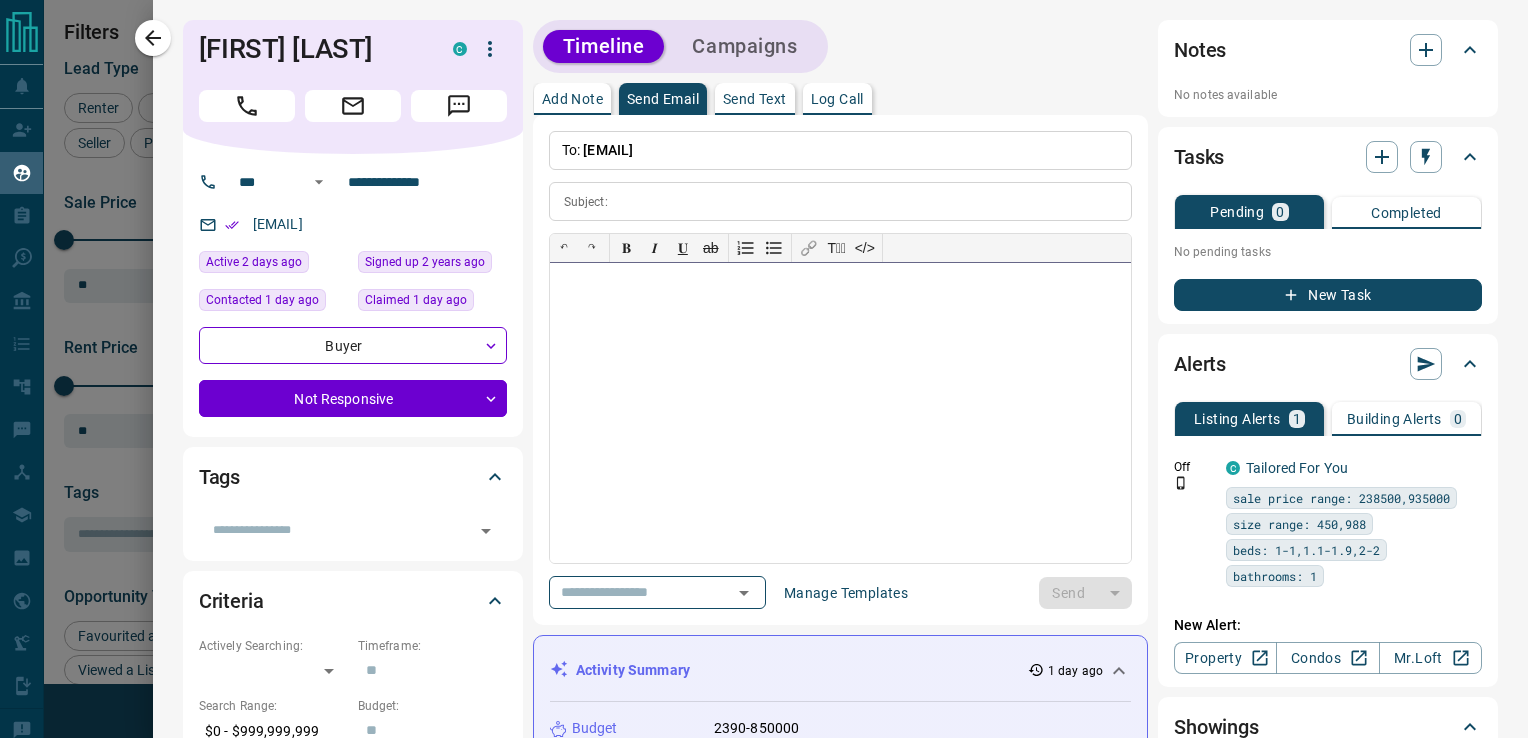 click at bounding box center [840, 413] 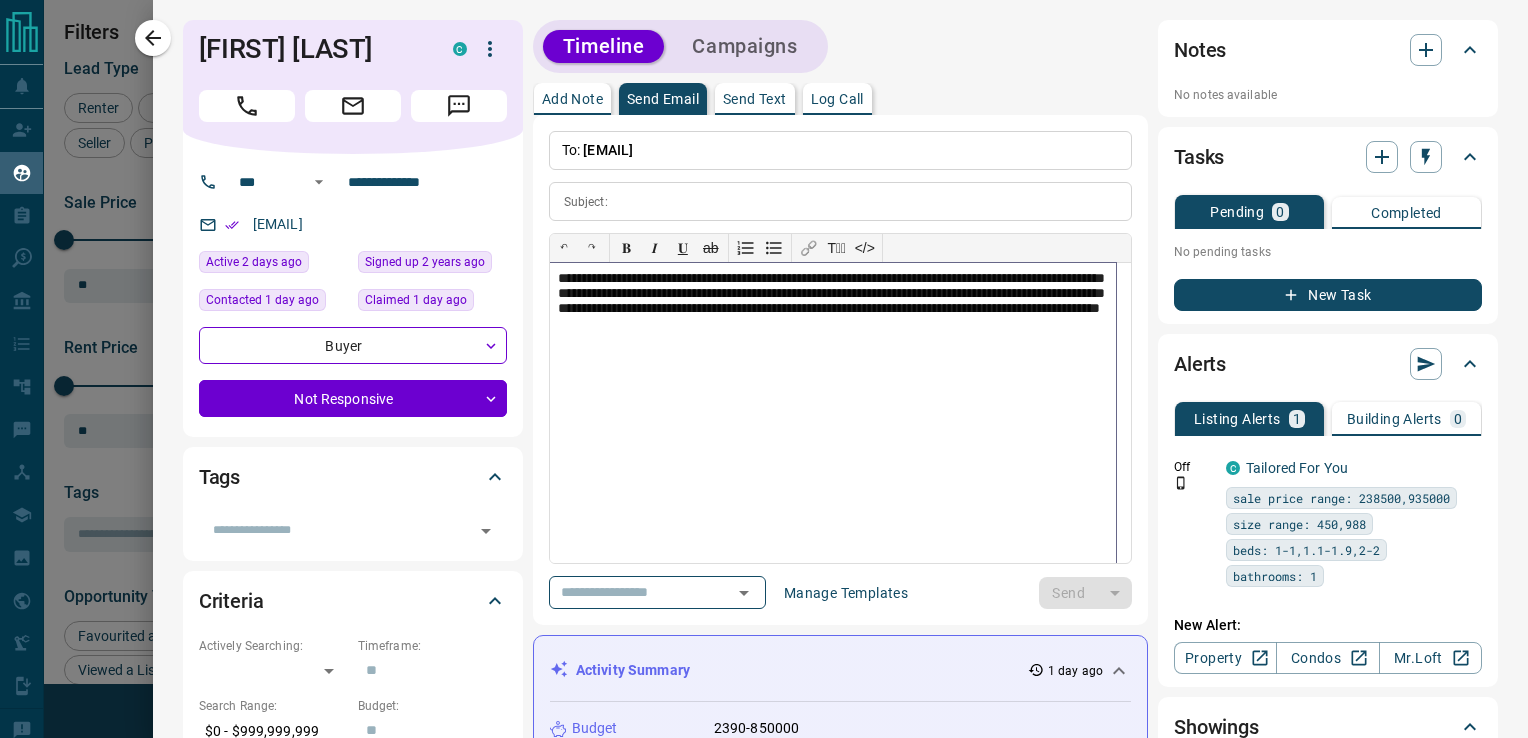 click on "**********" at bounding box center [833, 413] 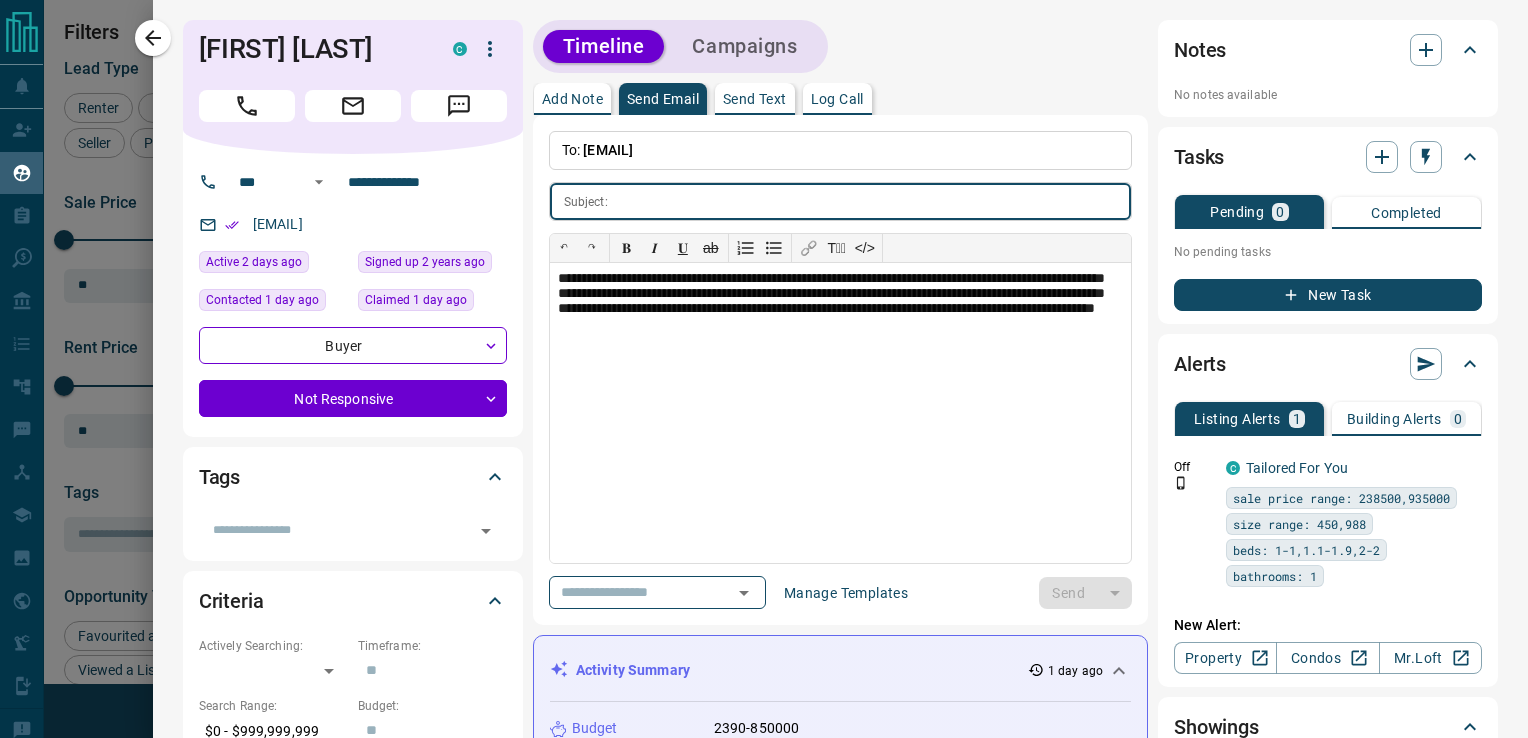 click at bounding box center (873, 201) 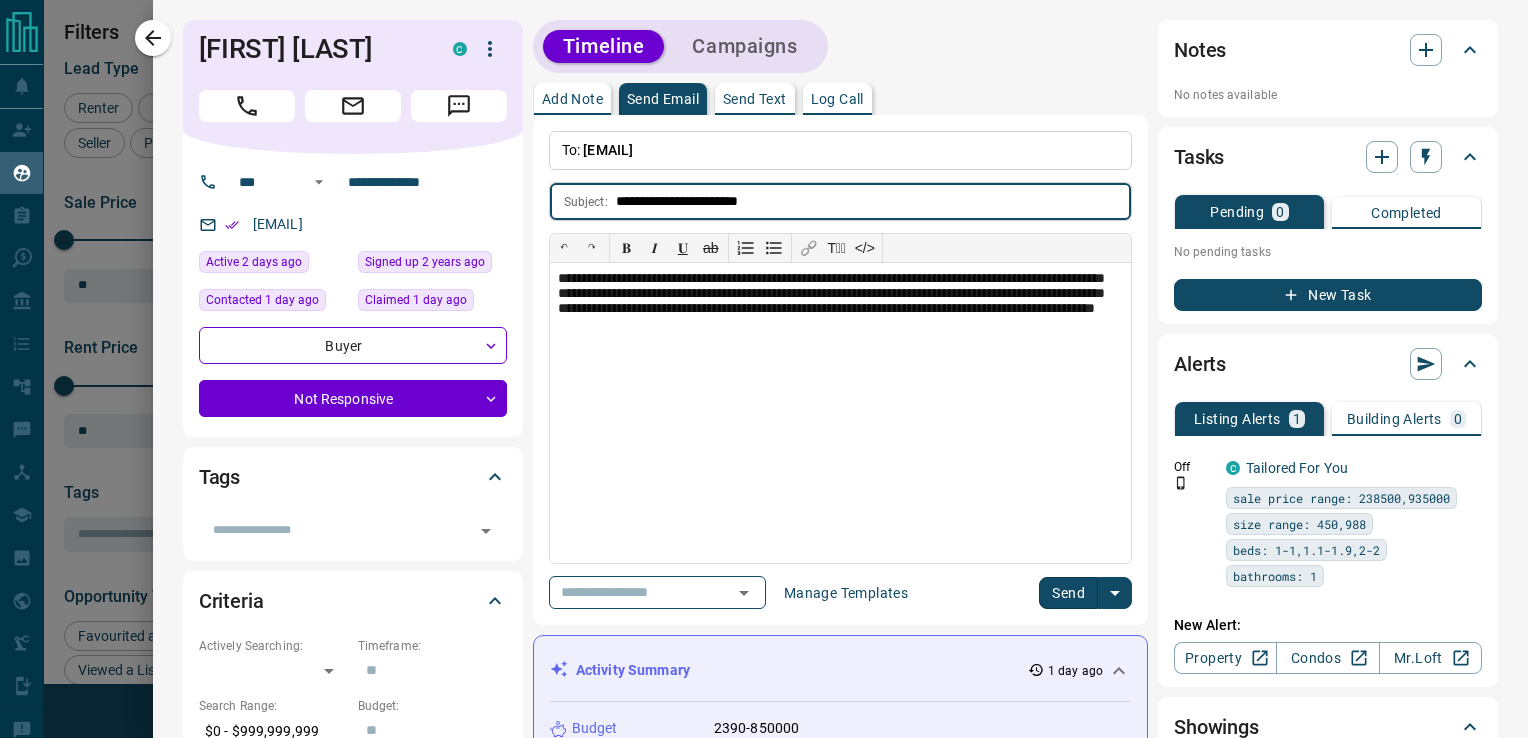 type on "**********" 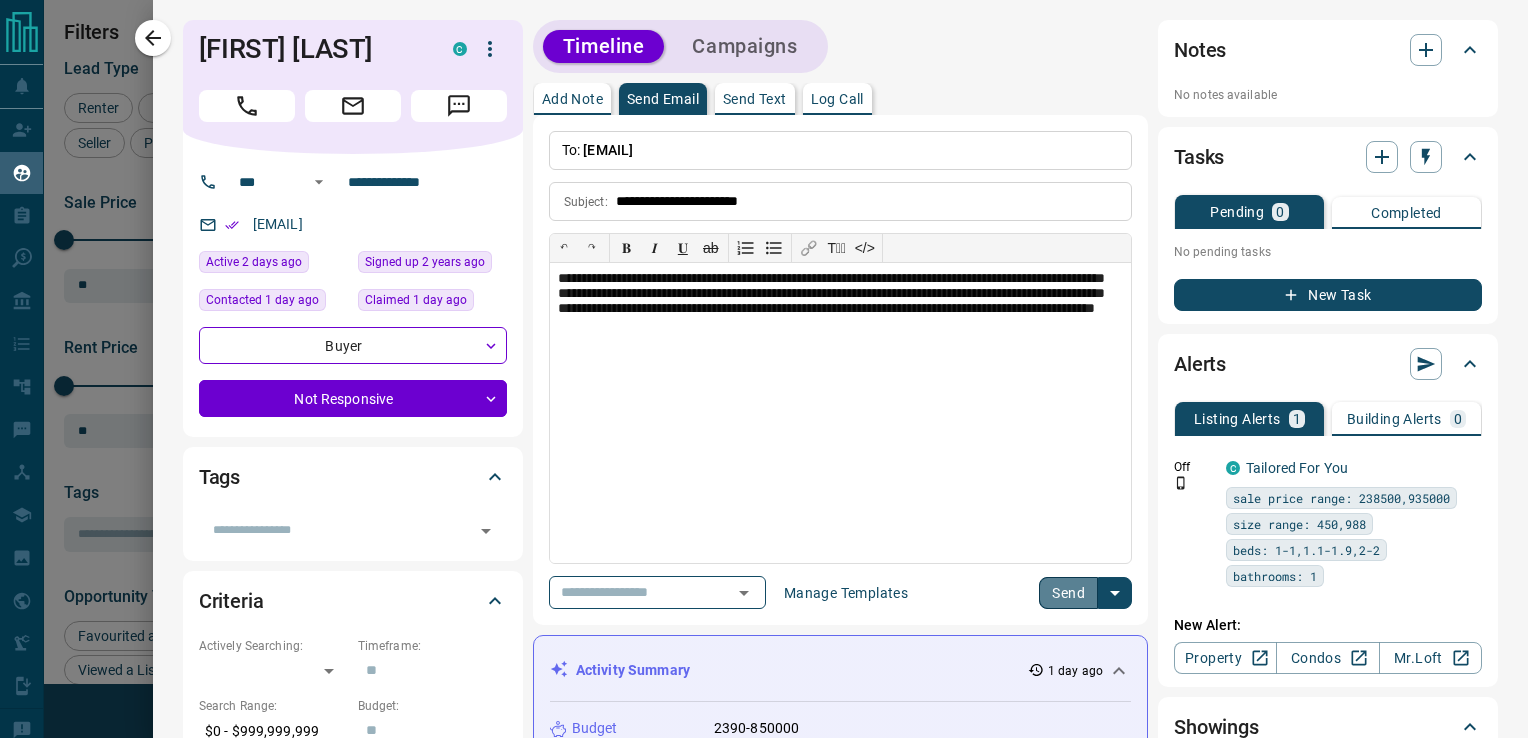 click on "Send" at bounding box center [1068, 593] 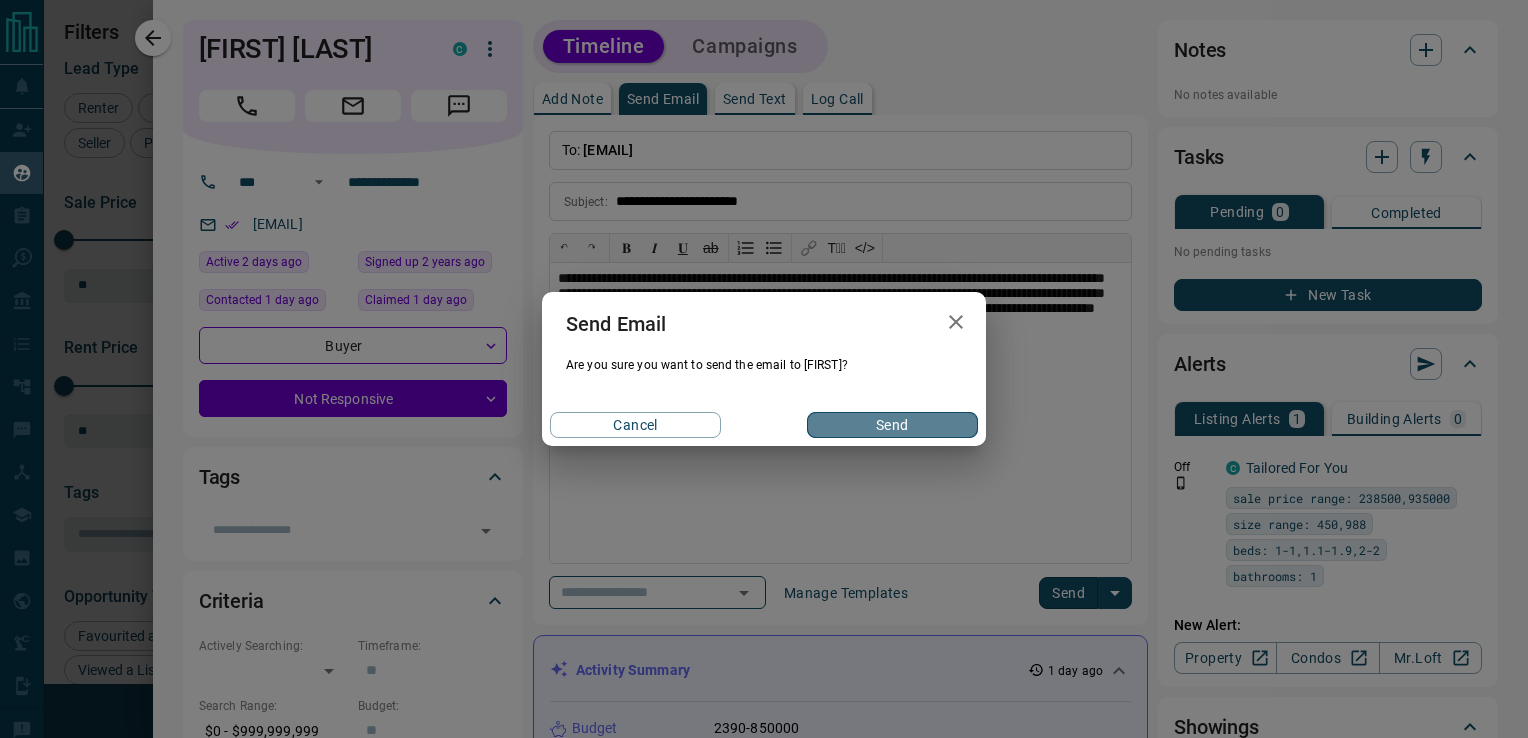 drag, startPoint x: 858, startPoint y: 418, endPoint x: 612, endPoint y: 295, distance: 275.03635 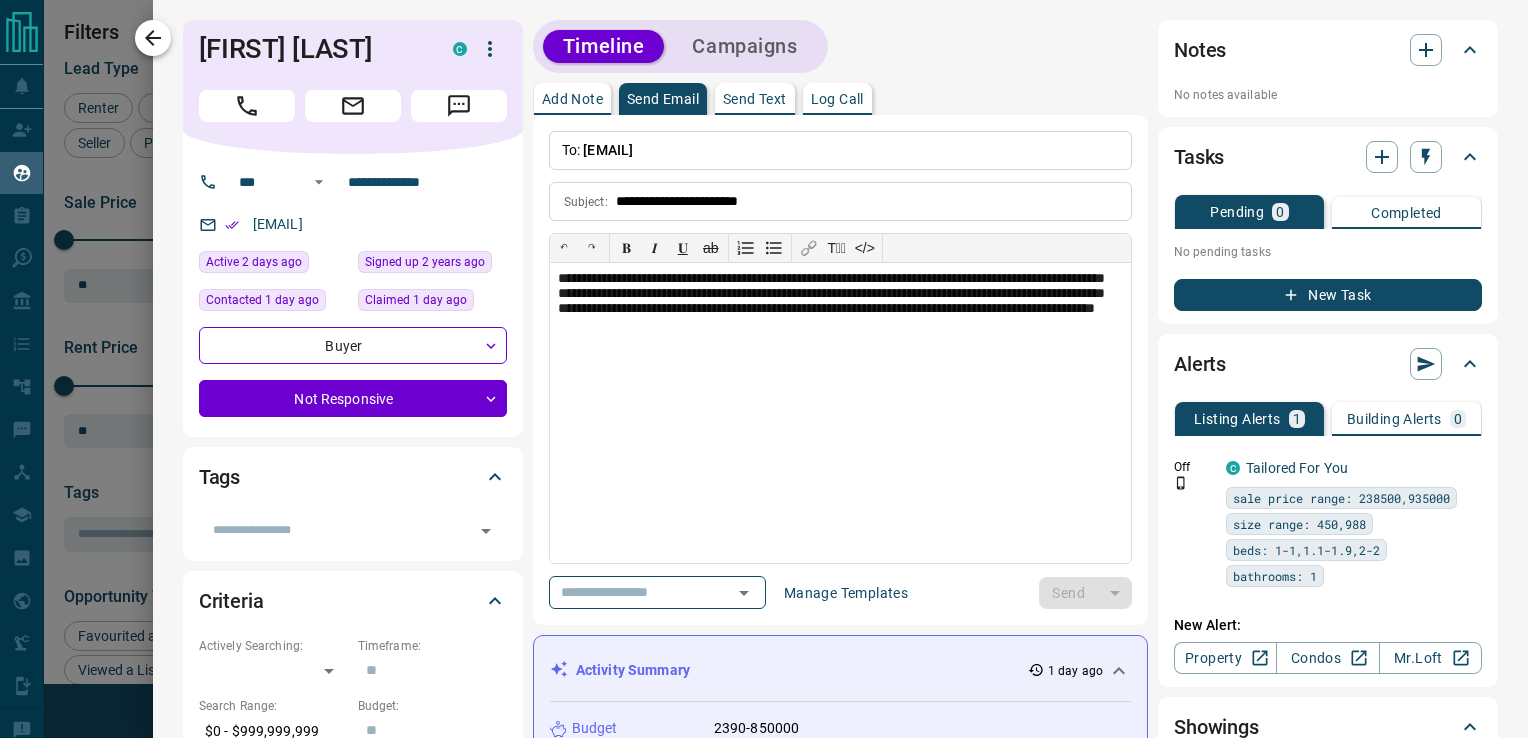 type 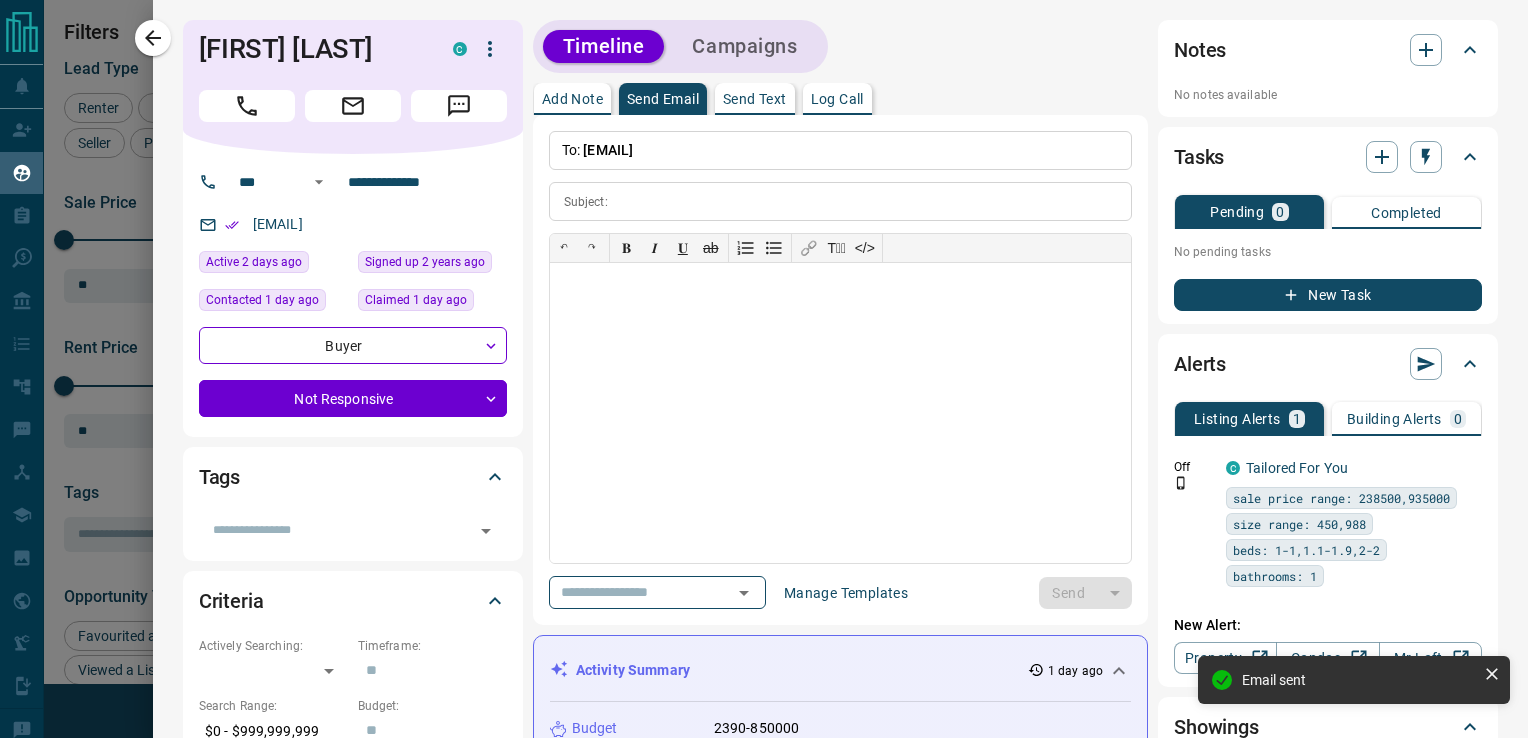 click 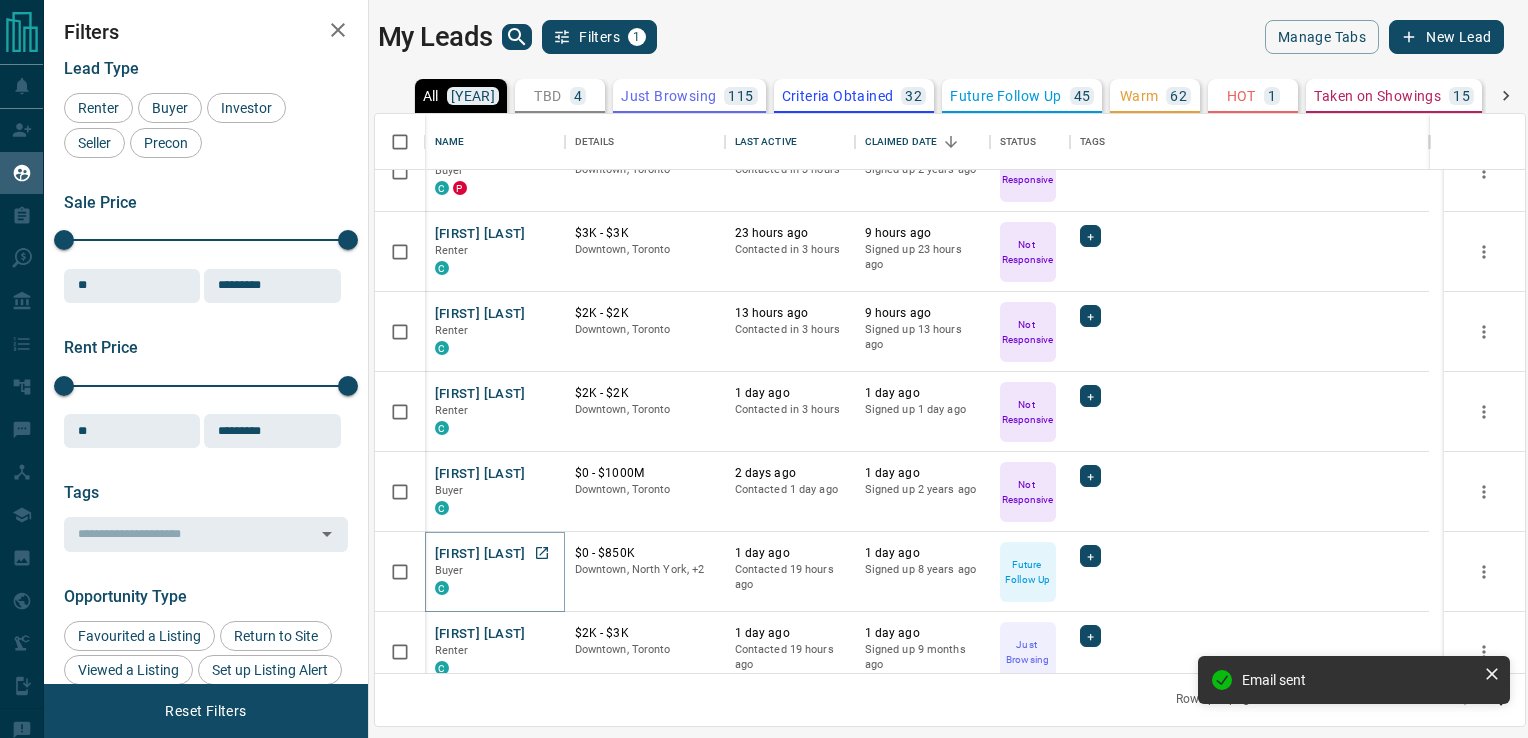 click on "[FIRST] [LAST]" at bounding box center (480, 554) 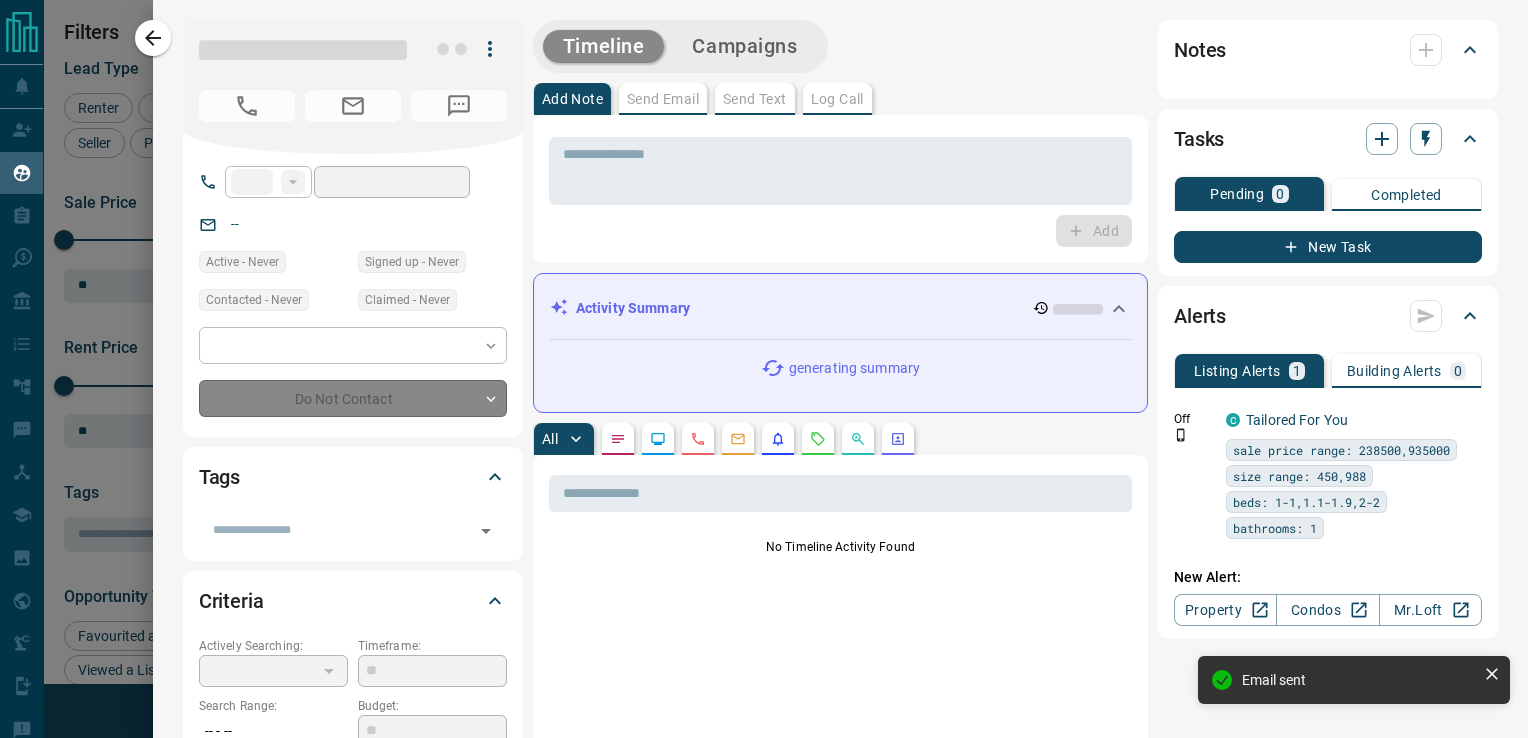 type on "**" 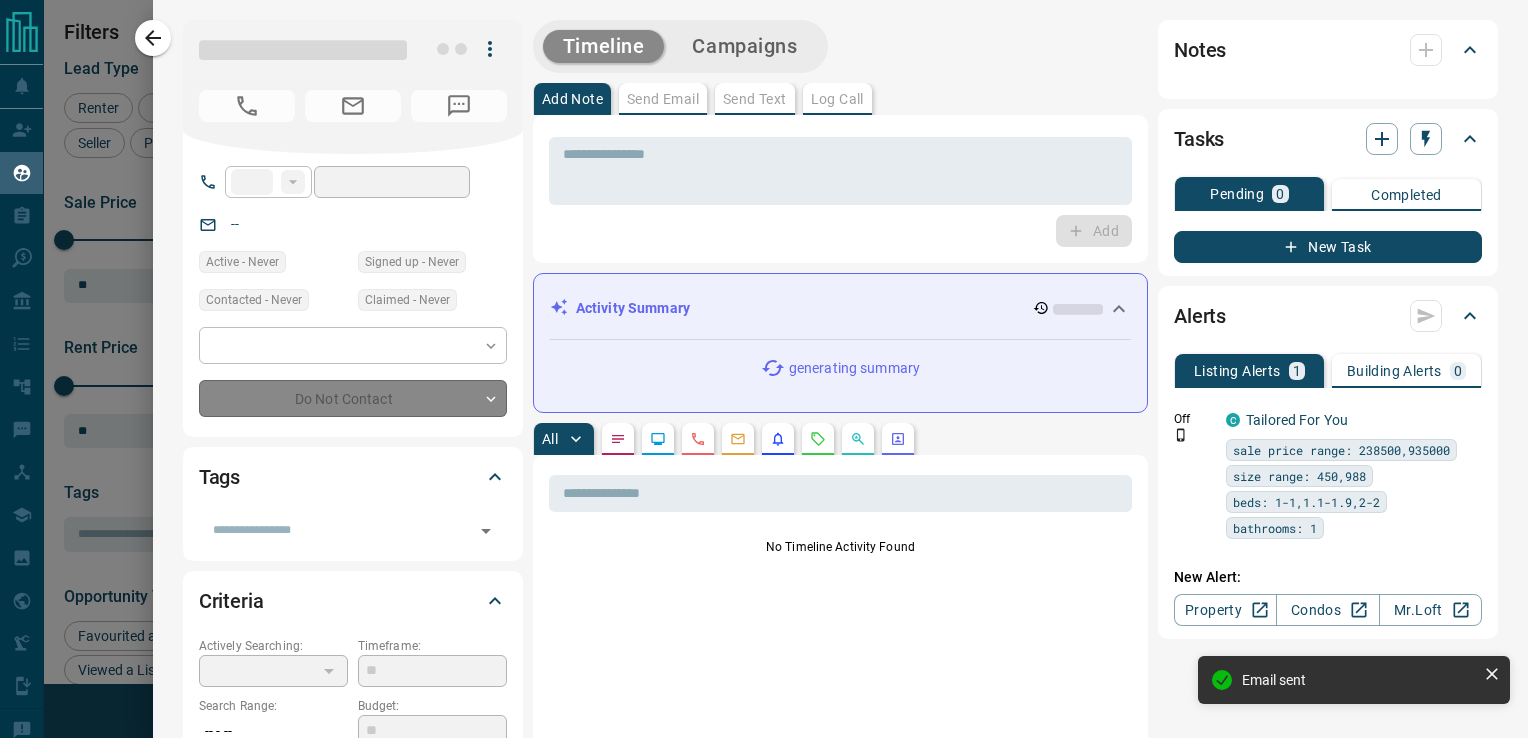 type on "**********" 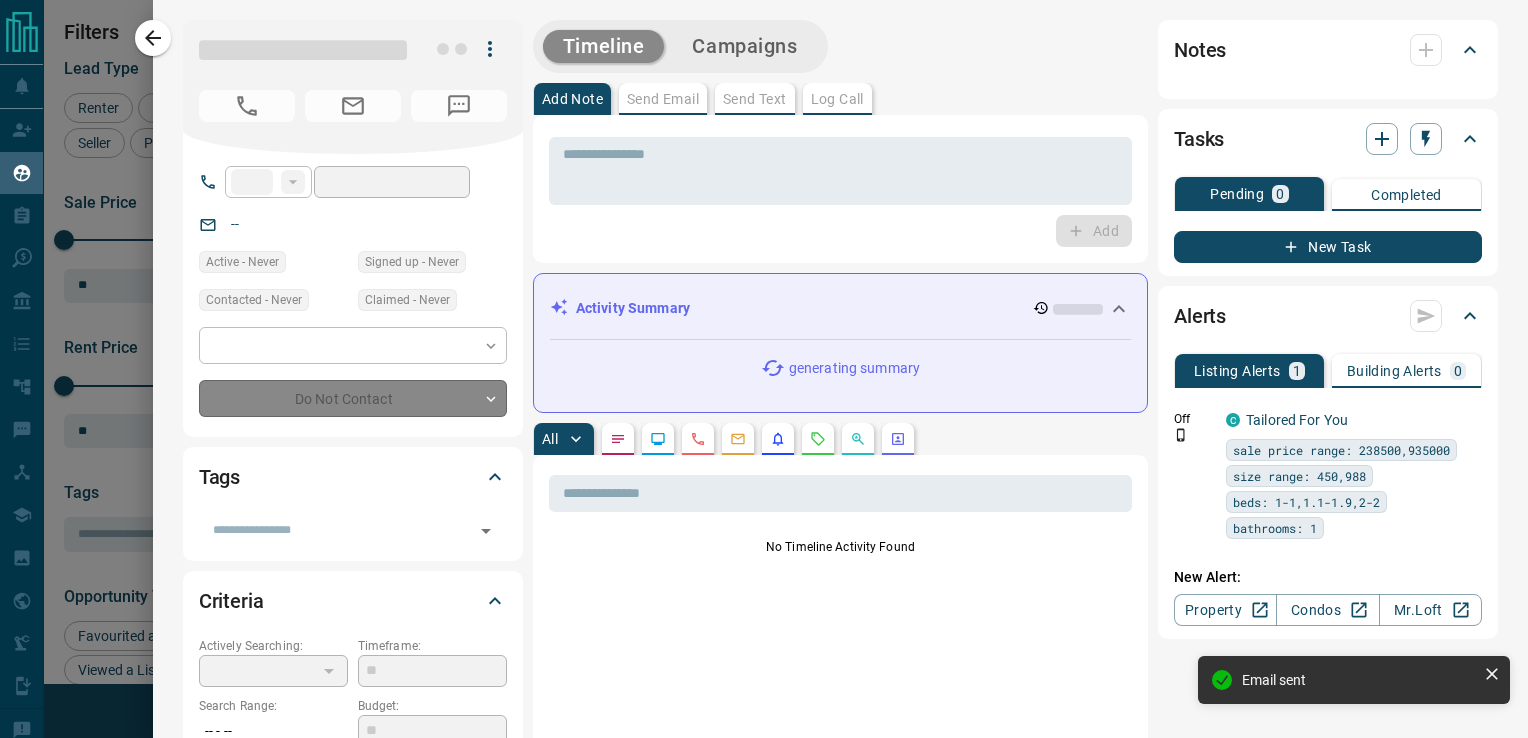 type on "**********" 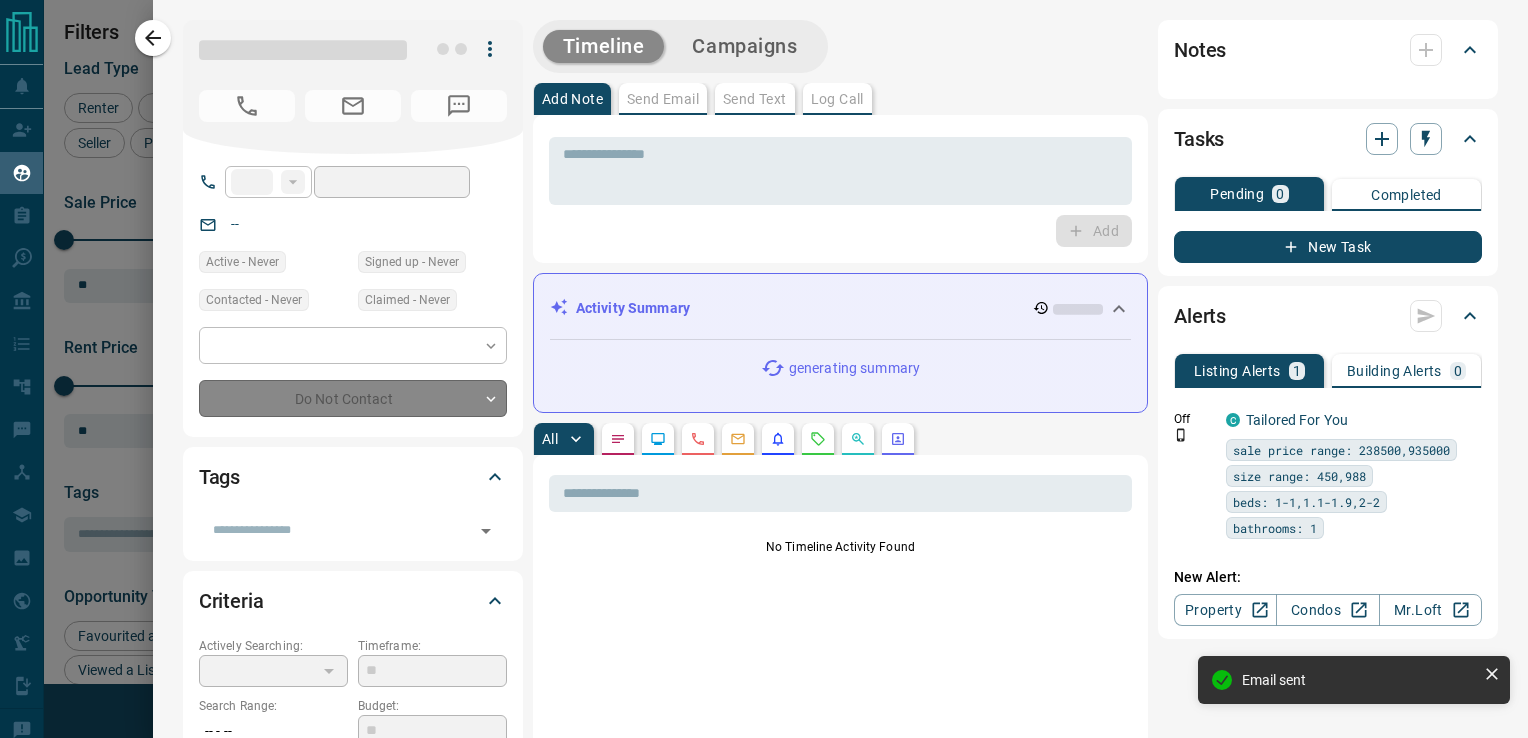 type on "*********" 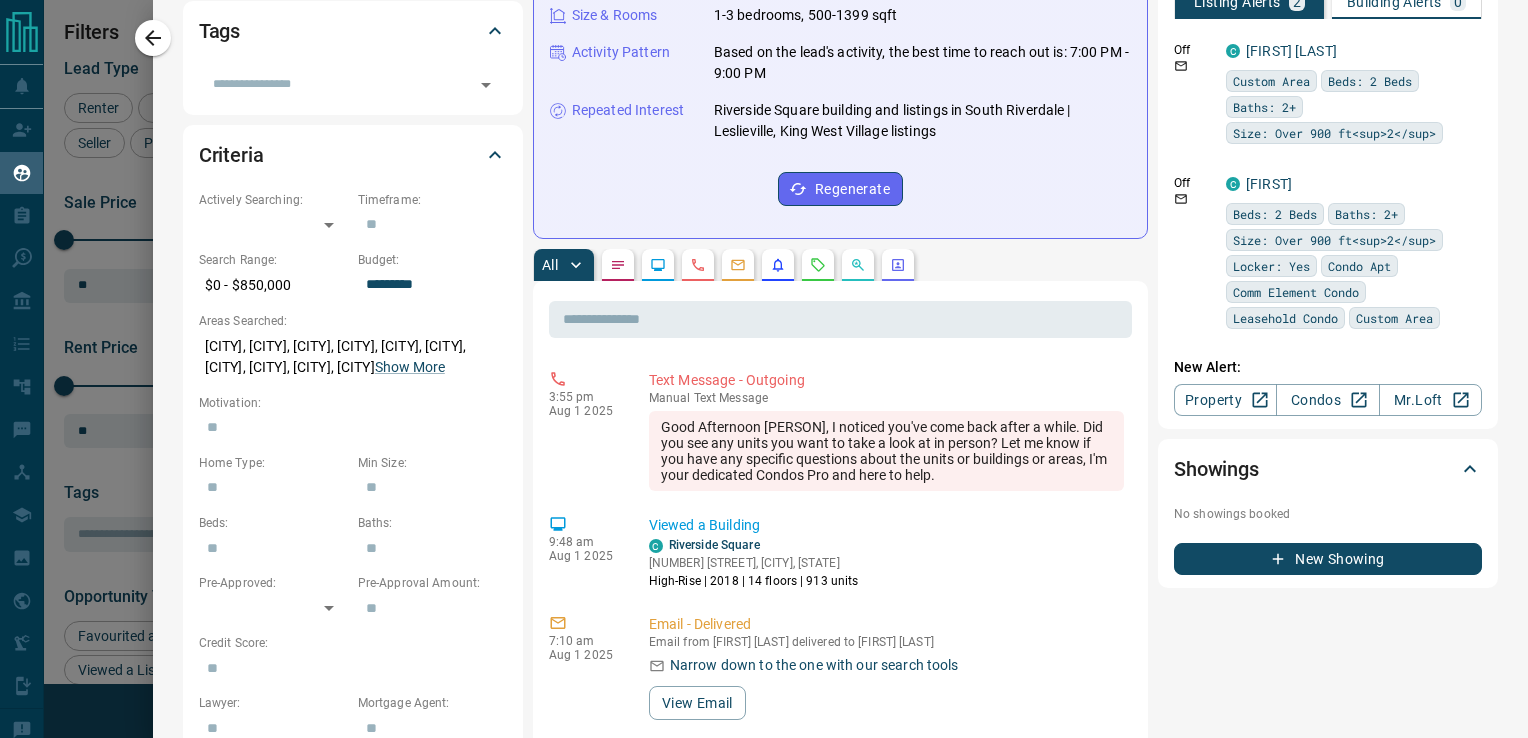scroll, scrollTop: 0, scrollLeft: 0, axis: both 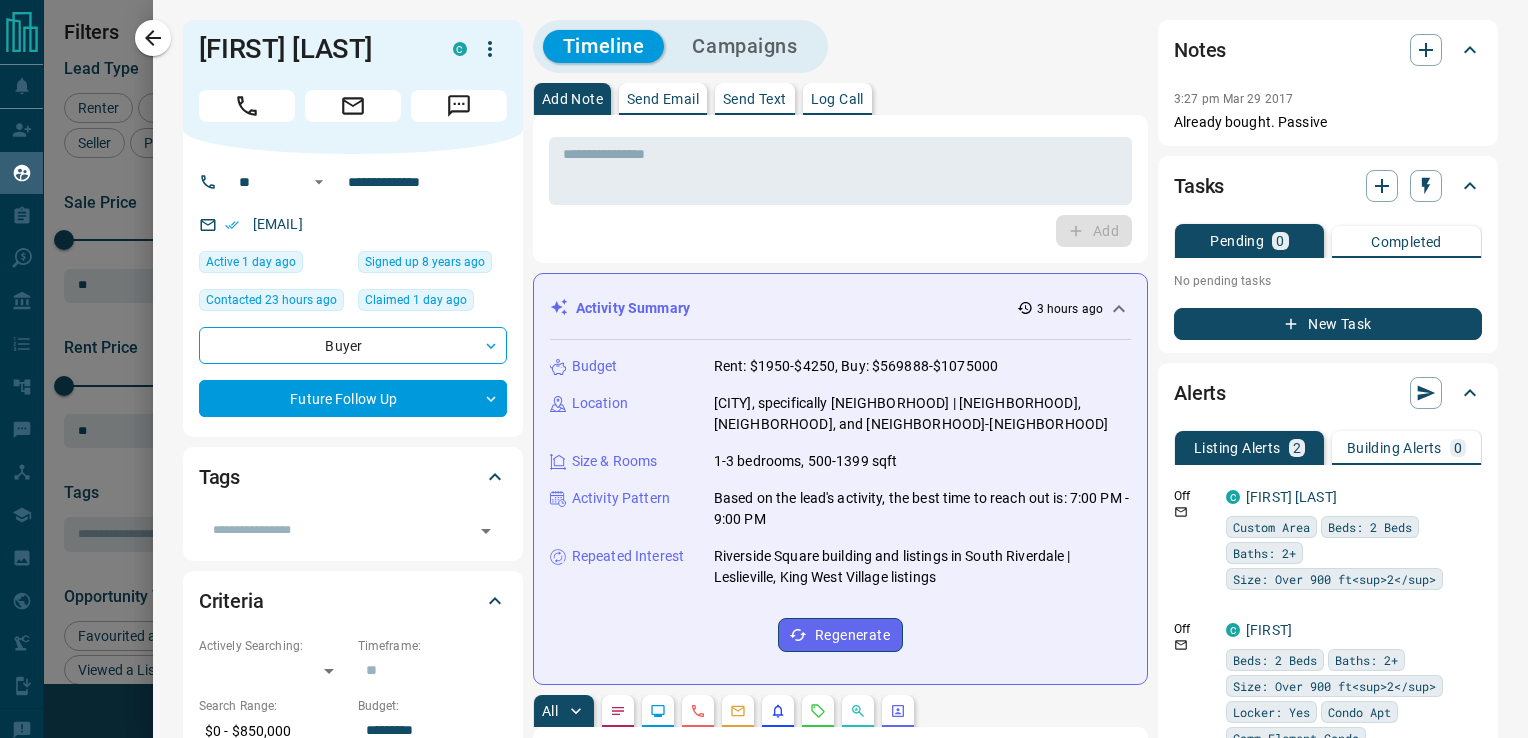 click 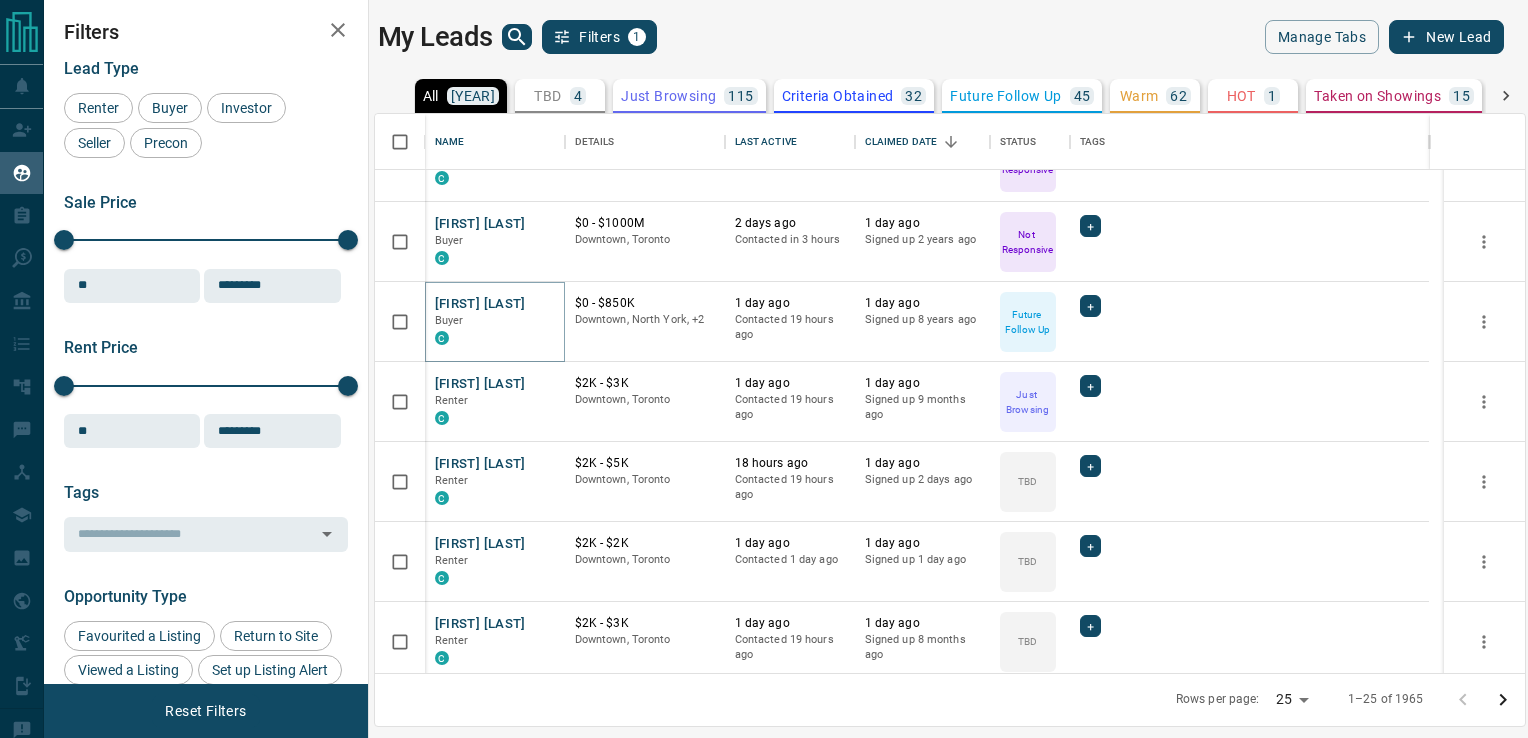 scroll, scrollTop: 580, scrollLeft: 0, axis: vertical 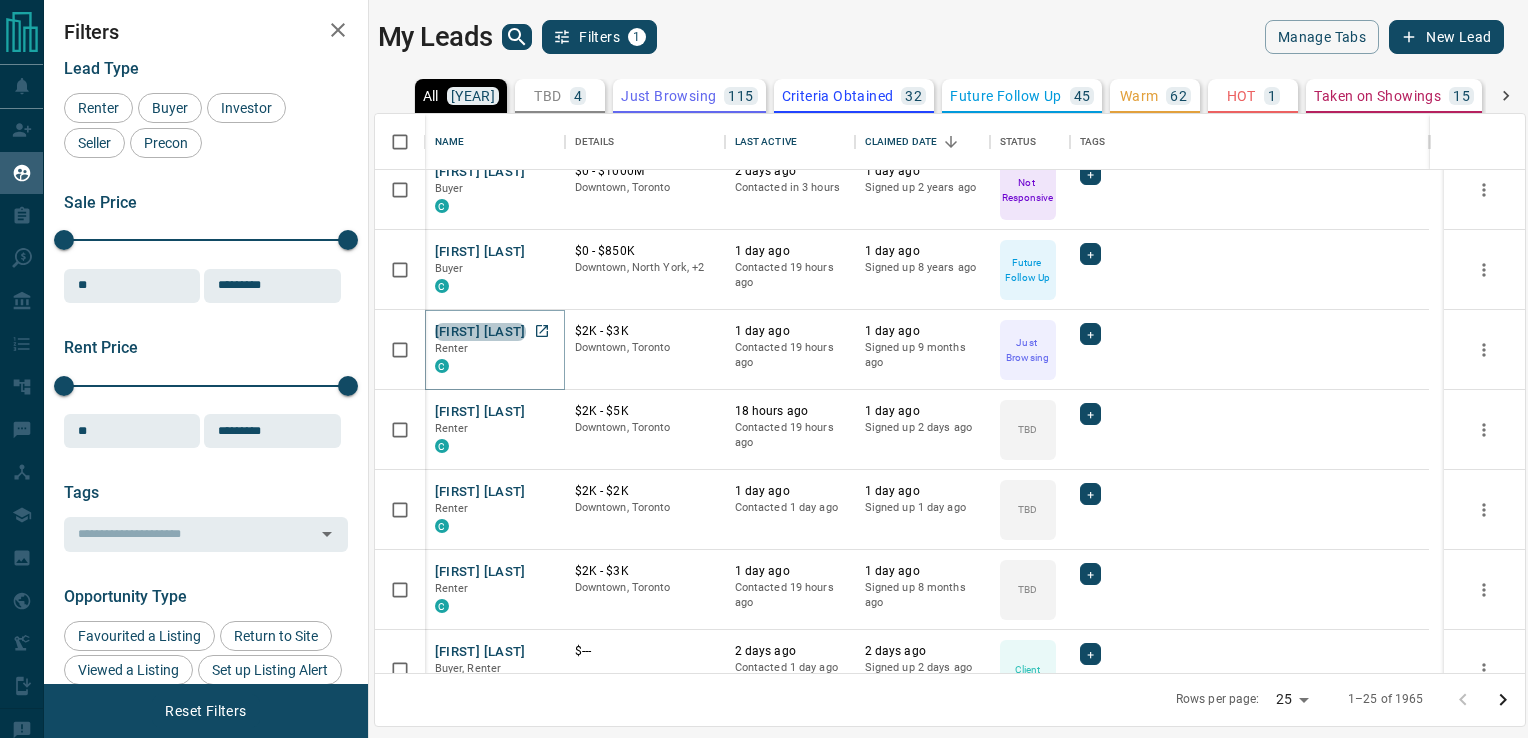 click on "[FIRST] [LAST]" at bounding box center (480, 332) 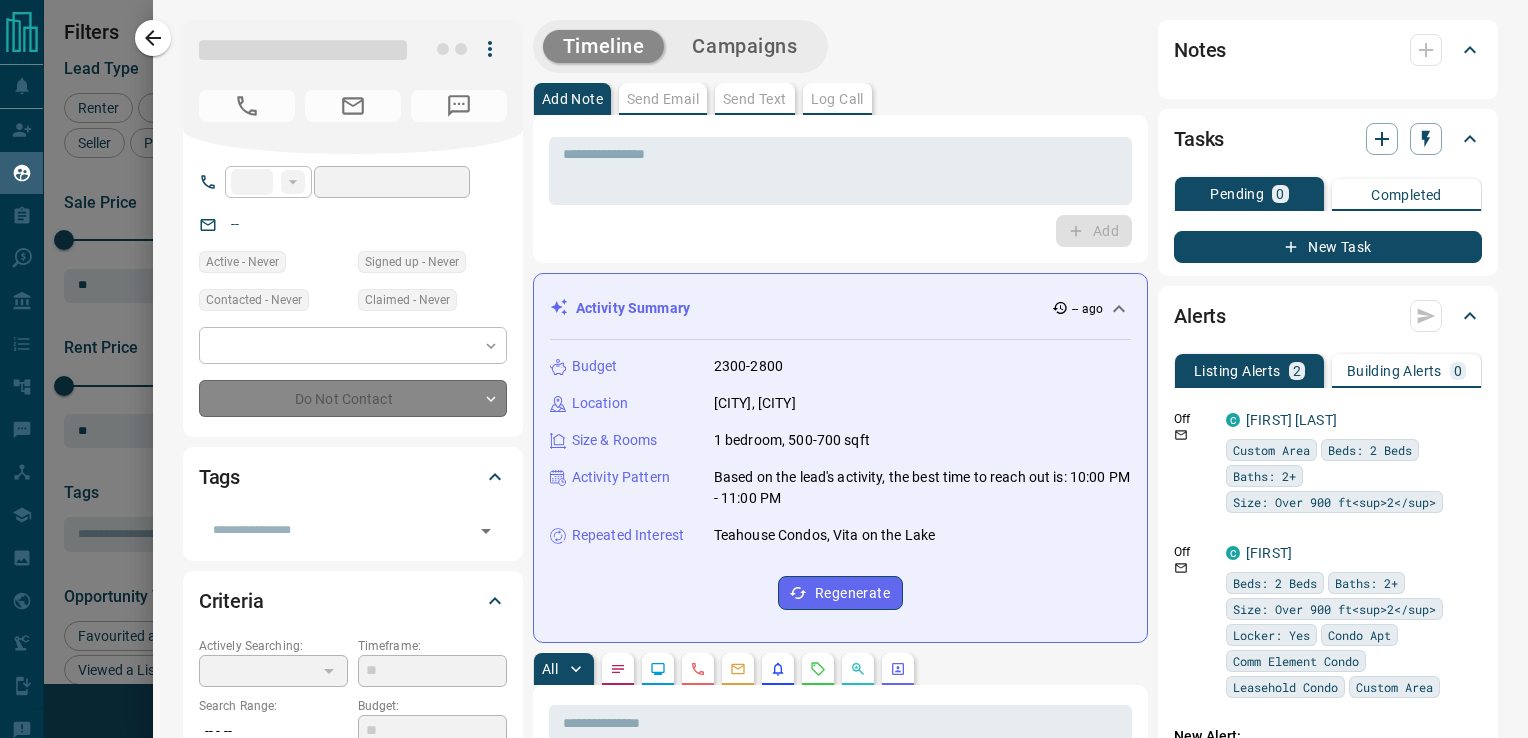 type on "**" 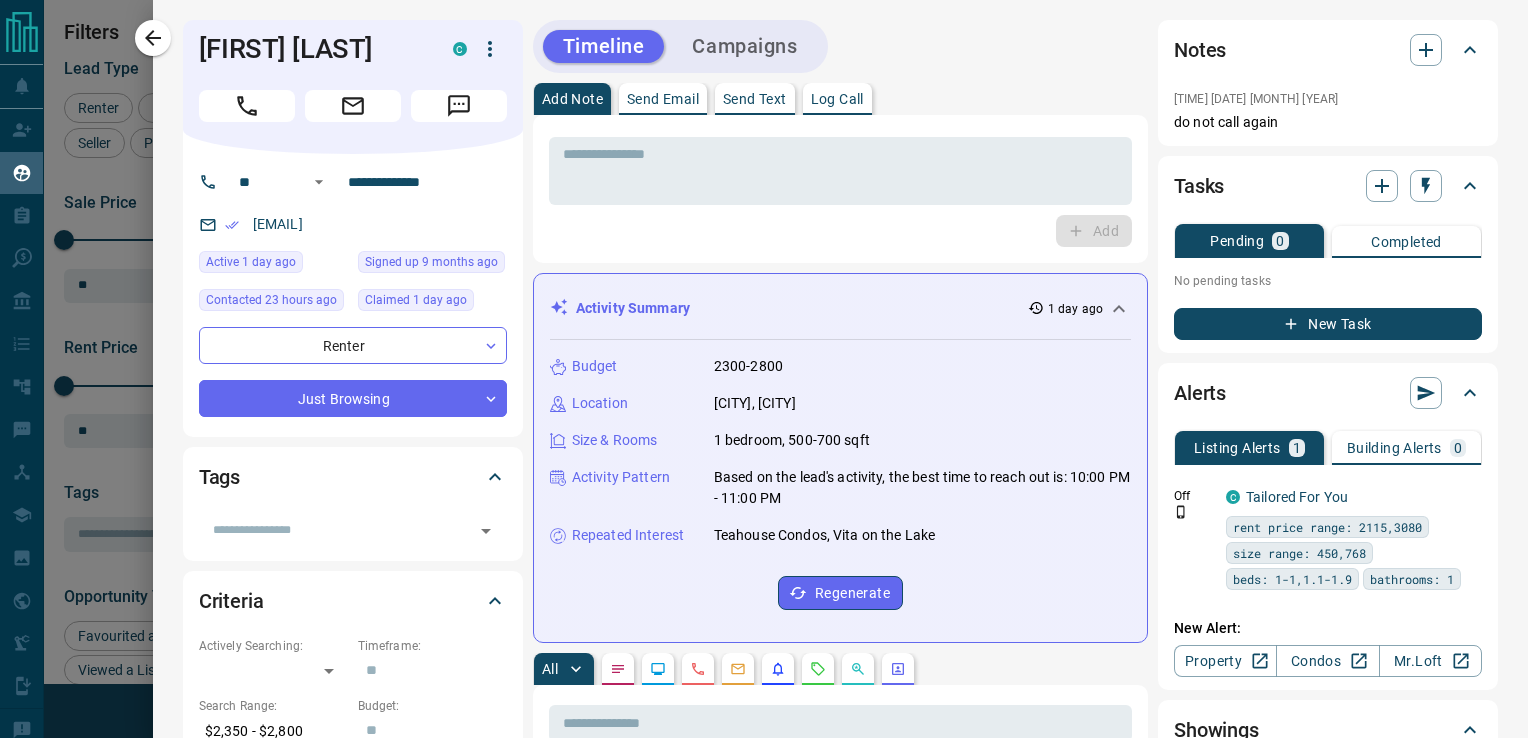 click on "Send Text" at bounding box center [755, 99] 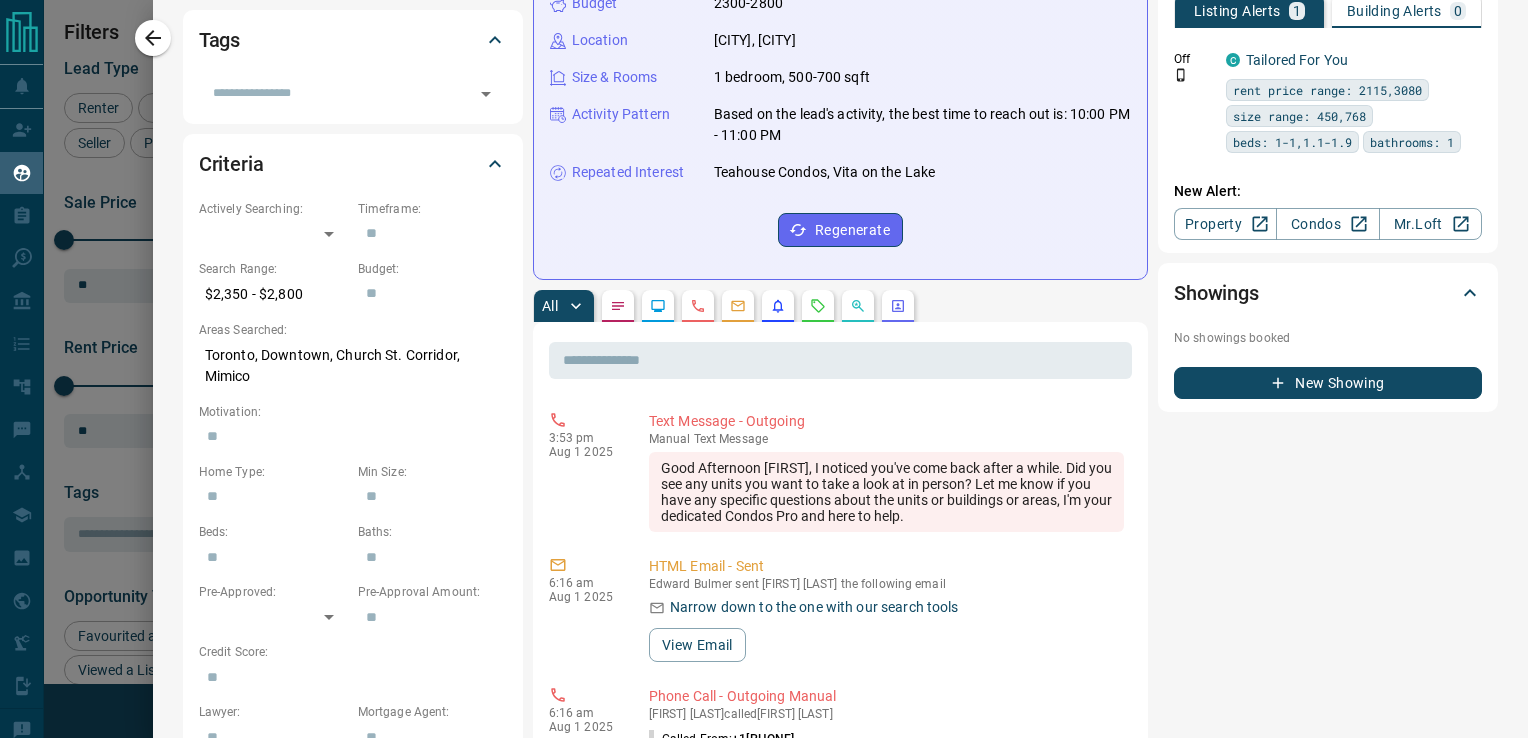 scroll, scrollTop: 0, scrollLeft: 0, axis: both 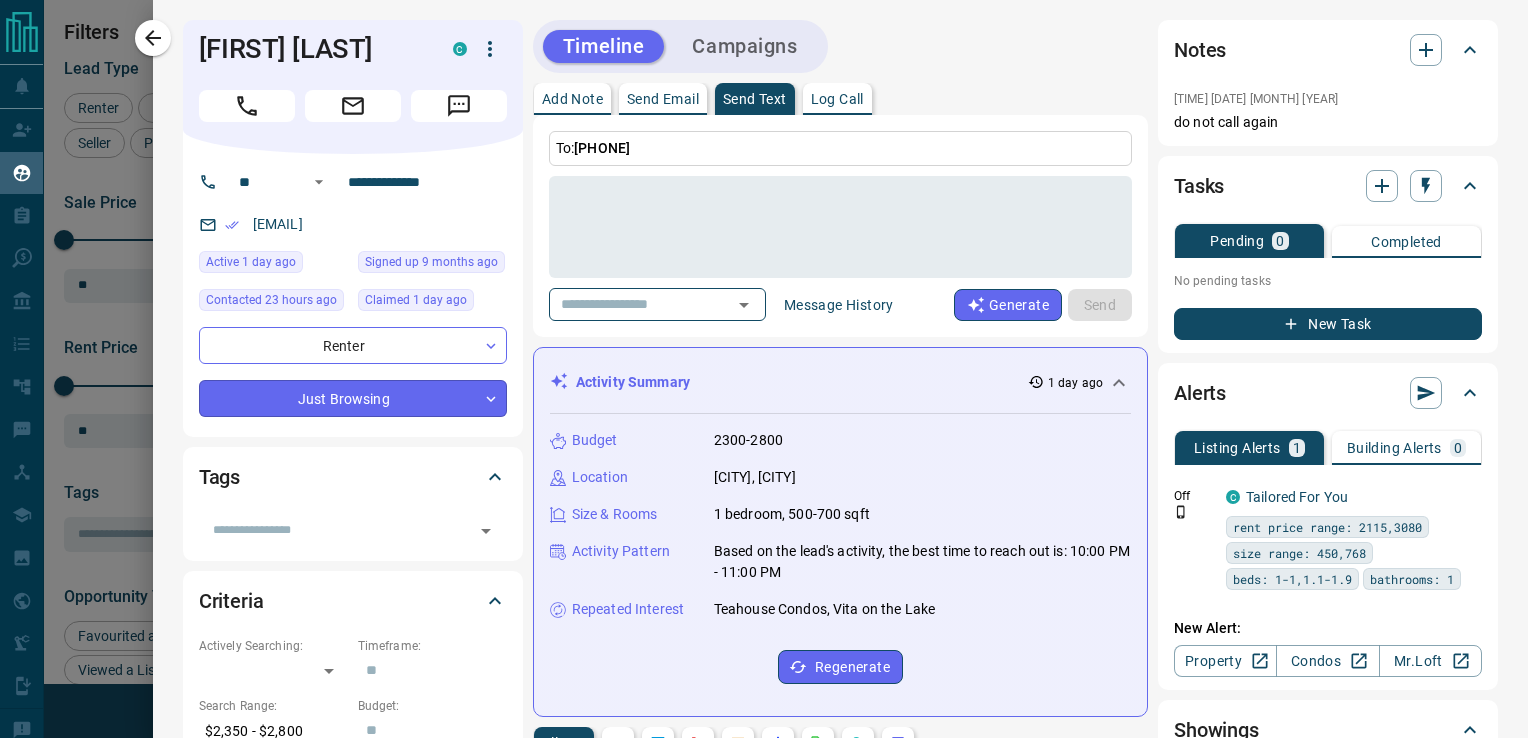 click on "Name Details Last Active Claimed Date Status Tags [FIRST] [LAST] Renter C $2K - $2K Downtown, Toronto 13 hours ago Contacted in 3 hours 9 hours ago Signed up 13 hours ago Not Responsive + [FIRST] [LAST] Renter C $2K - $2K Downtown, Toronto 1 day ago Contacted in 3 hours 1 day ago Signed up 1 day ago Not Responsive + [FIRST] [LAST] Buyer C $0 - $1000M Downtown, Toronto 2 days ago Contacted in 3 hours 1 day ago Signed up 2 years ago Not Responsive + [FIRST] [LAST] Buyer C $0 - $850K Downtown, [CITY], +2 1 day ago Contacted 19 hours ago 1 day ago Signed up 8 years ago Future Follow Up + [FIRST] [LAST] Renter C +" at bounding box center [764, 356] 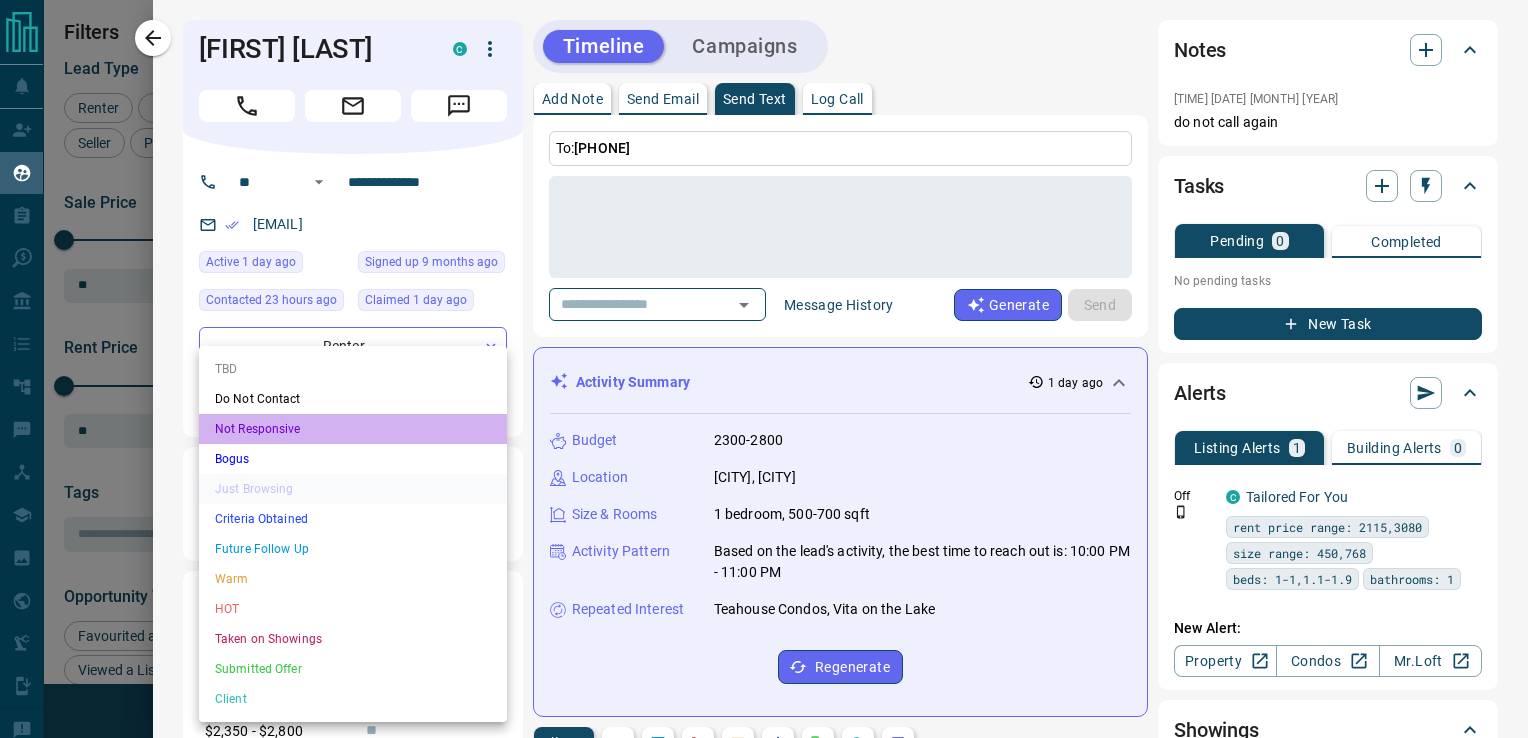 drag, startPoint x: 255, startPoint y: 427, endPoint x: 252, endPoint y: 414, distance: 13.341664 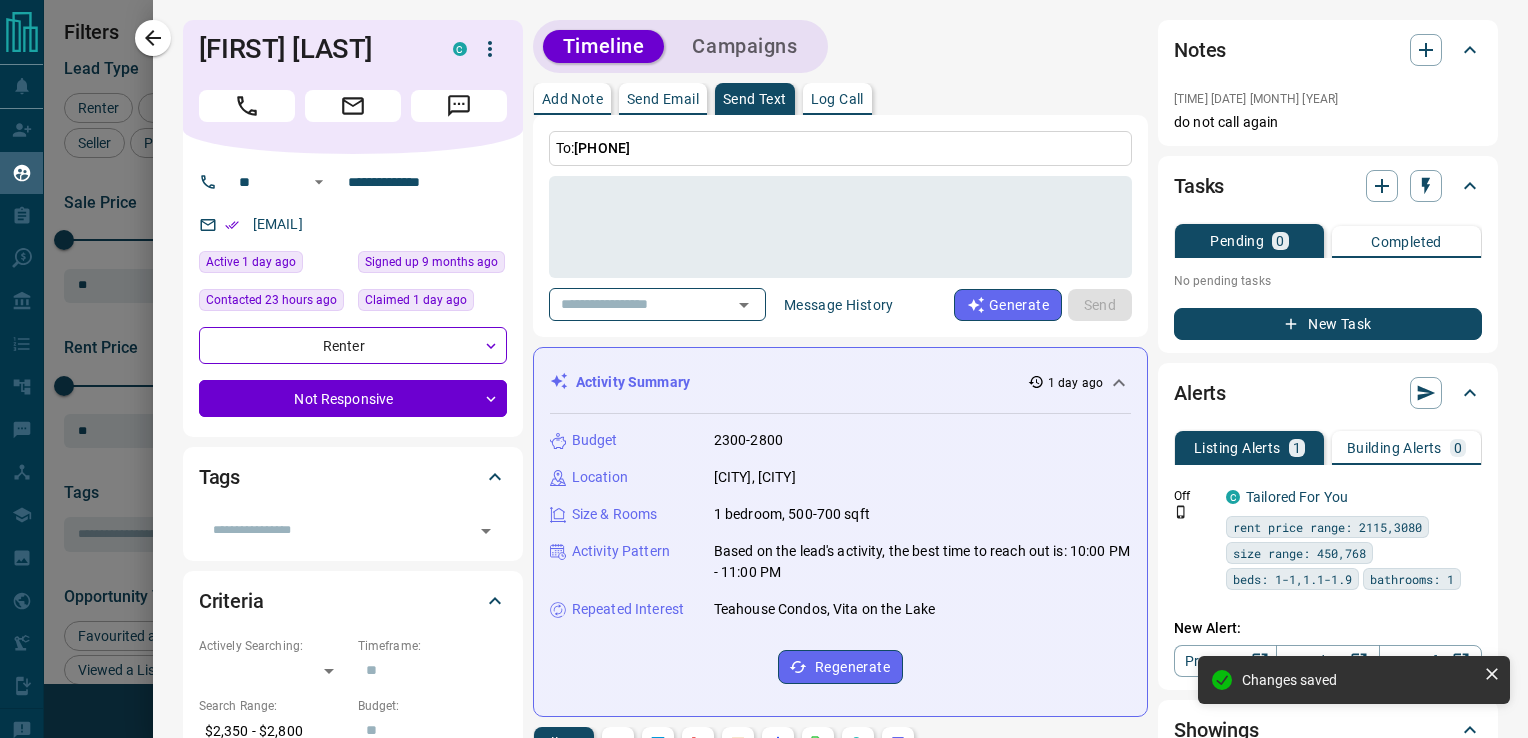 type on "*" 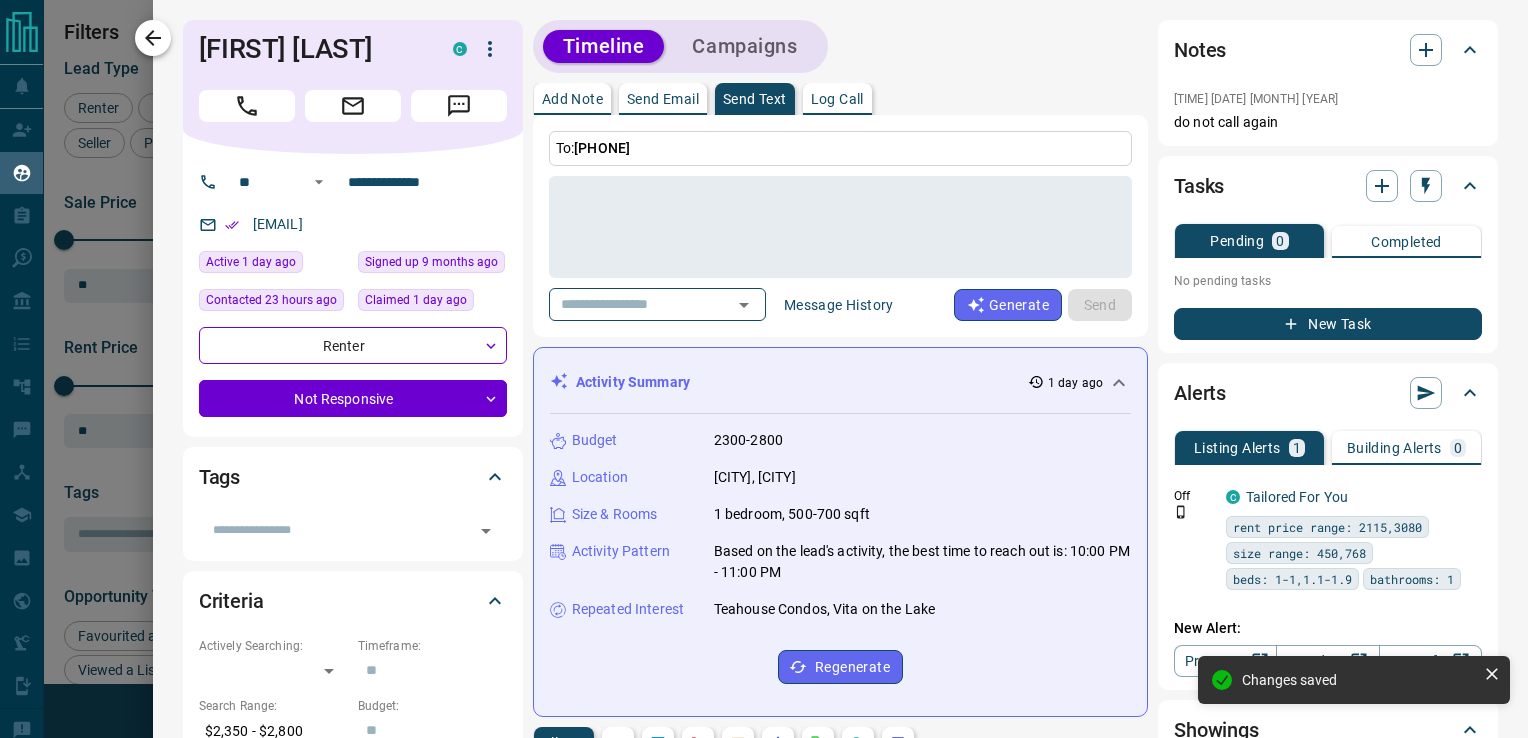 click 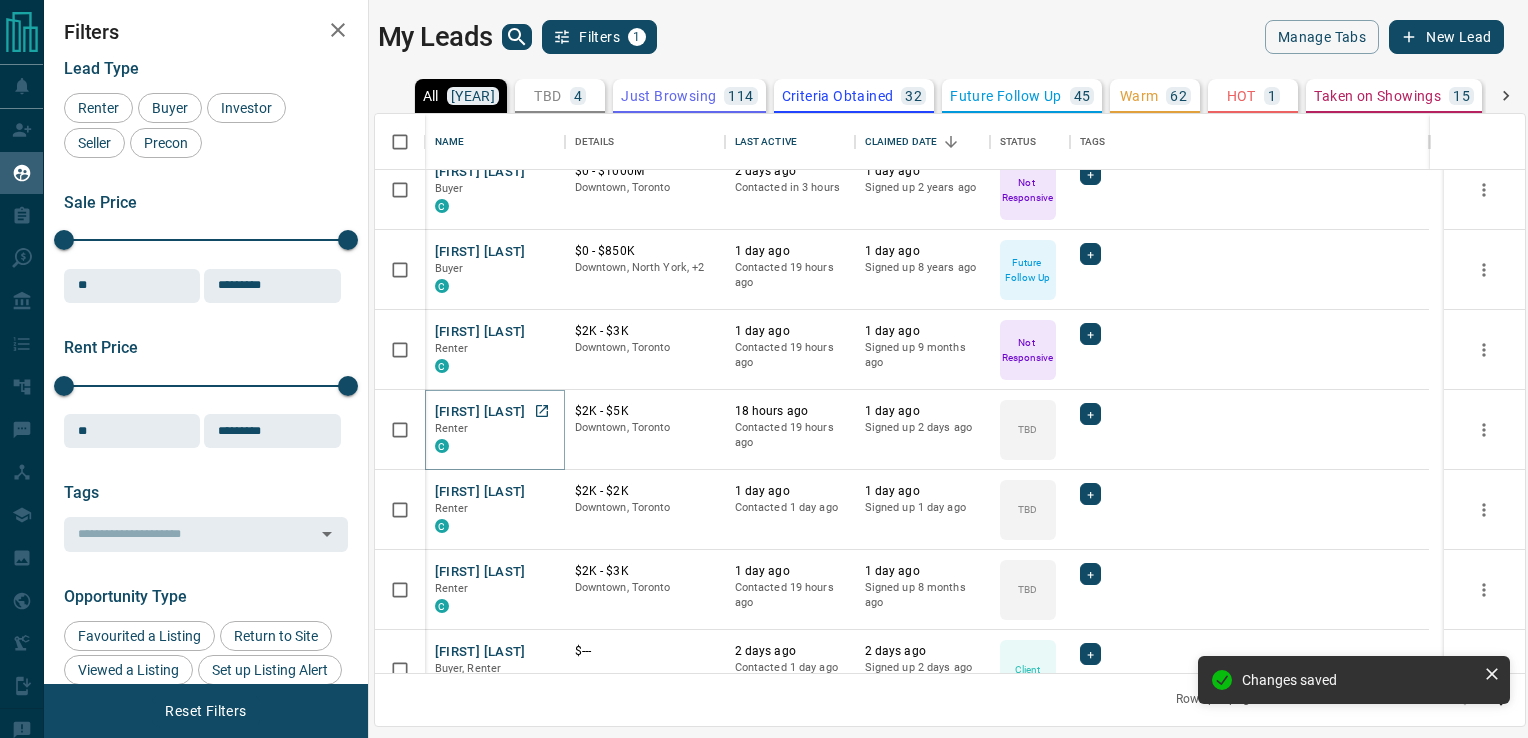 click on "[FIRST] [LAST]" at bounding box center [480, 412] 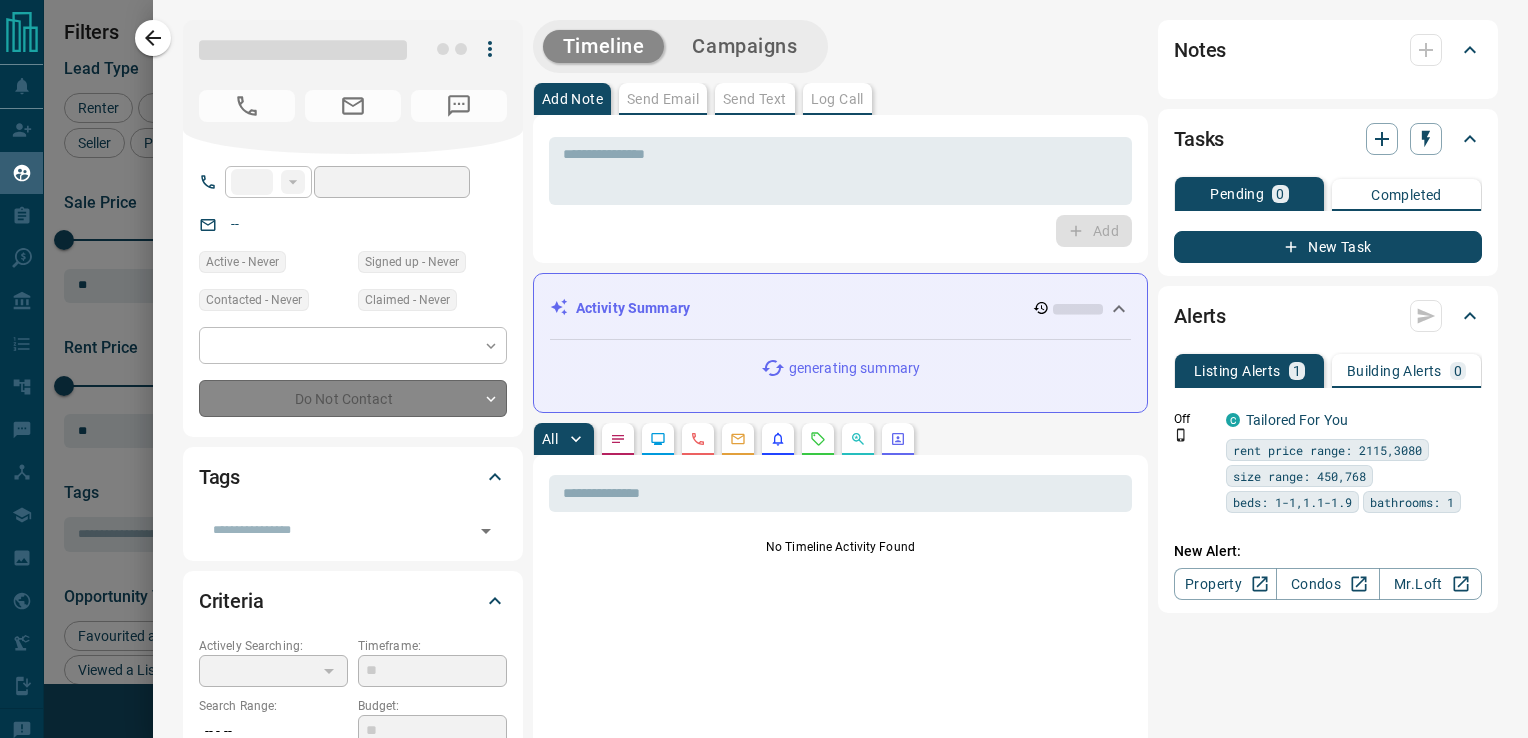 type on "**" 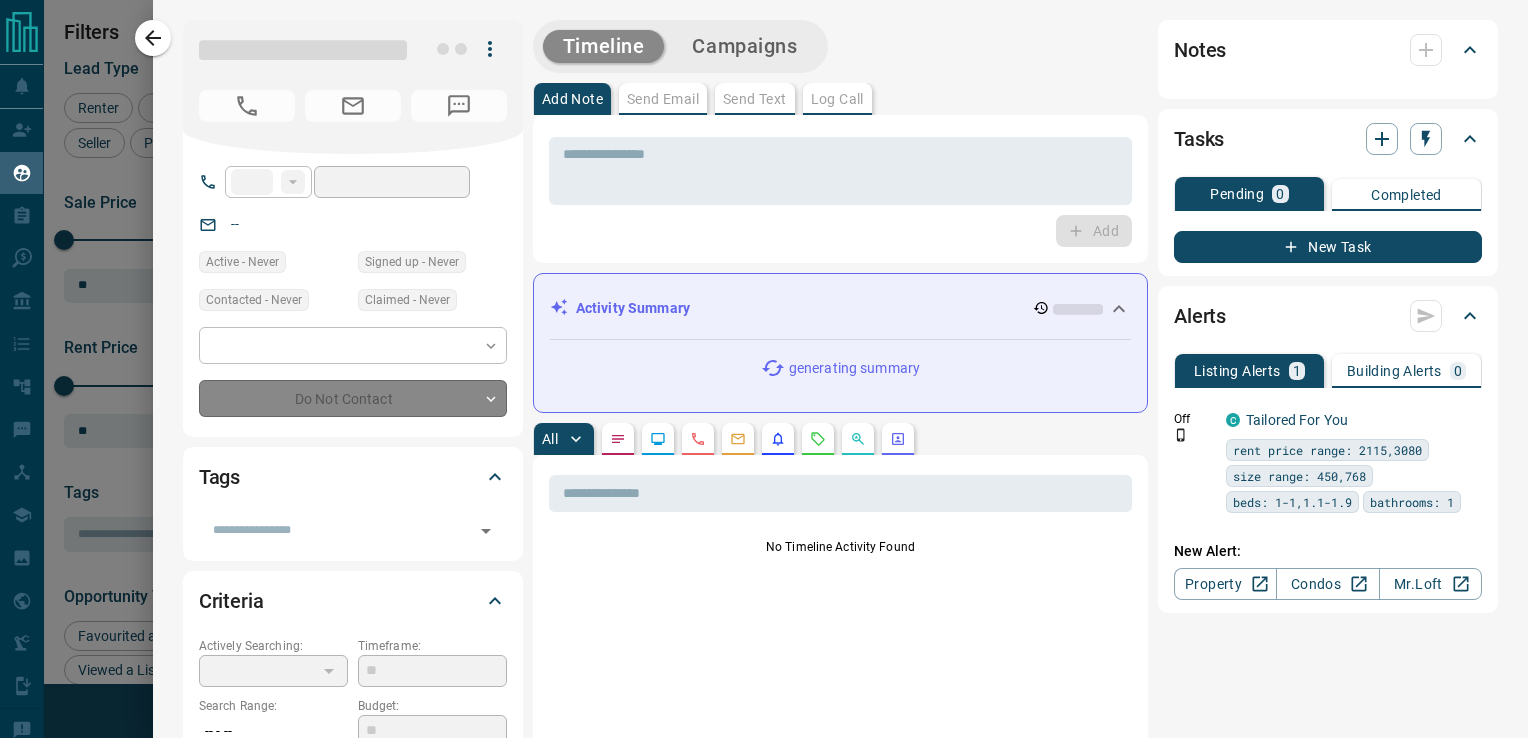 type on "**********" 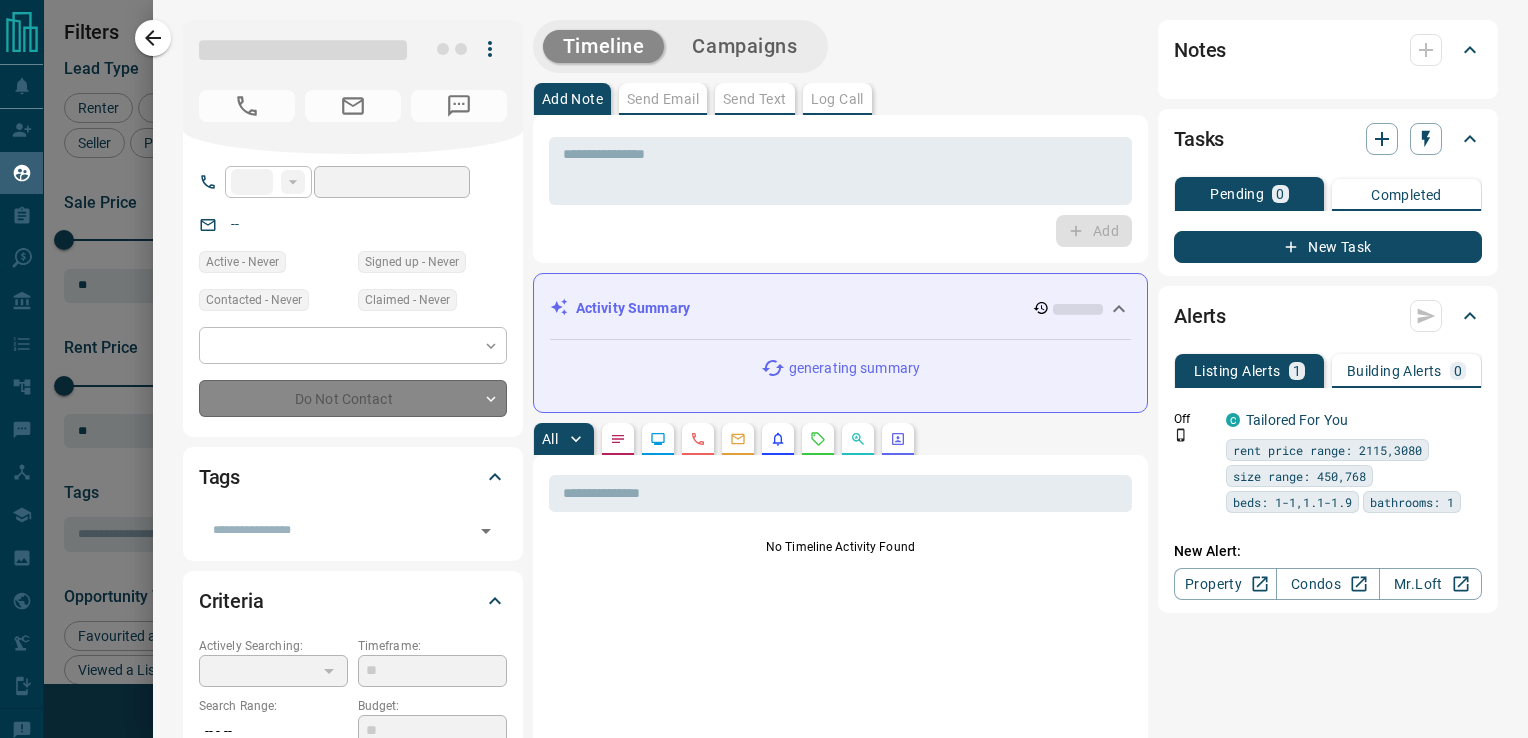 type on "**********" 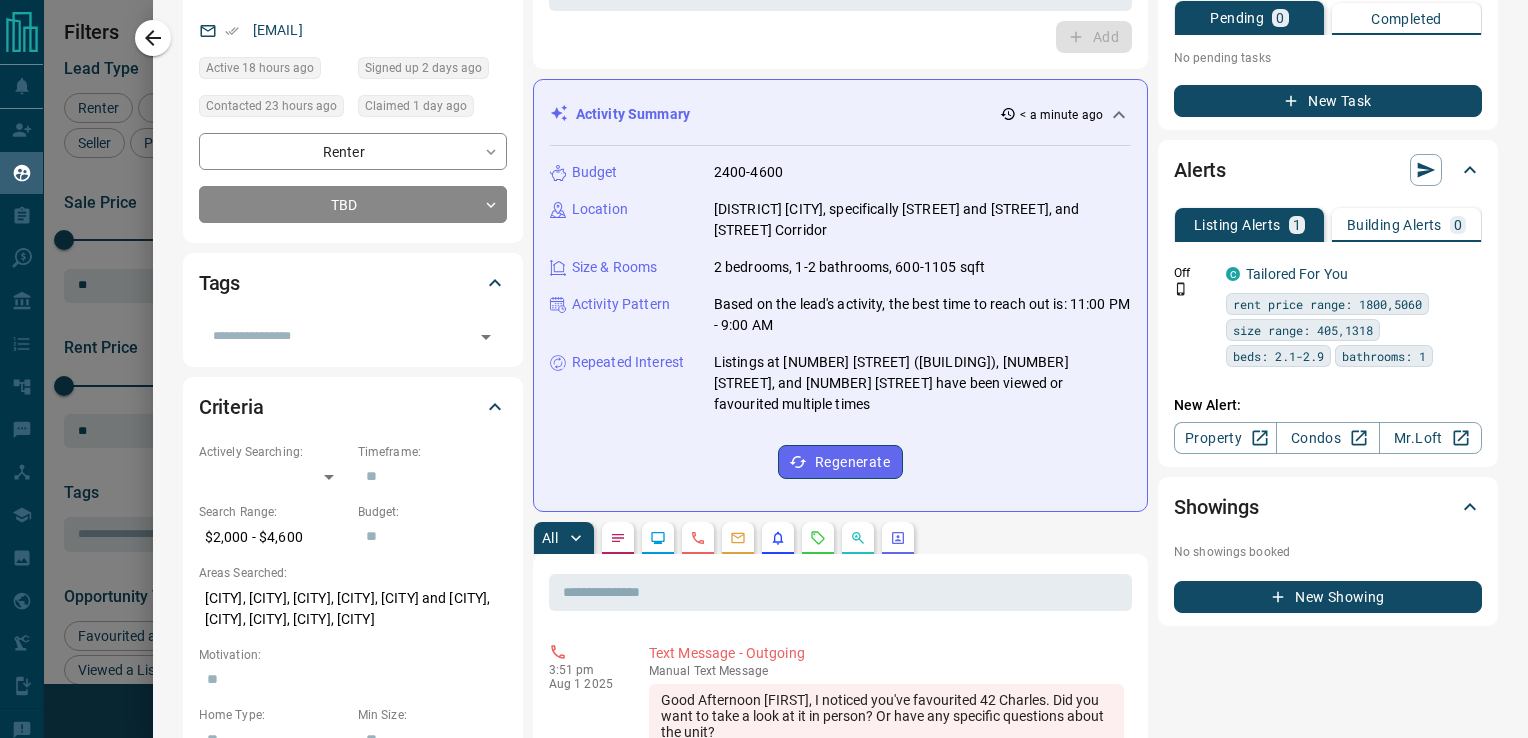 scroll, scrollTop: 0, scrollLeft: 0, axis: both 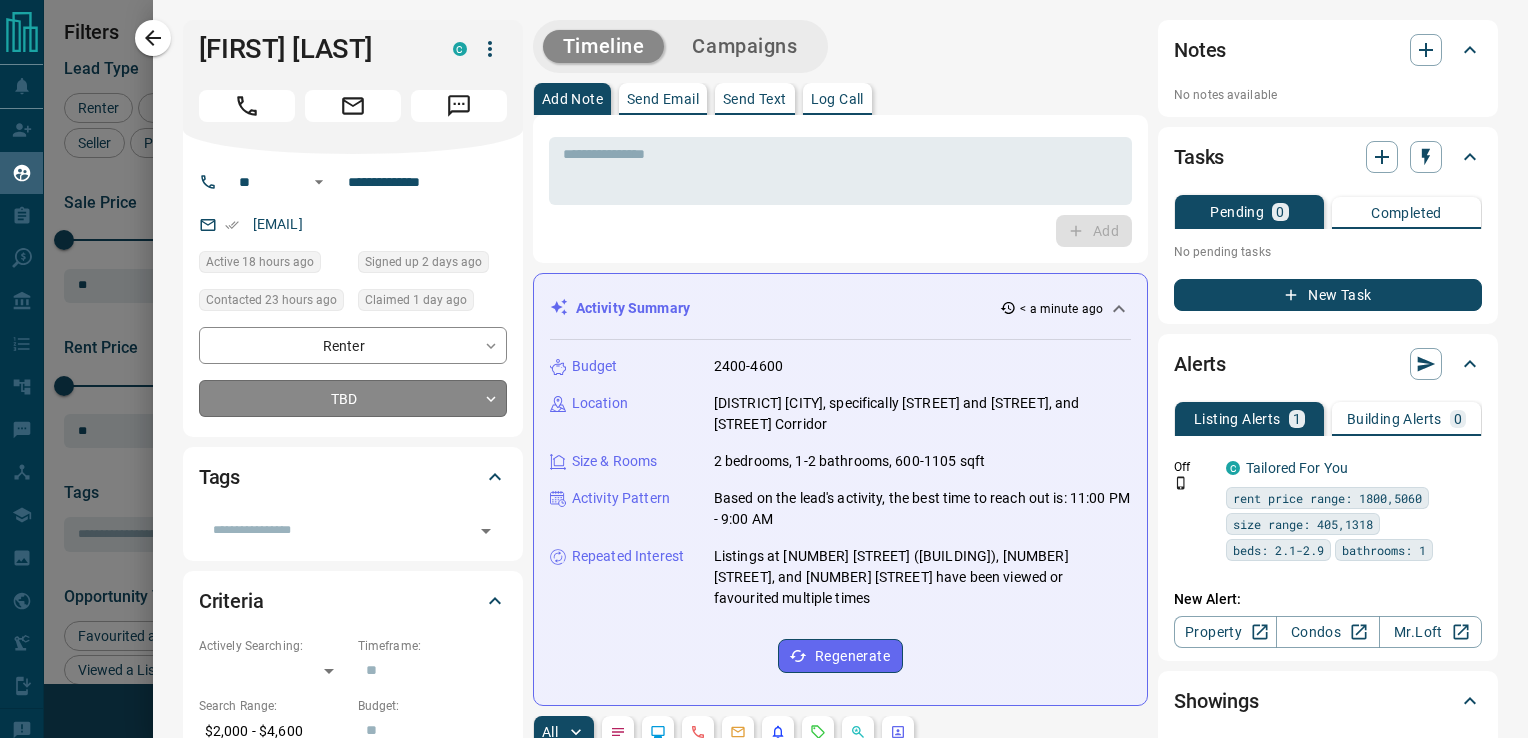 click on "Lead Transfers Claim Leads My Leads Tasks Opportunities Deals Campaigns Automations Messages Broker Bay Training Media Services Agent Resources Precon Worksheet Mobile Apps Disclosure Logout My Leads Filters 1 Manage Tabs New Lead All 1965 TBD 4 Do Not Contact - Not Responsive 1161 Bogus 14 Just Browsing 114 Criteria Obtained 32 Future Follow Up 45 Warm 62 HOT 1 Taken on Showings 15 Submitted Offer 2 Client 515 Name Details Last Active Claimed Date Status Tags [PERSON] [LAST] Renter C $2K - $2K Downtown, [CITY] 13 hours ago Contacted in 3 hours 9 hours ago Signed up 13 hours ago Not Responsive + [PERSON] [LAST] Renter C $2K - $2K Downtown, [CITY] 1 day ago Contacted in 3 hours 1 day ago Signed up 1 day ago Not Responsive + [PERSON] [LAST] Buyer C $0 - $1000M Downtown, [CITY] 2 days ago Contacted in 3 hours 1 day ago Signed up 2 years ago Not Responsive + [PERSON] [LAST] Buyer C $0 - $850K Downtown, [CITY], +2 1 day ago Contacted 19 hours ago 1 day ago Signed up 8 years ago Future Follow Up + [PERSON] [LAST] Renter C +" at bounding box center (764, 356) 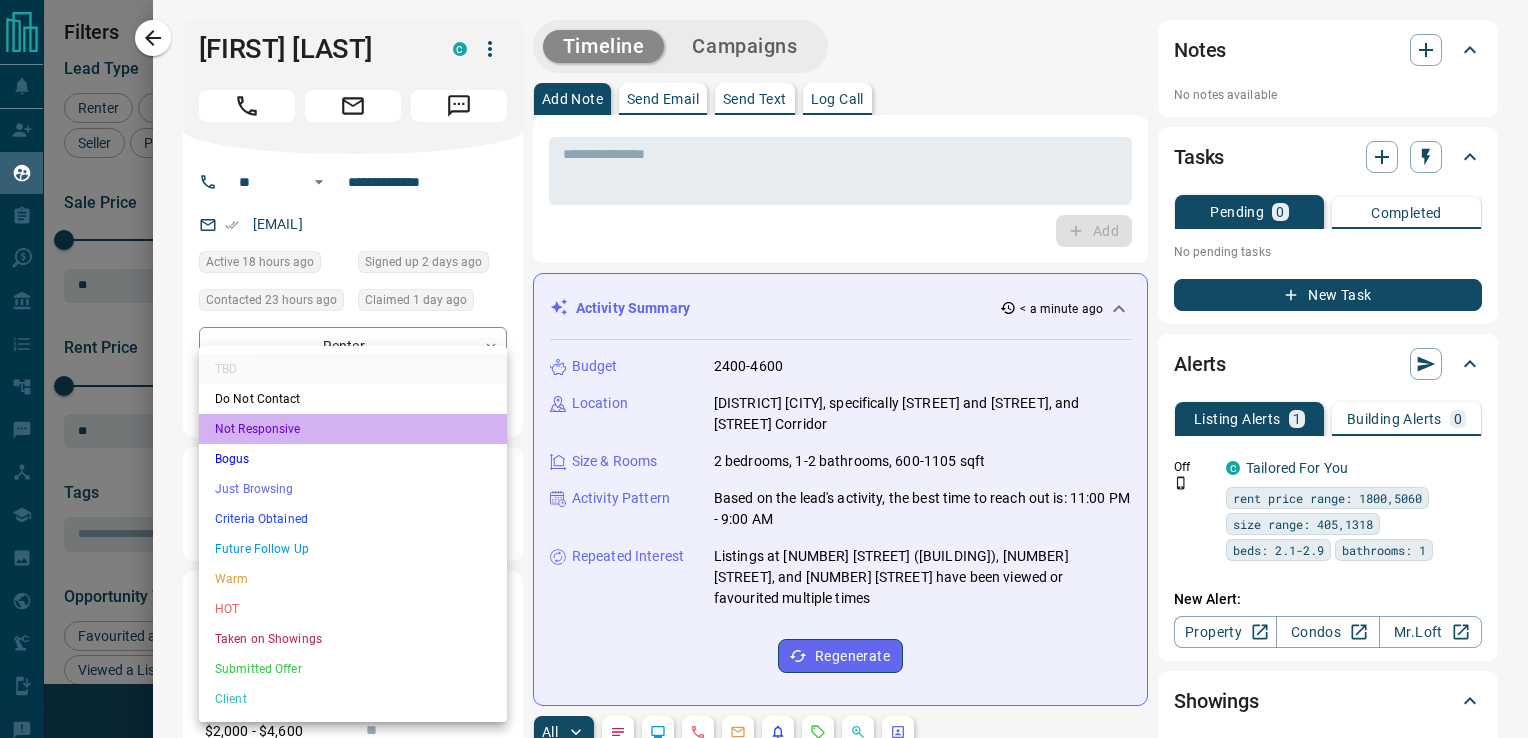 drag, startPoint x: 236, startPoint y: 431, endPoint x: 232, endPoint y: 326, distance: 105.076164 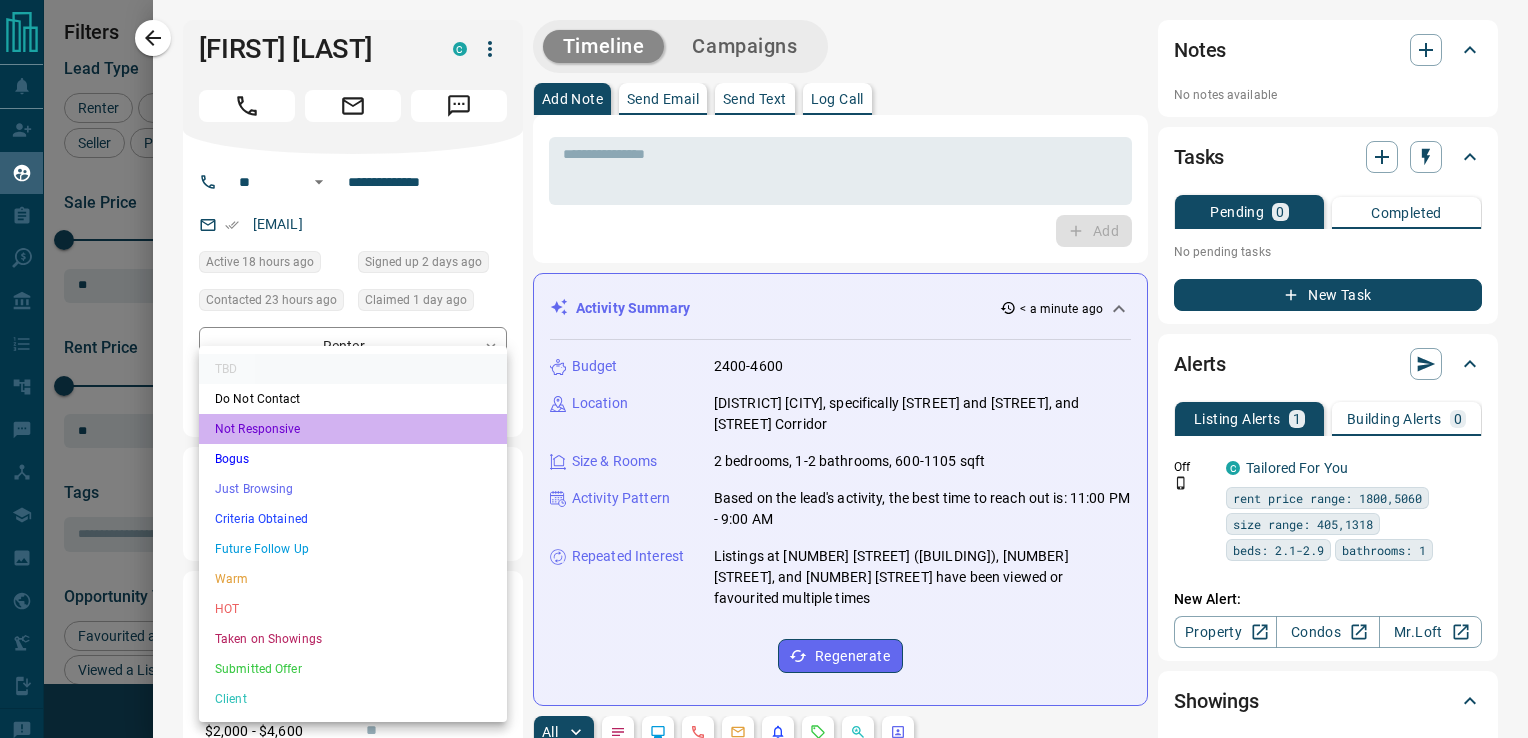 click on "Not Responsive" at bounding box center (353, 429) 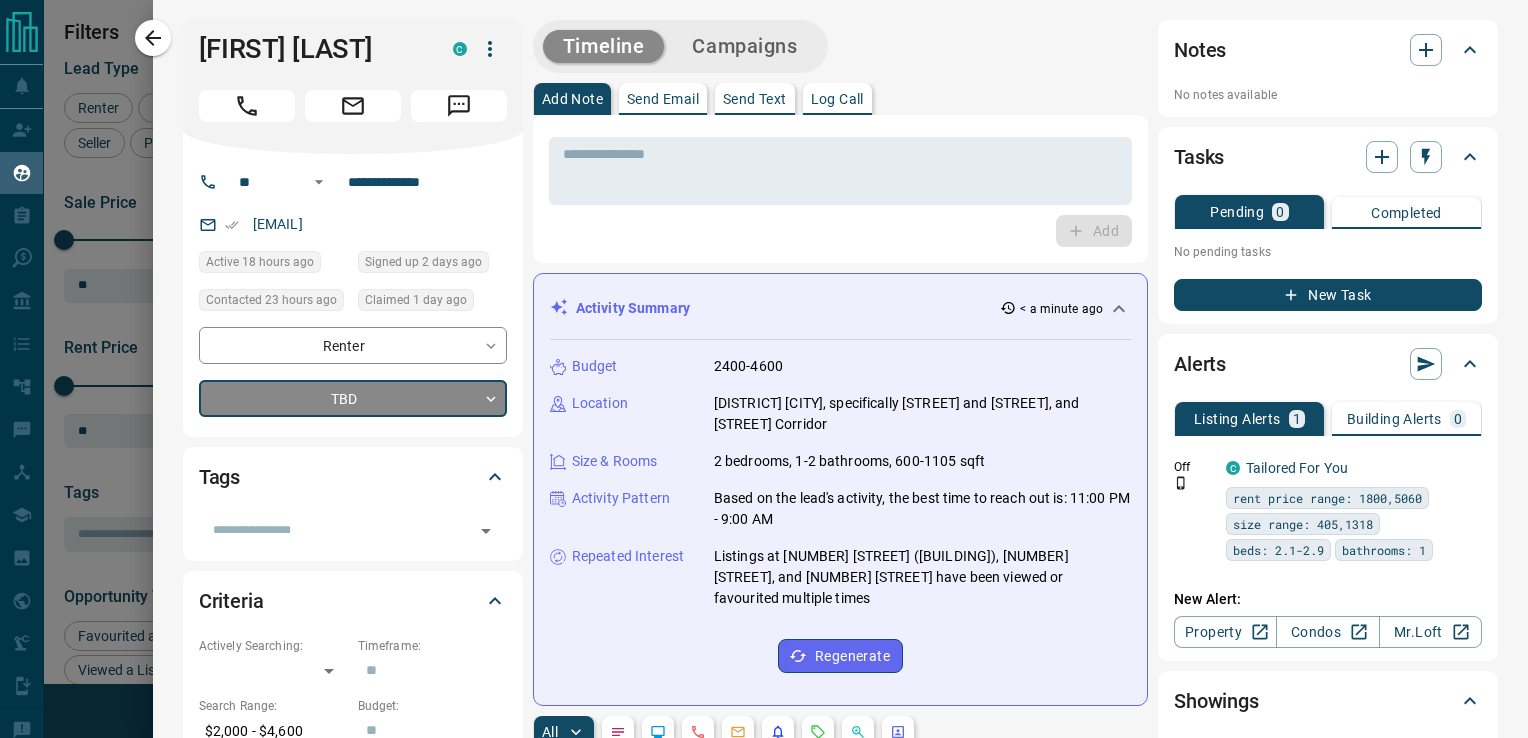type on "*" 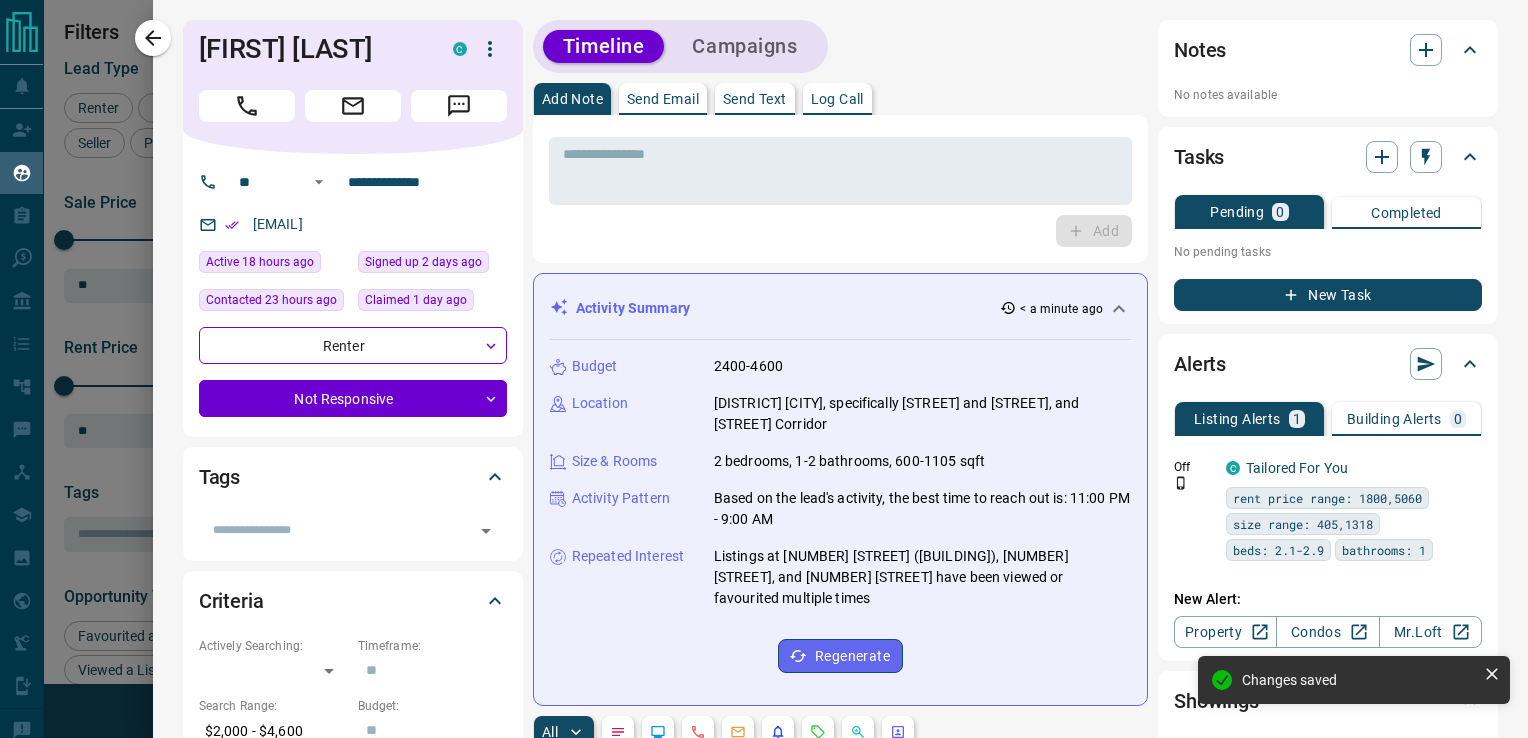 click 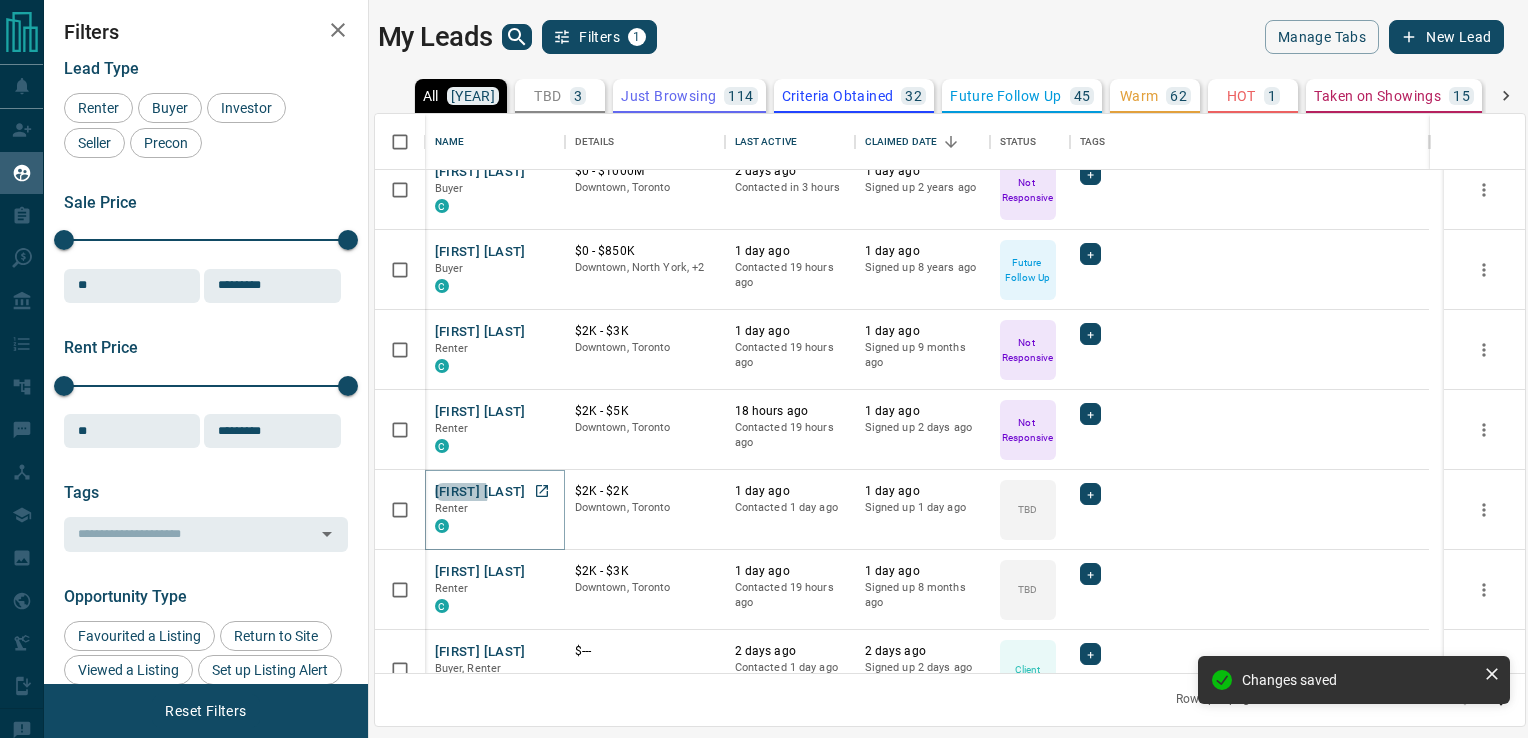 click on "[FIRST] [LAST]" at bounding box center (480, 492) 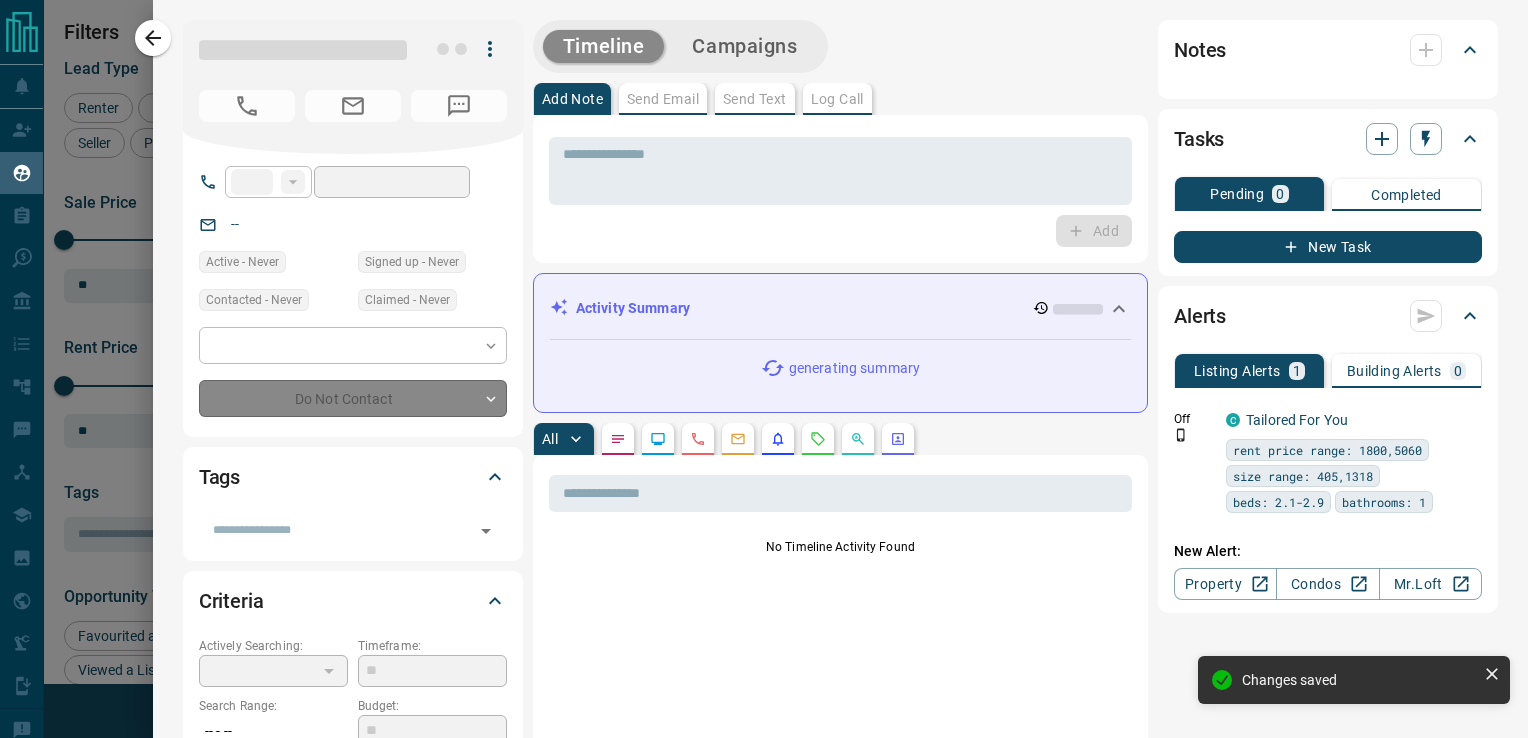 type on "**" 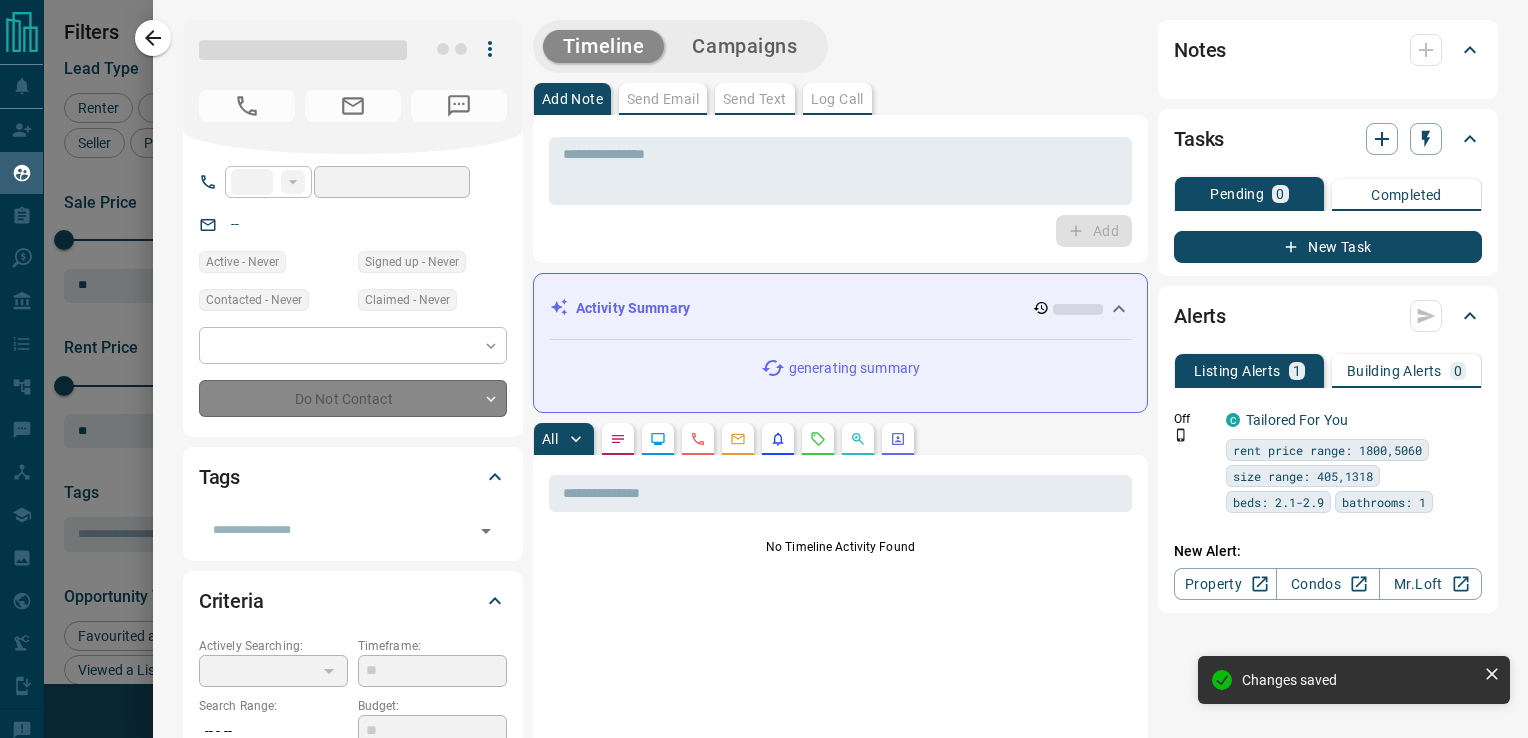 type on "**********" 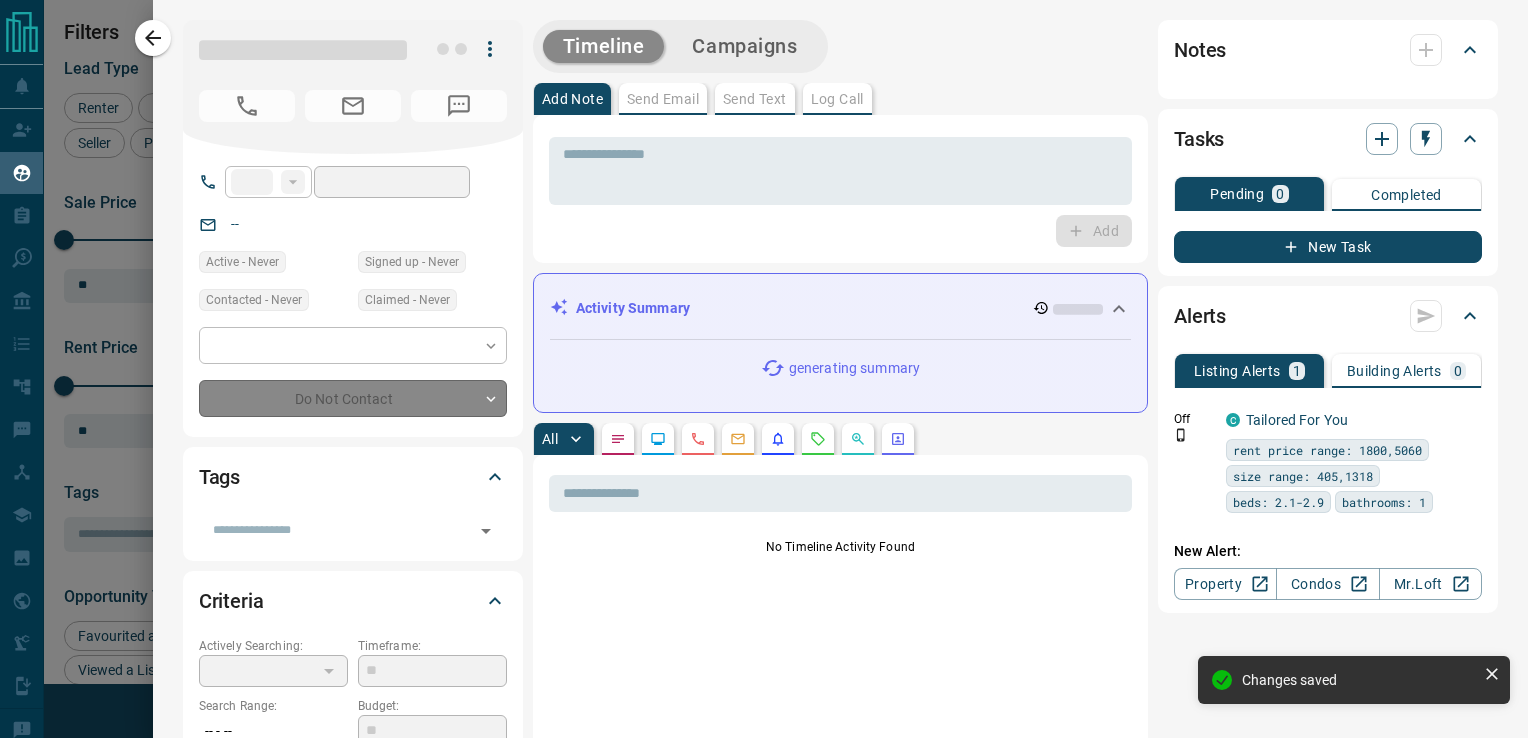 type on "**" 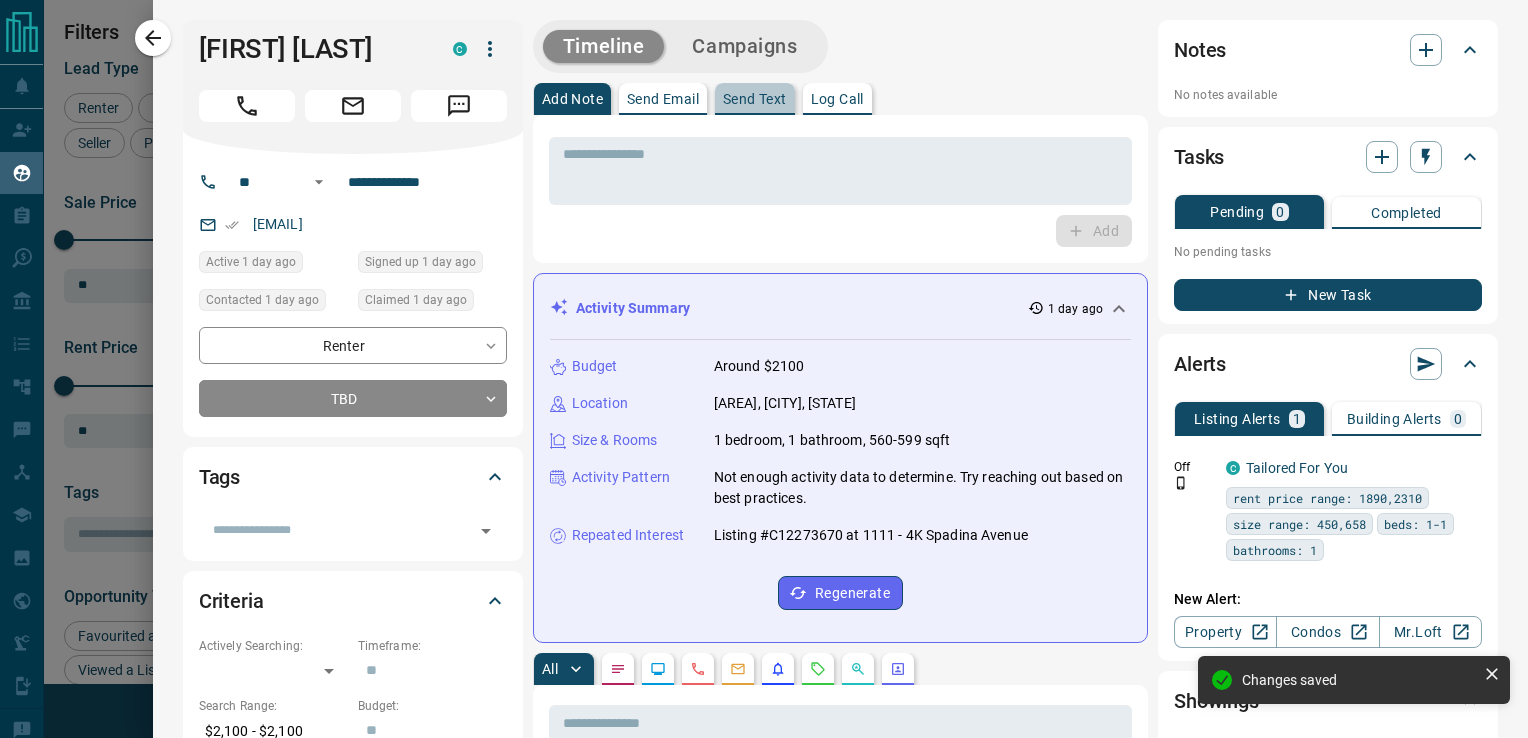 click on "Send Text" at bounding box center [755, 99] 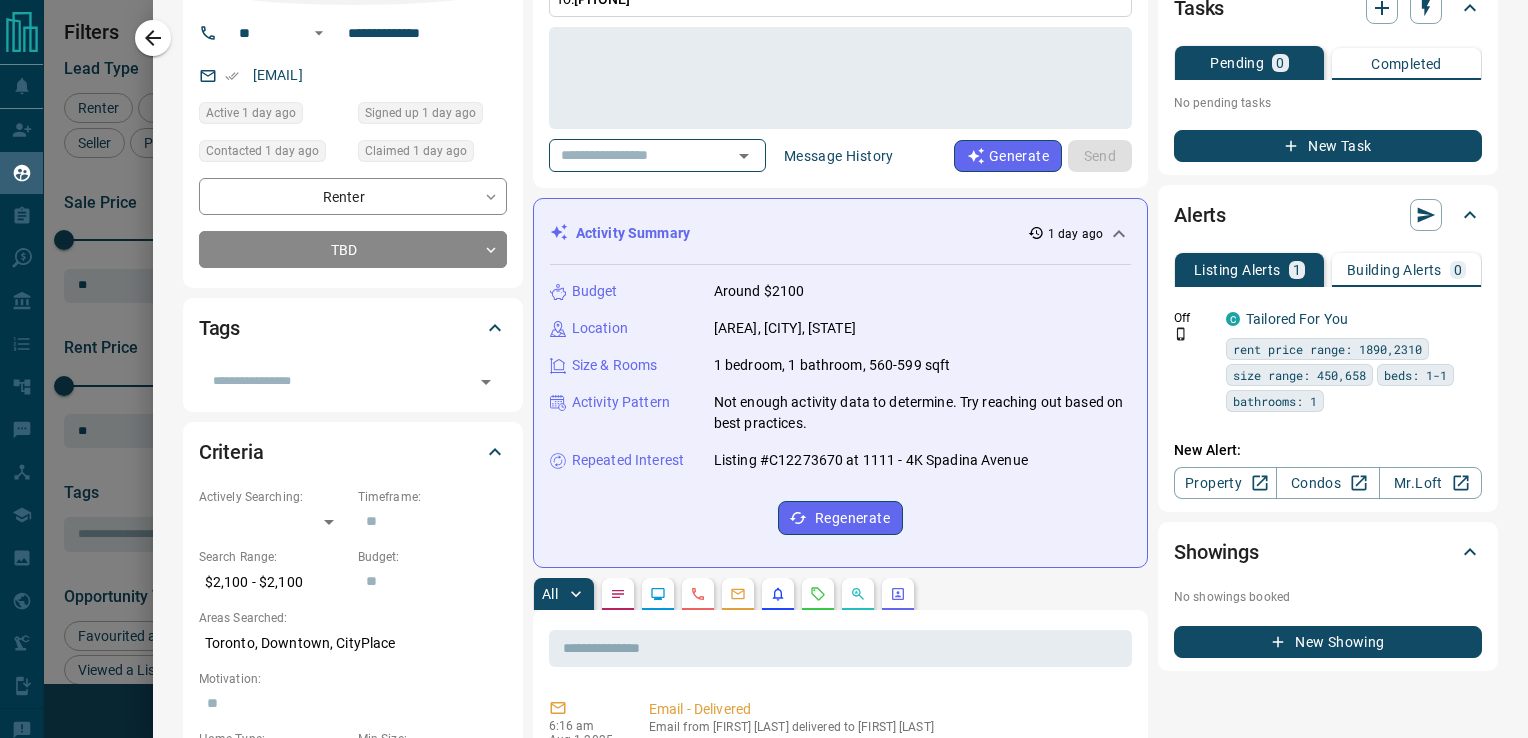scroll, scrollTop: 0, scrollLeft: 0, axis: both 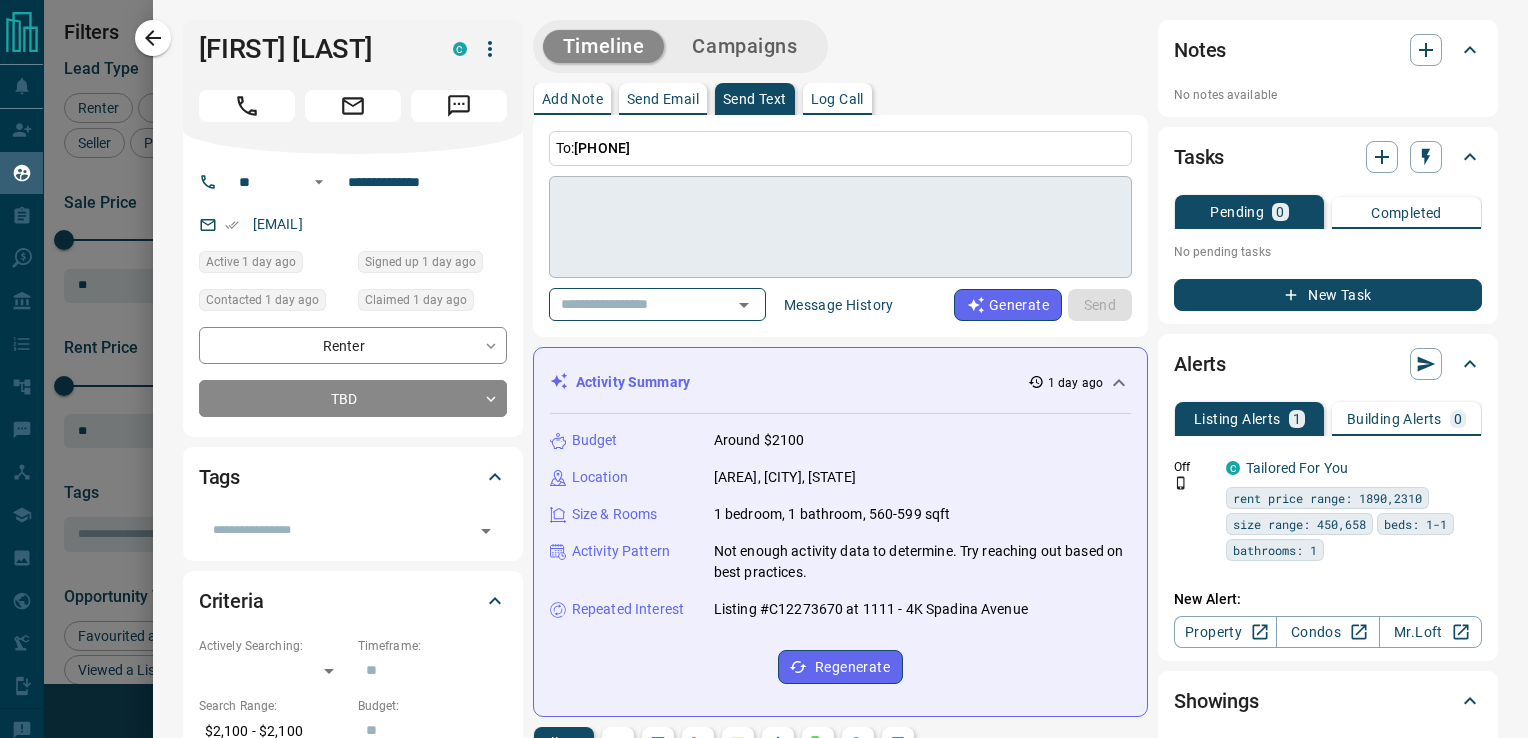 click at bounding box center [840, 227] 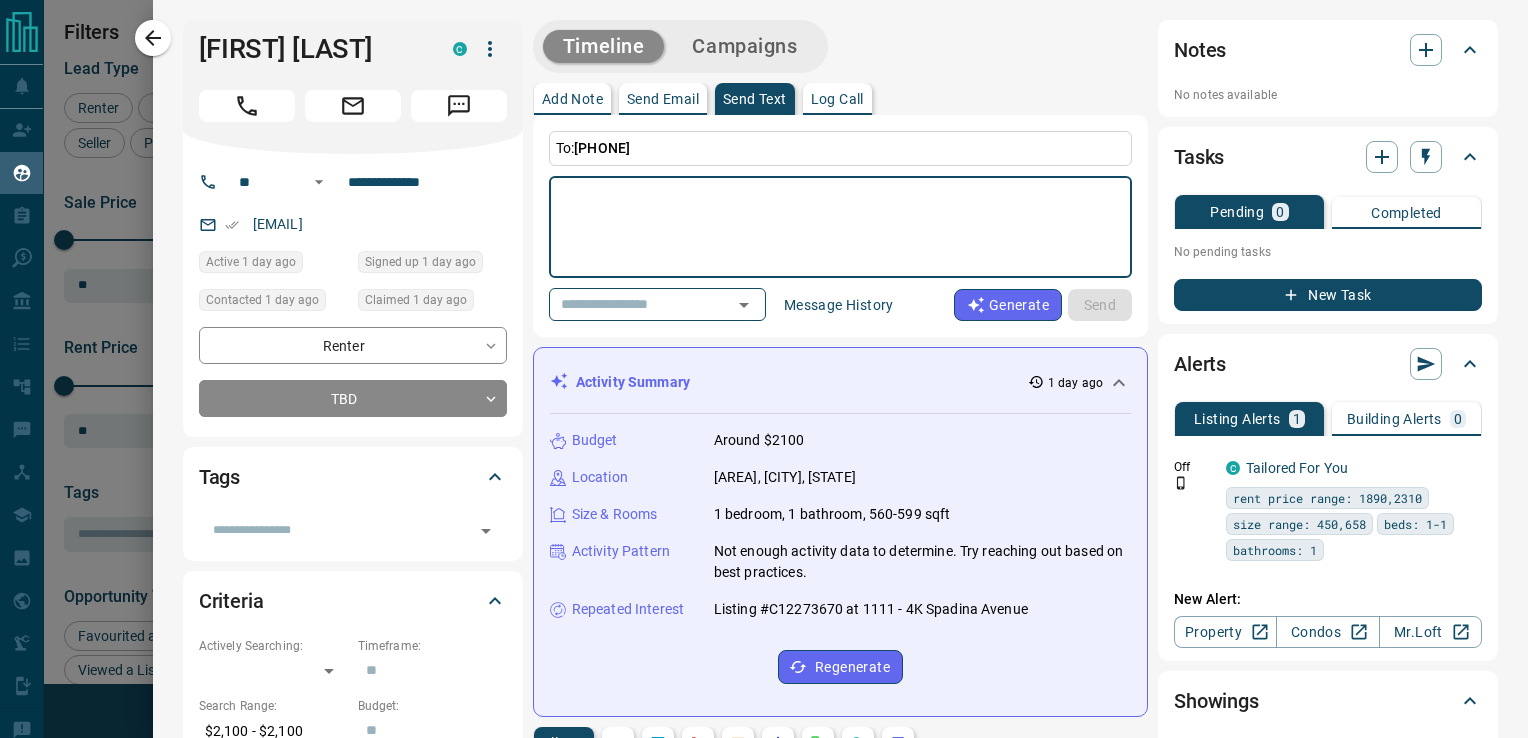 paste on "**********" 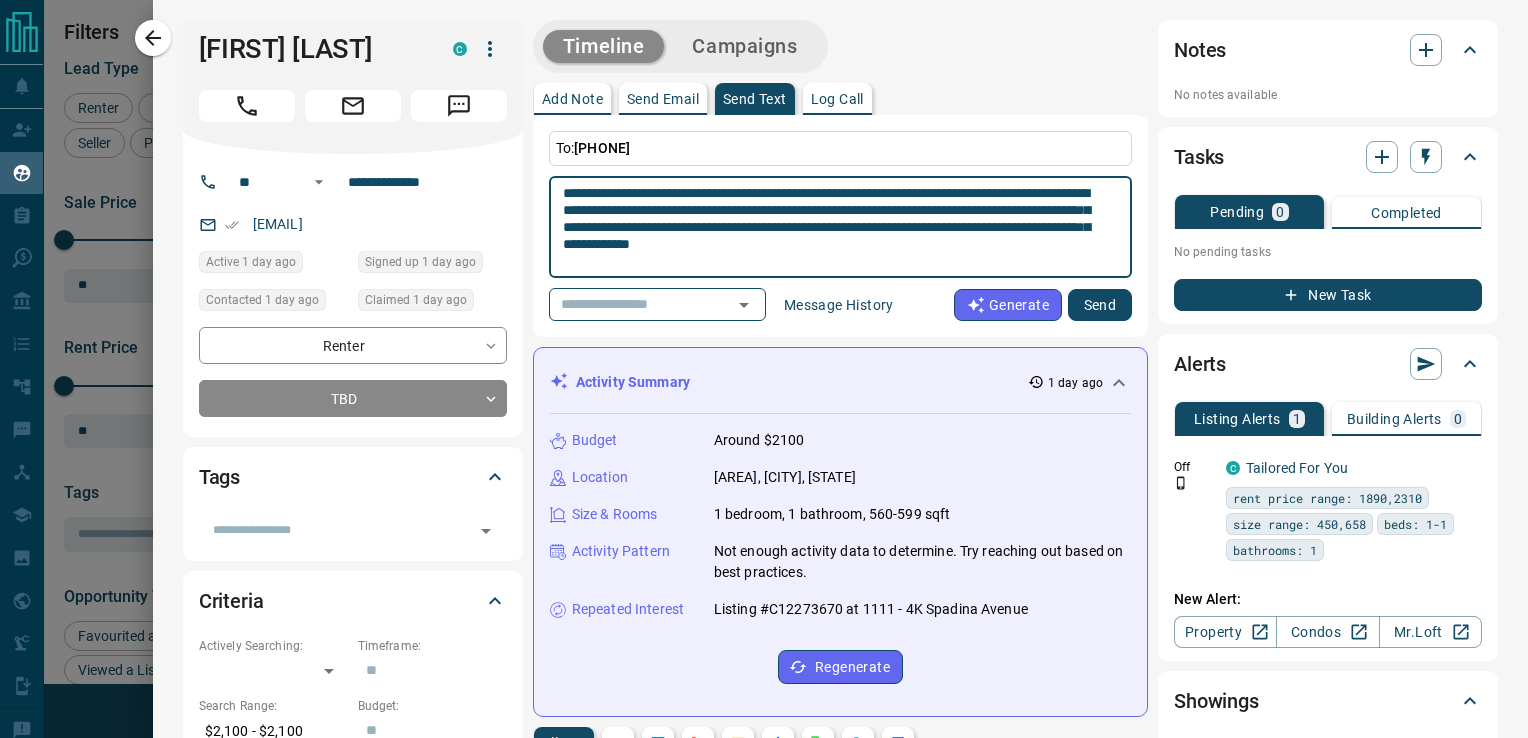 click on "**********" at bounding box center (833, 227) 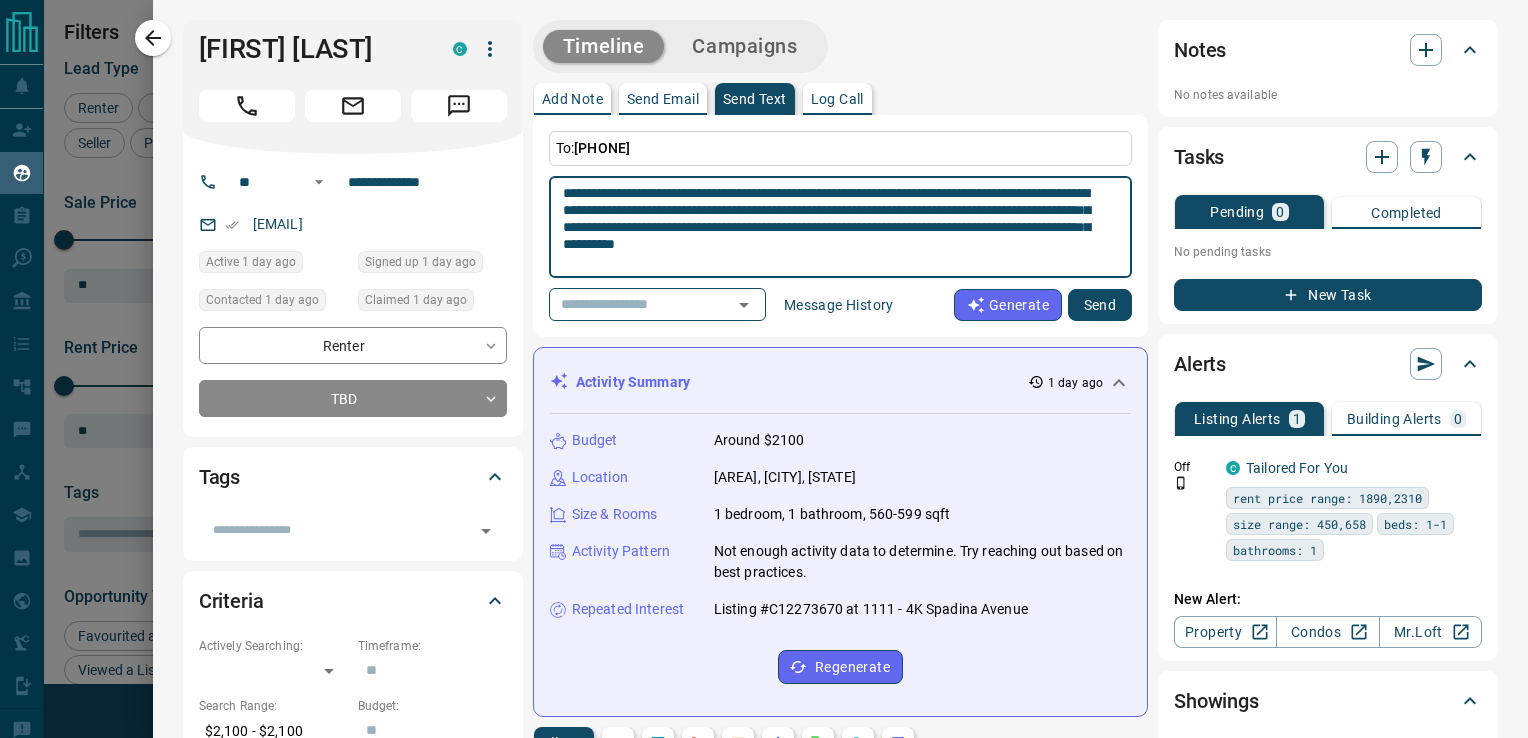 type on "**********" 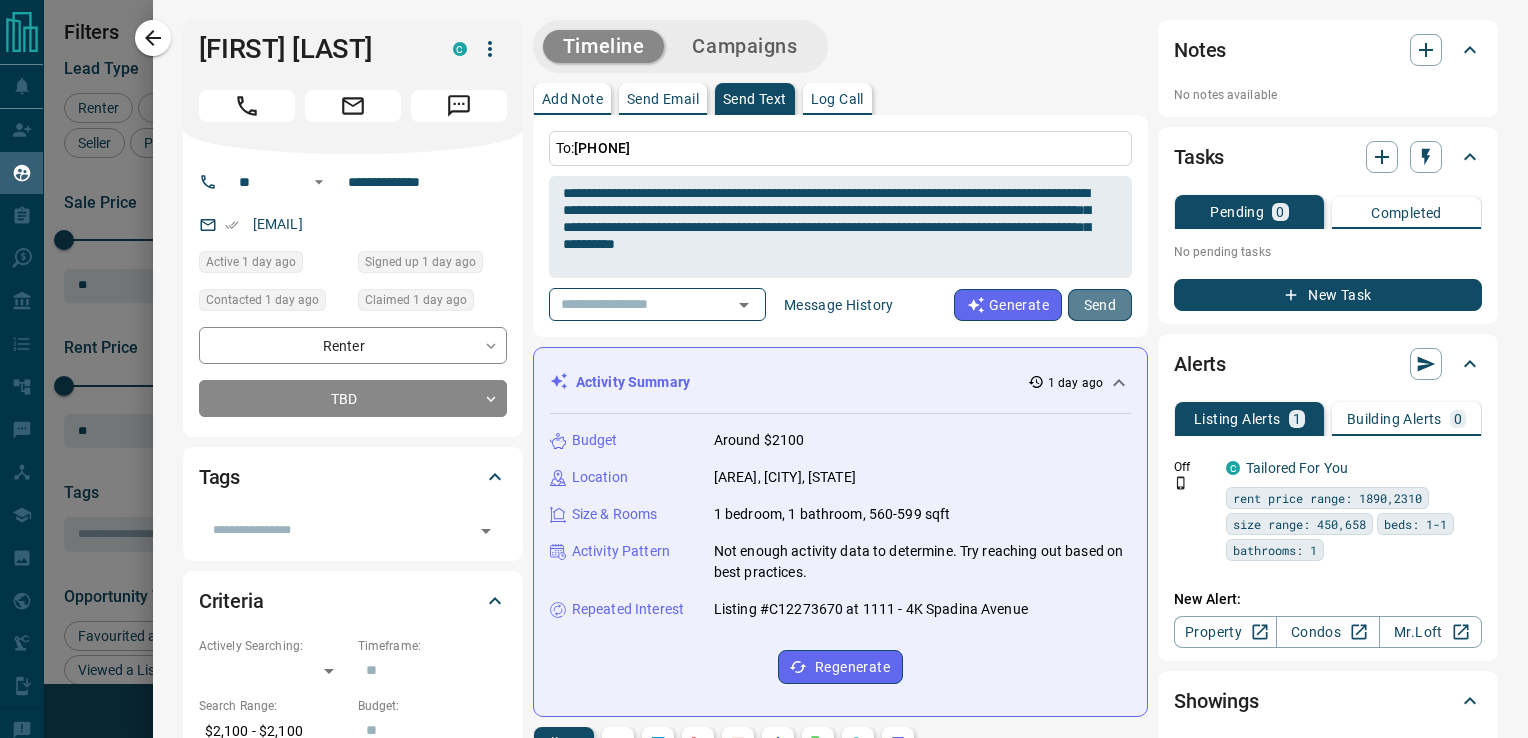click on "Send" at bounding box center [1100, 305] 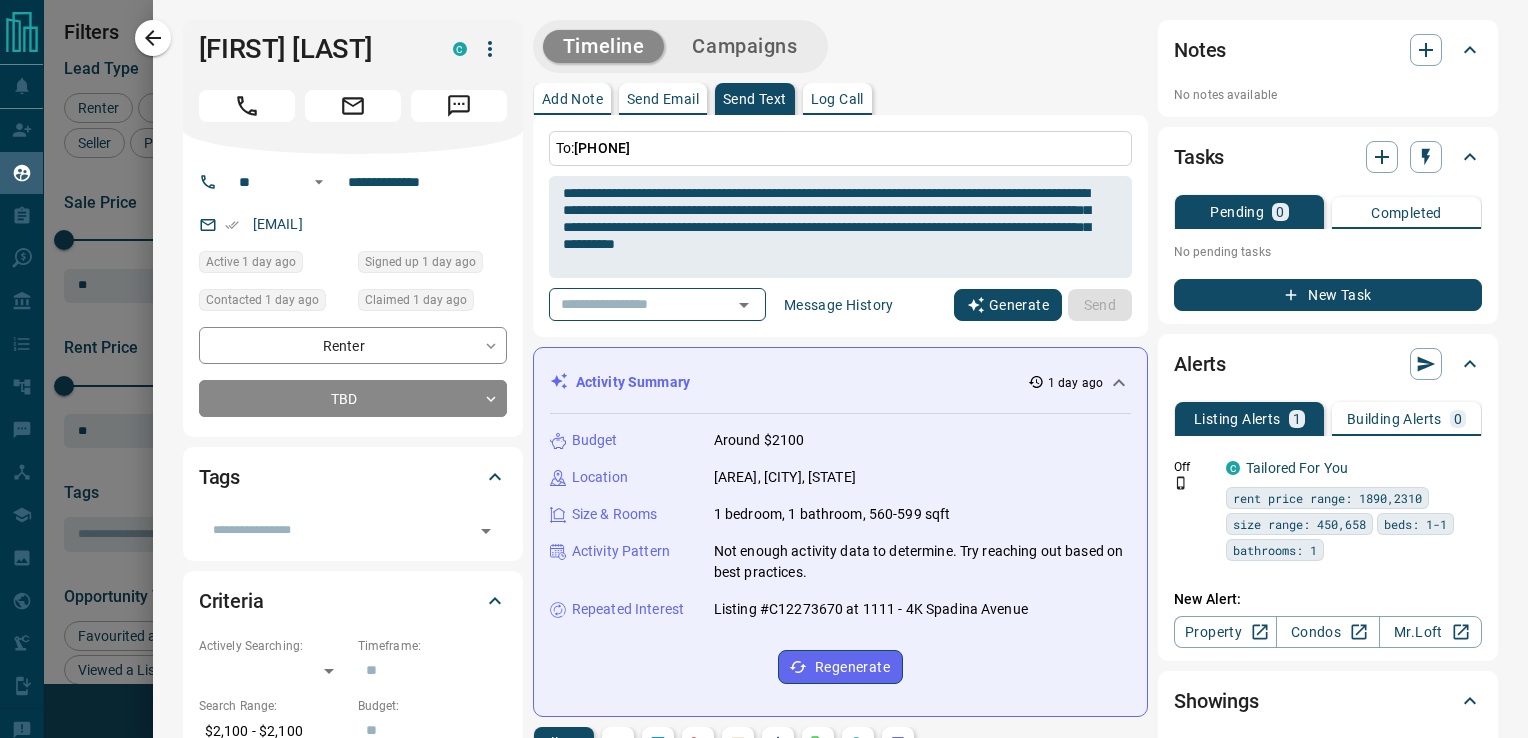 type 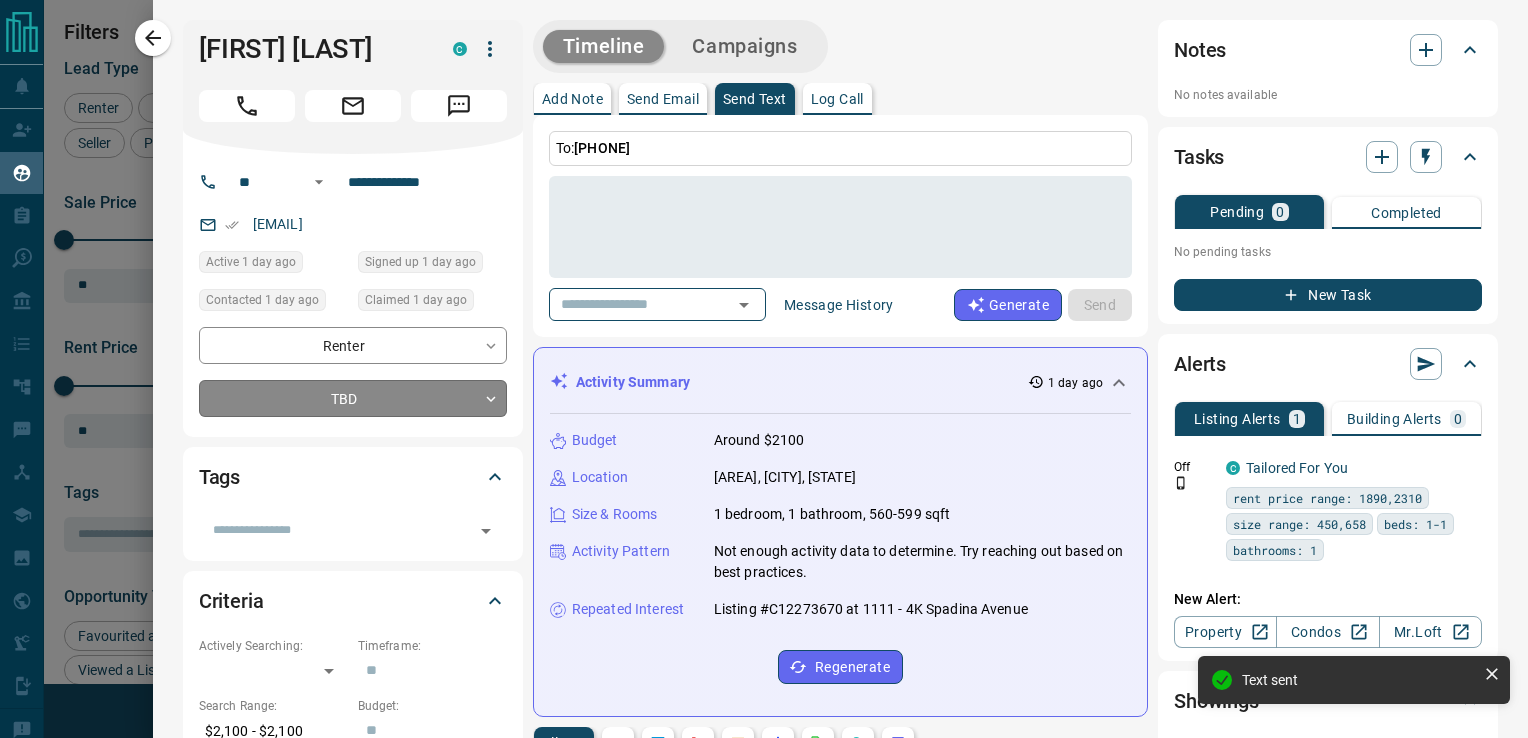 click on "Name Details Last Active Claimed Date Status Tags [FIRST] [LAST] Renter C $2K - $2K Downtown, Toronto 13 hours ago Contacted in 3 hours 9 hours ago Signed up 13 hours ago Not Responsive + [FIRST] [LAST] Renter C $2K - $2K Downtown, Toronto 1 day ago Contacted in 3 hours 1 day ago Signed up 1 day ago Not Responsive + [FIRST] [LAST] Buyer C $0 - $1000M Downtown, Toronto 2 days ago Contacted in 3 hours 1 day ago Signed up 2 years ago Not Responsive + [FIRST] [LAST] Buyer C $0 - $850K Downtown, [CITY], +2 1 day ago Contacted 19 hours ago 1 day ago Signed up 8 years ago Future Follow Up + [FIRST] [LAST] Renter C +" at bounding box center [764, 356] 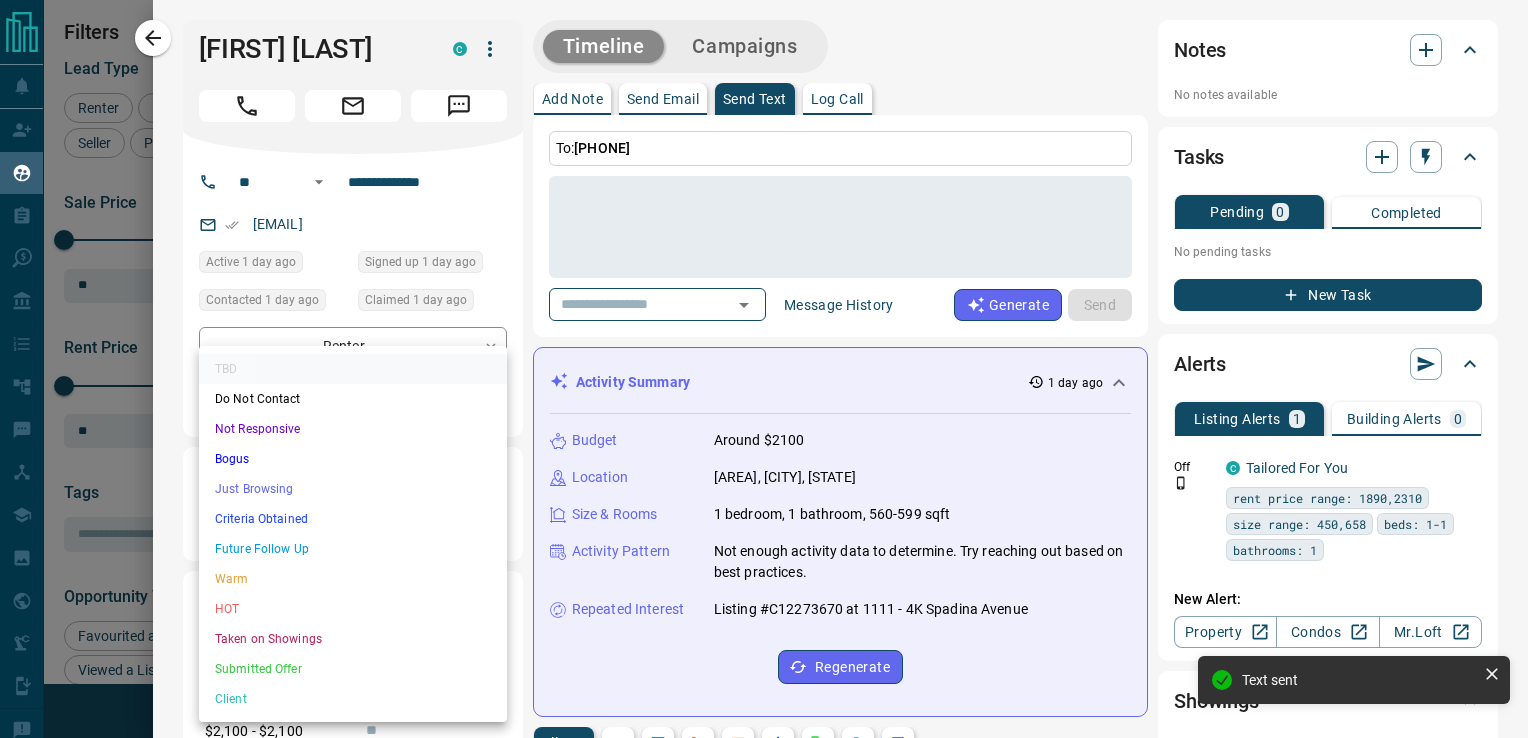 click on "Not Responsive" at bounding box center [353, 429] 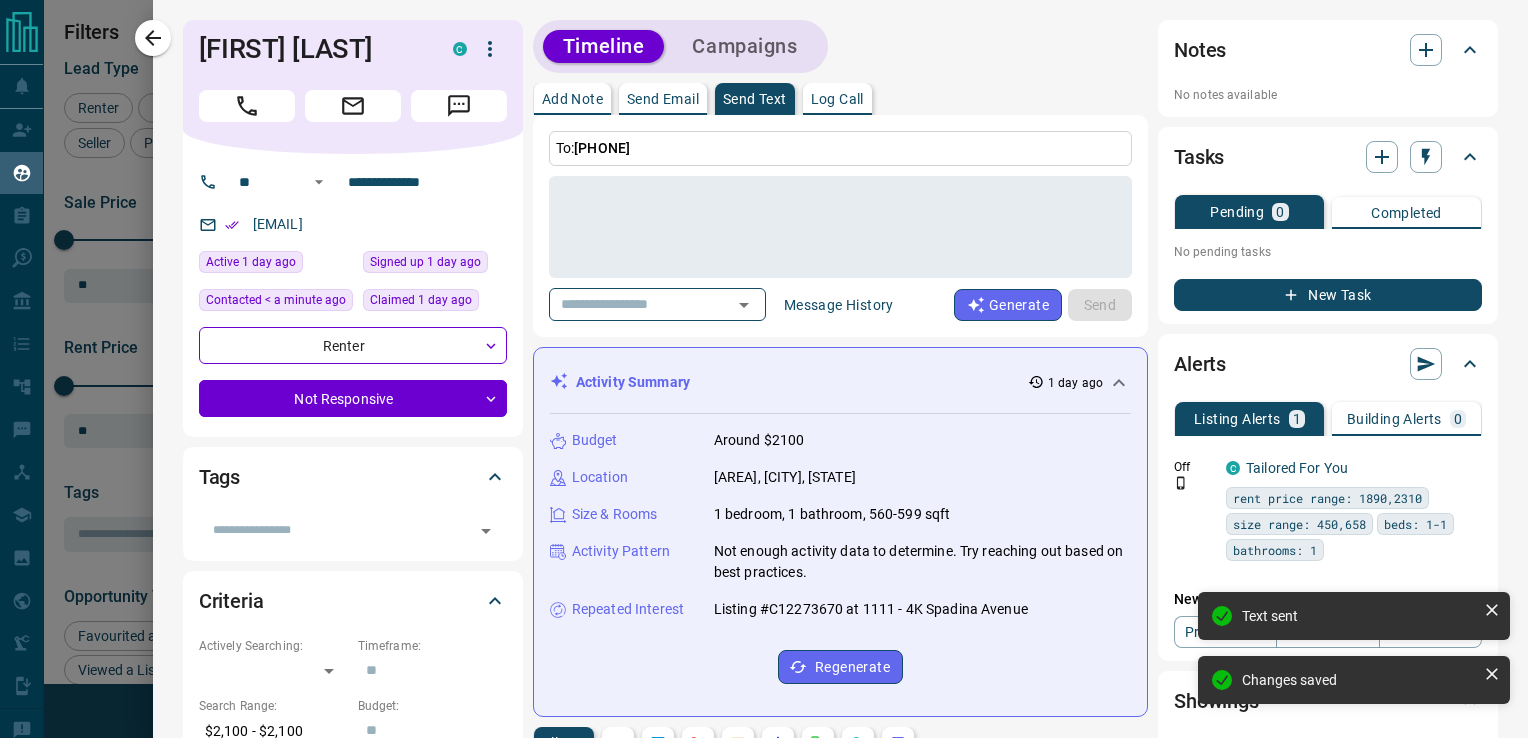 type on "*" 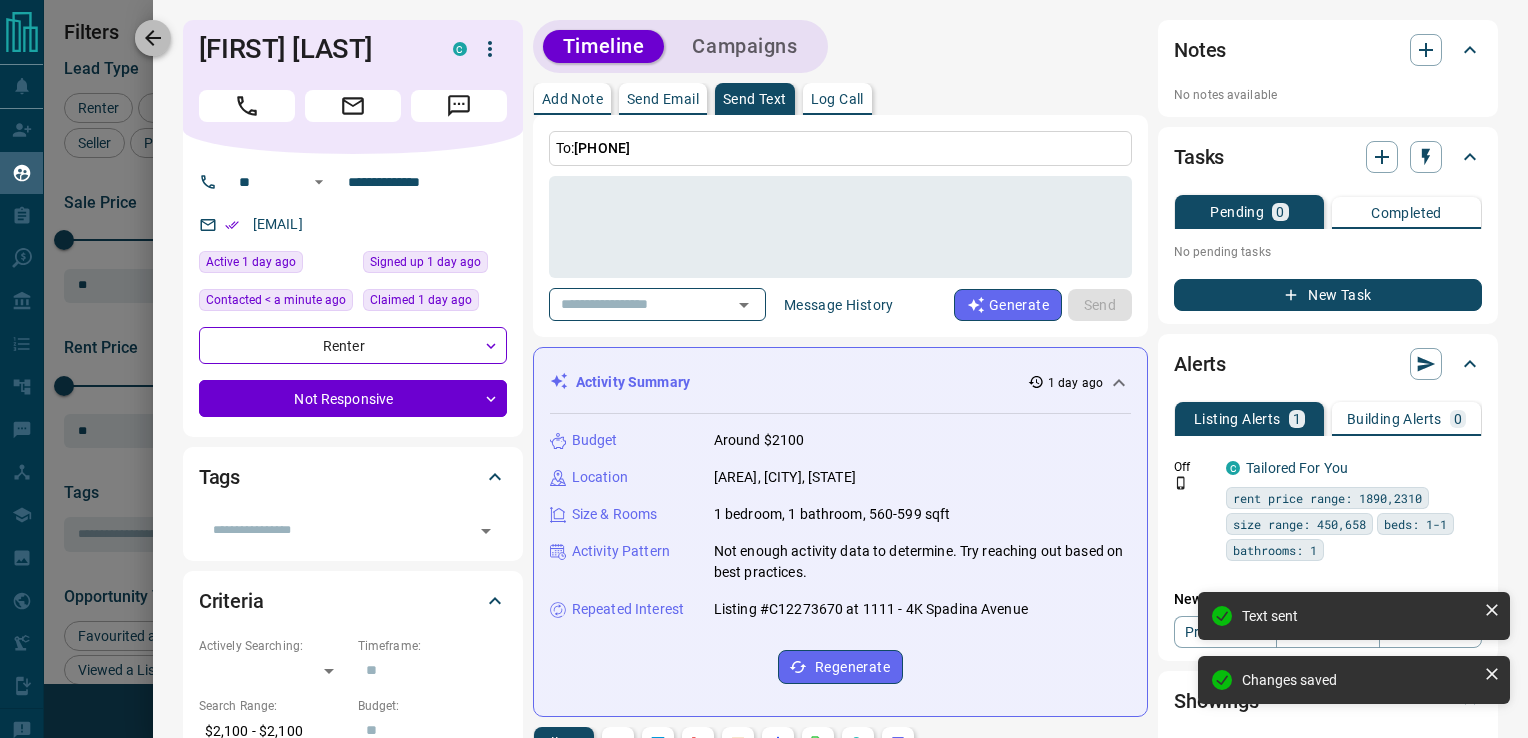 click 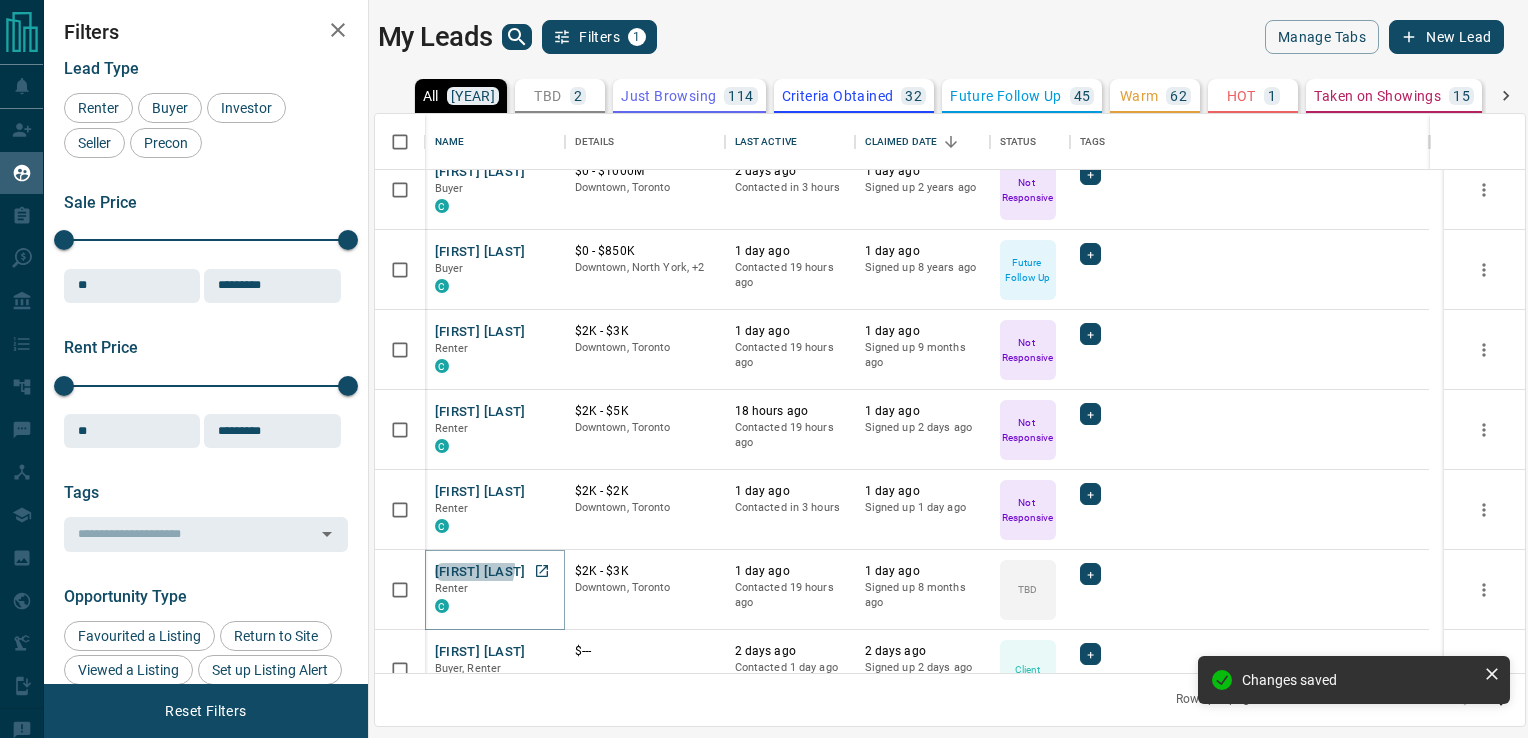 click on "[FIRST] [LAST]" at bounding box center (480, 572) 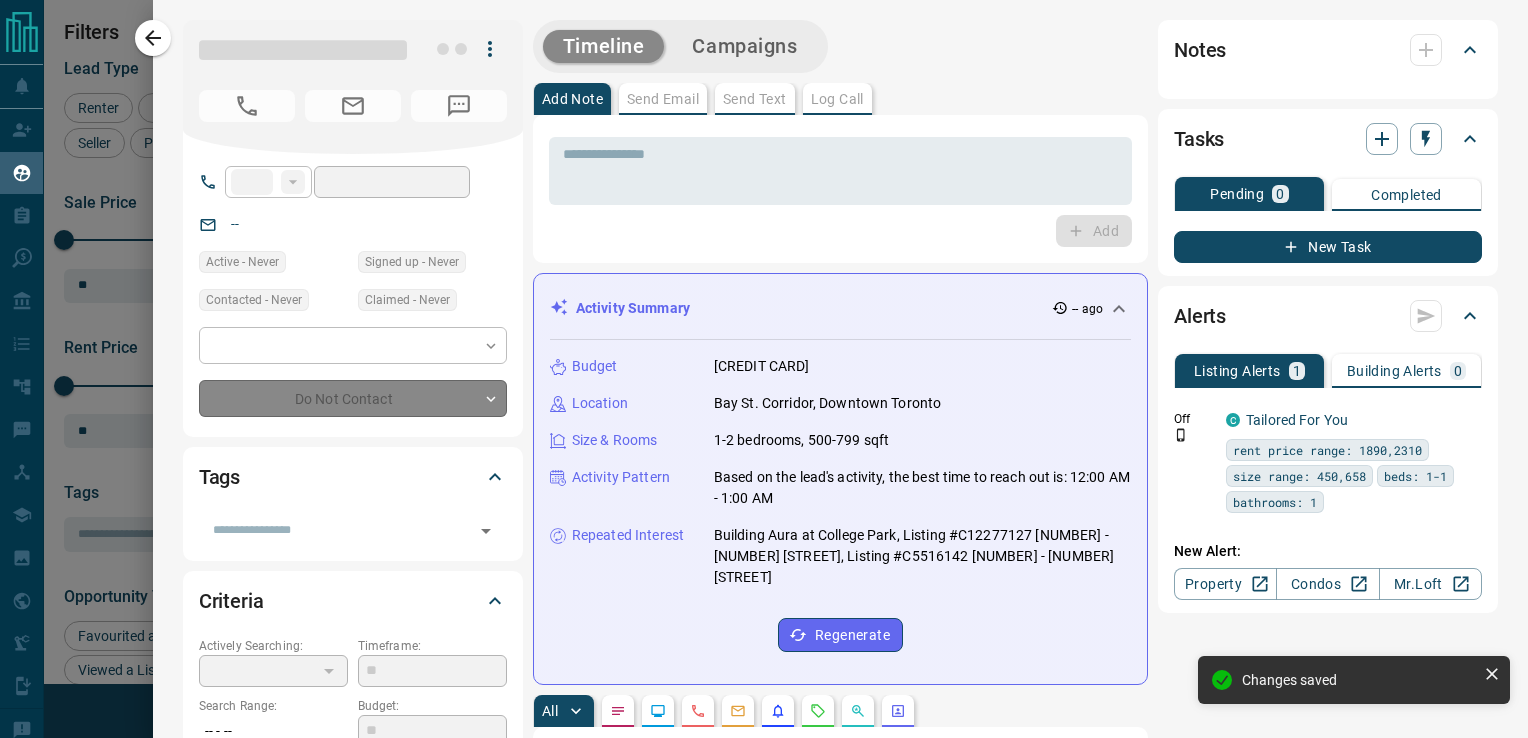 type on "**" 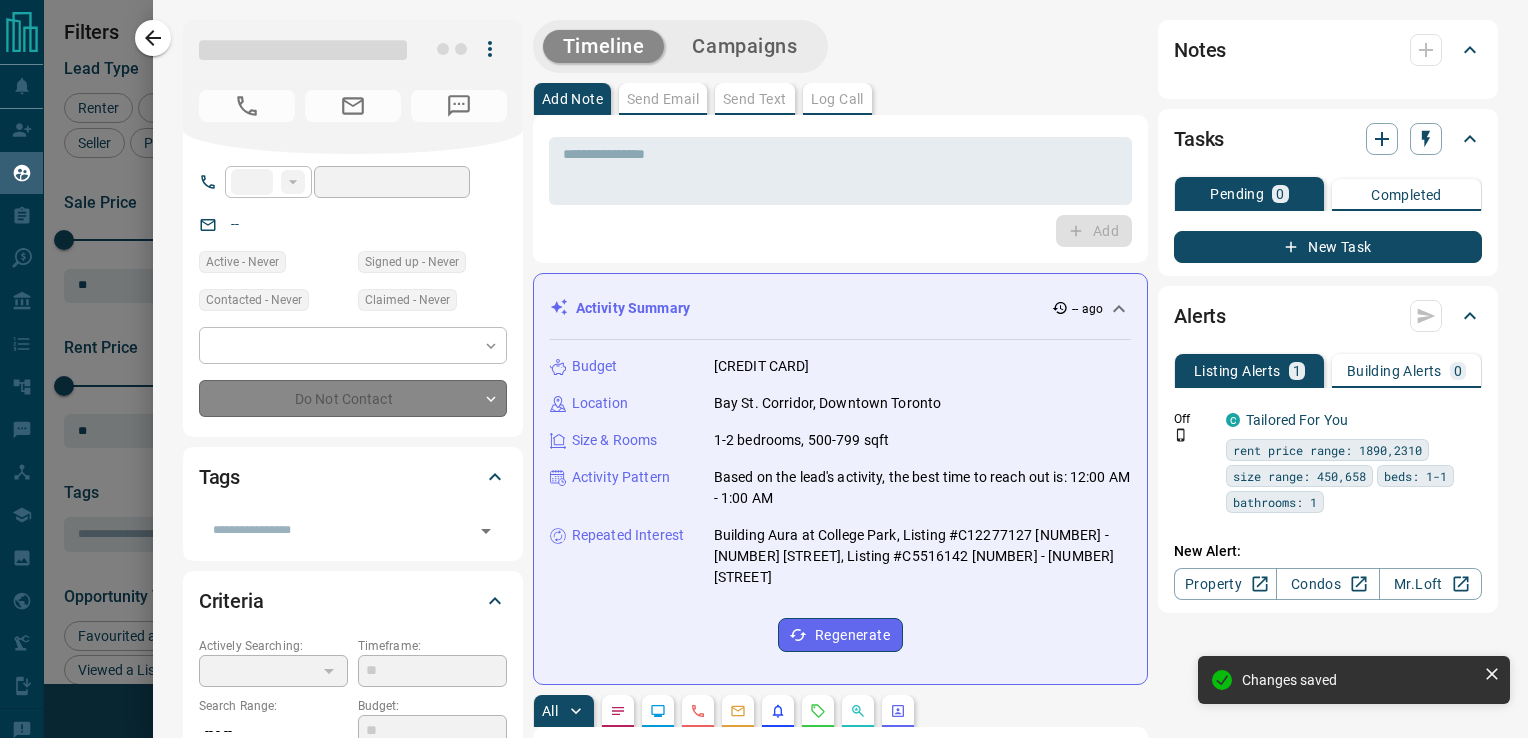 type on "**********" 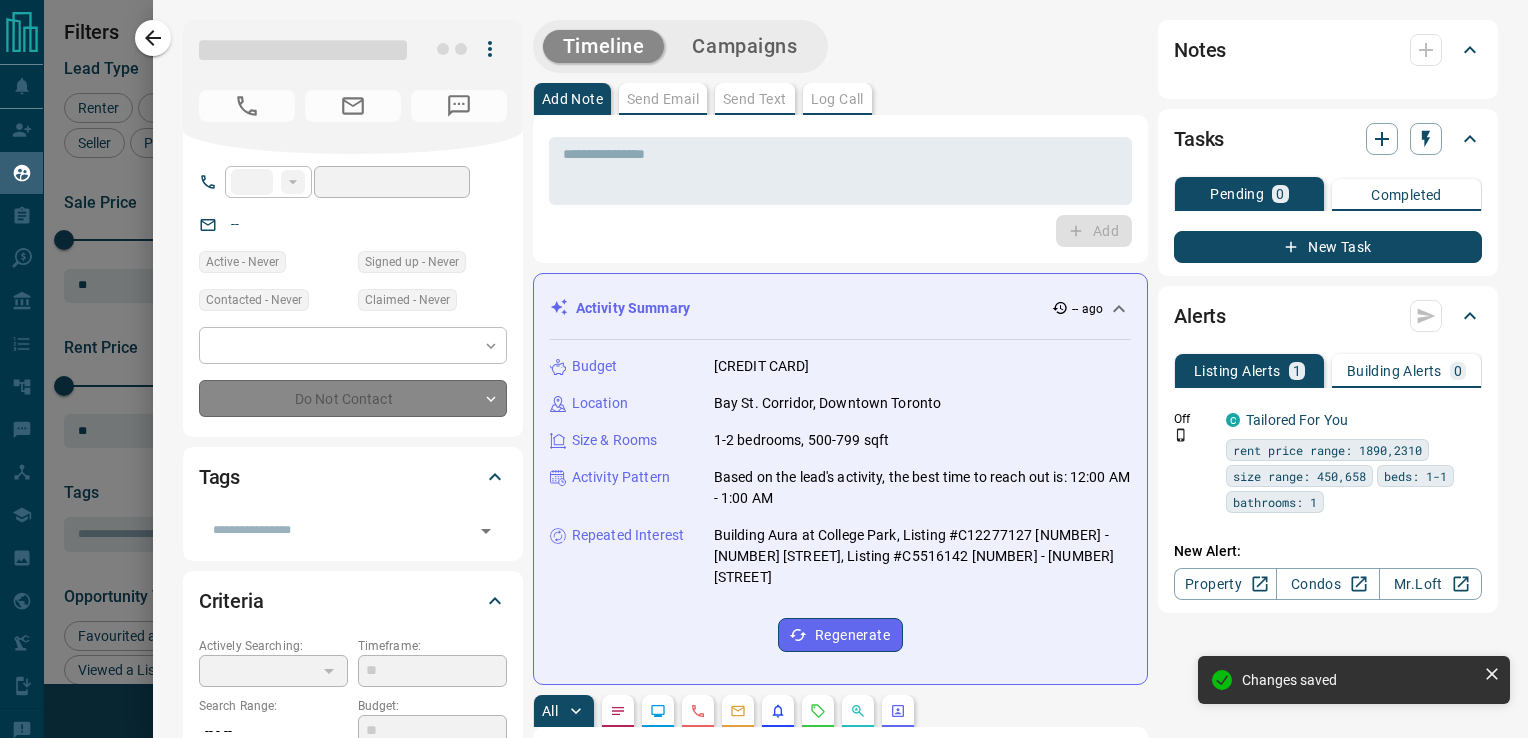 type on "**********" 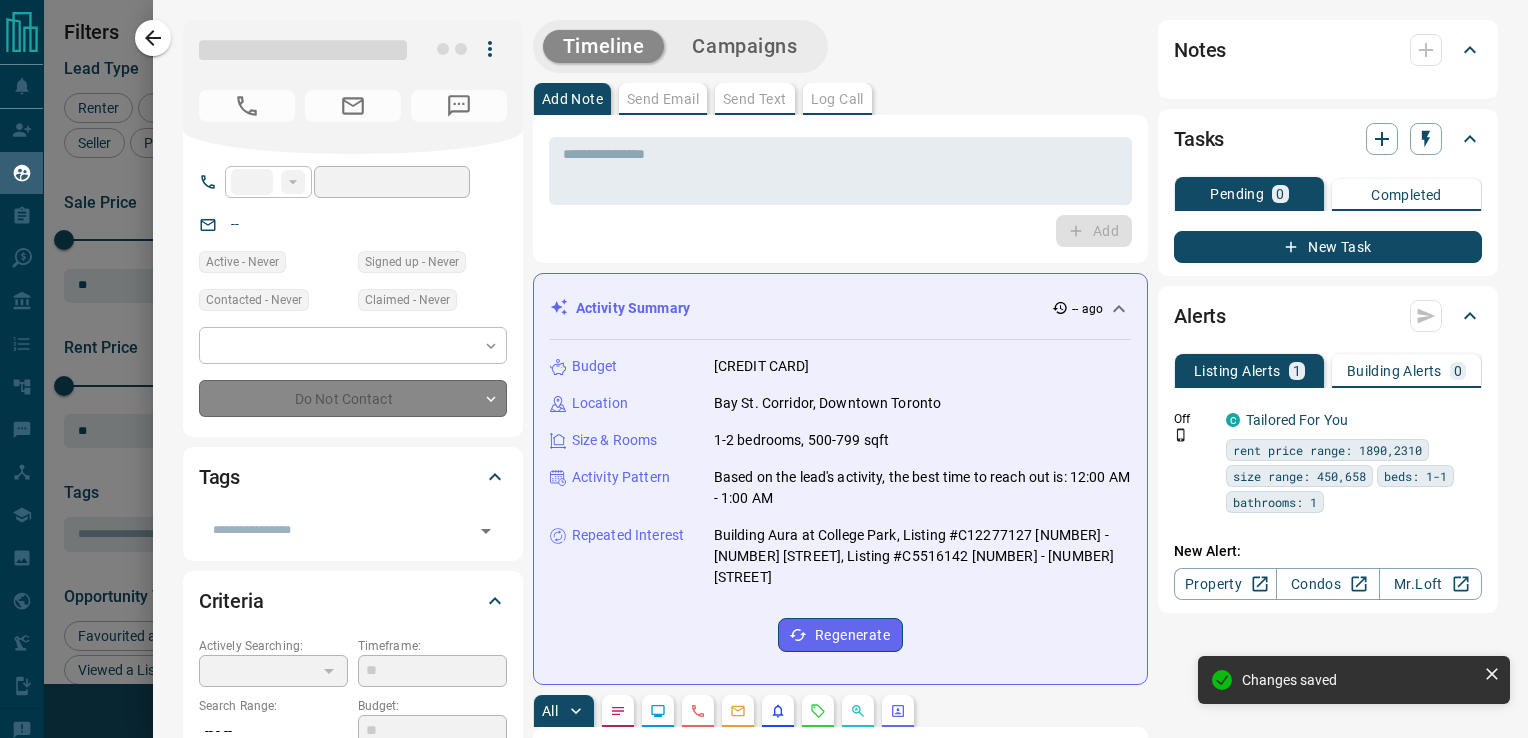 type on "**" 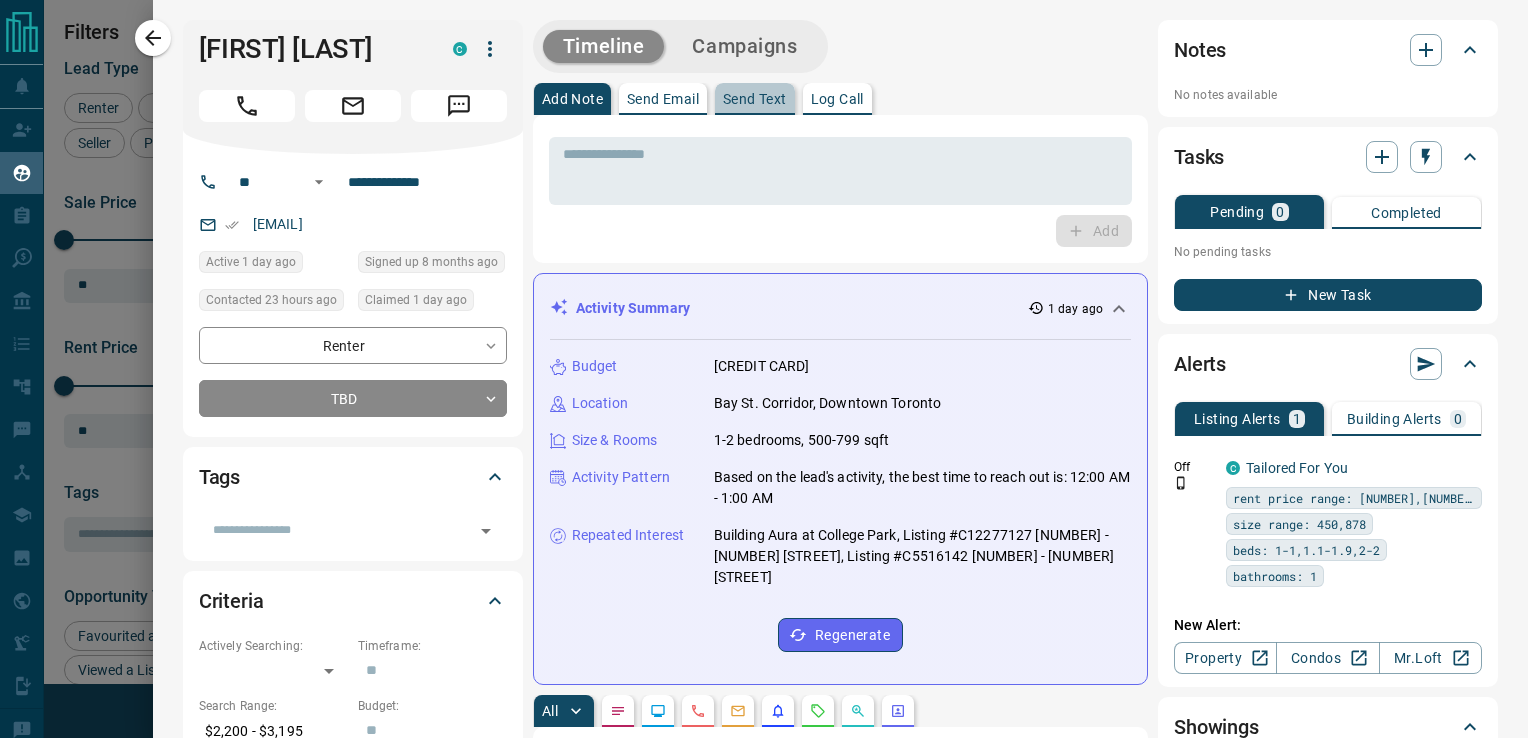 click on "Send Text" at bounding box center (755, 99) 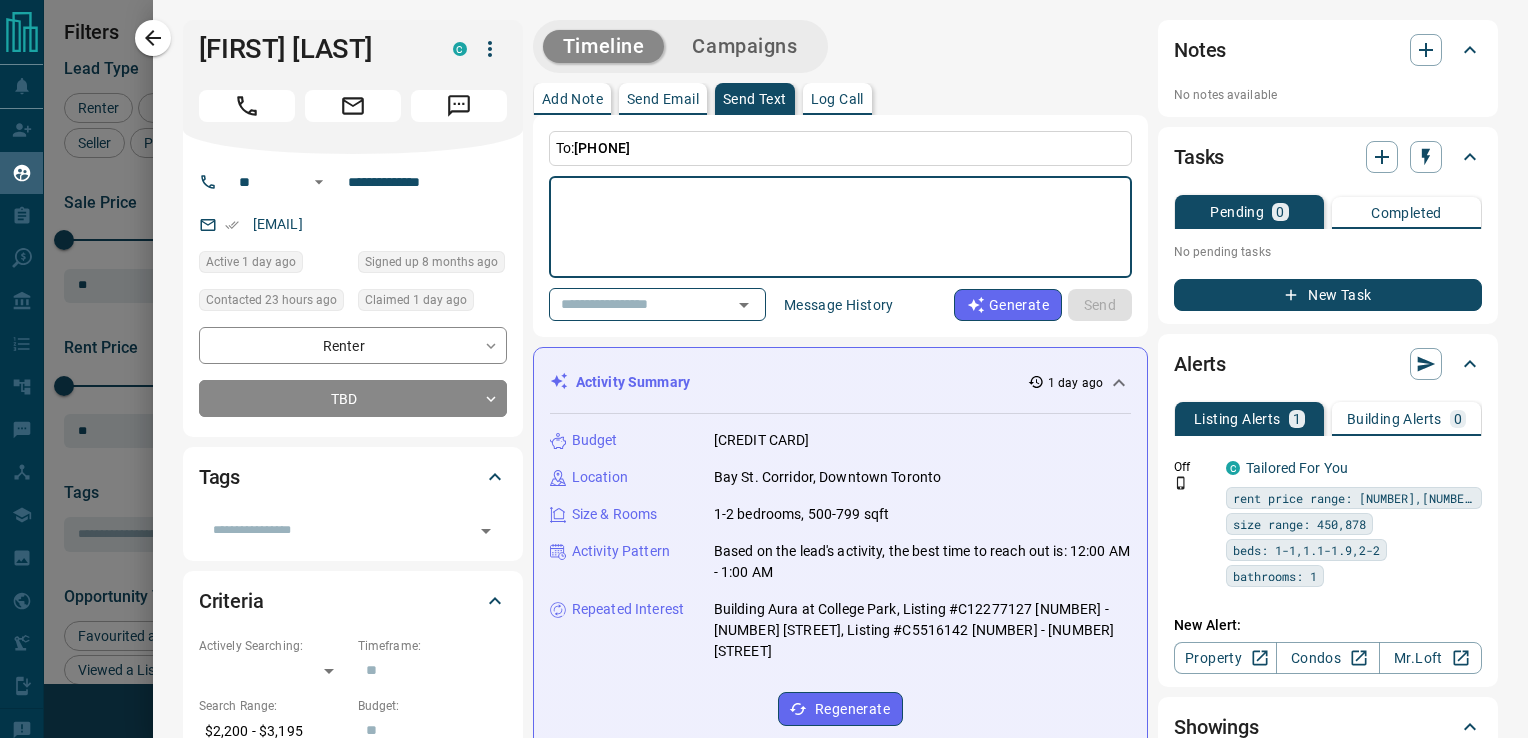 click at bounding box center [840, 227] 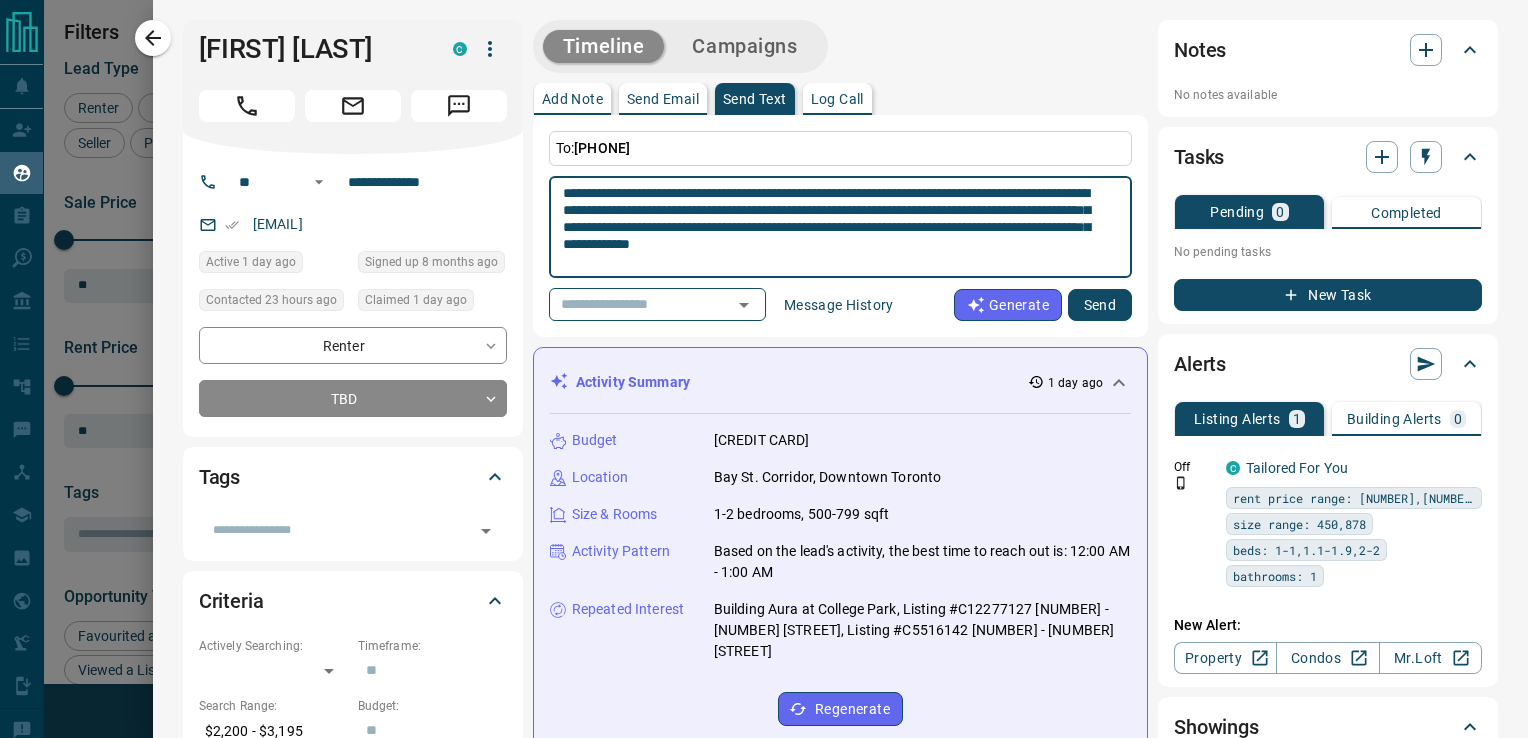 click on "**********" at bounding box center [833, 227] 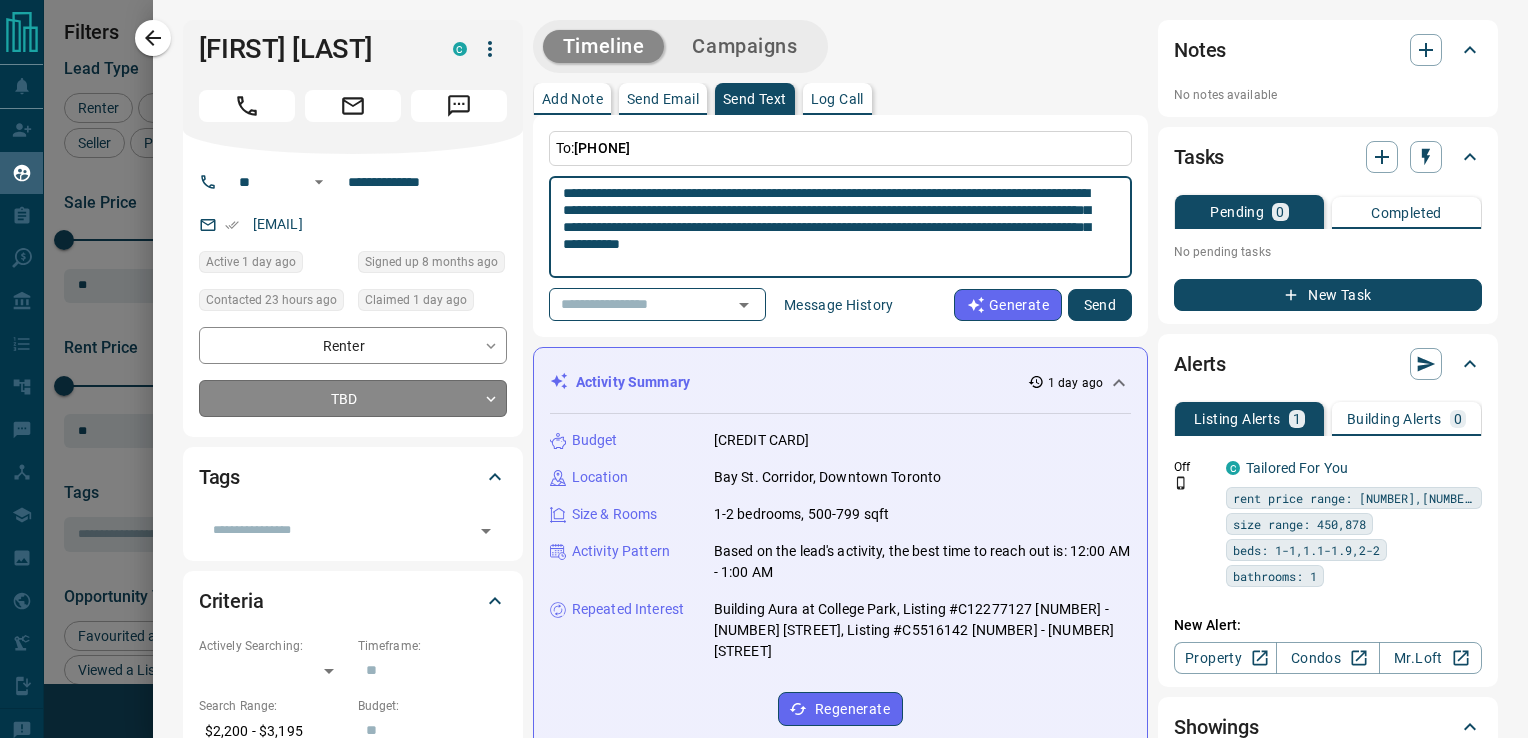 type on "**********" 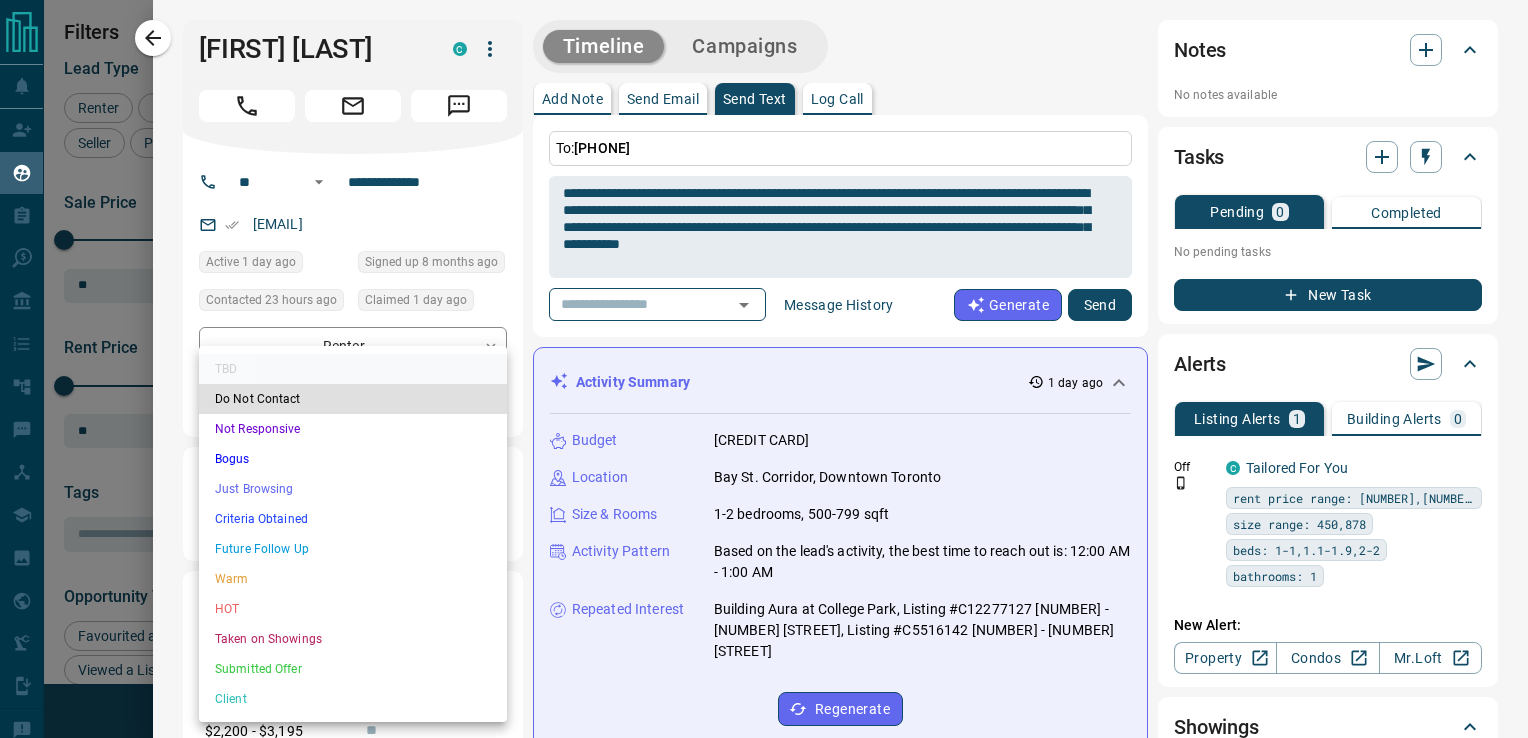 click on "Not Responsive" at bounding box center [353, 429] 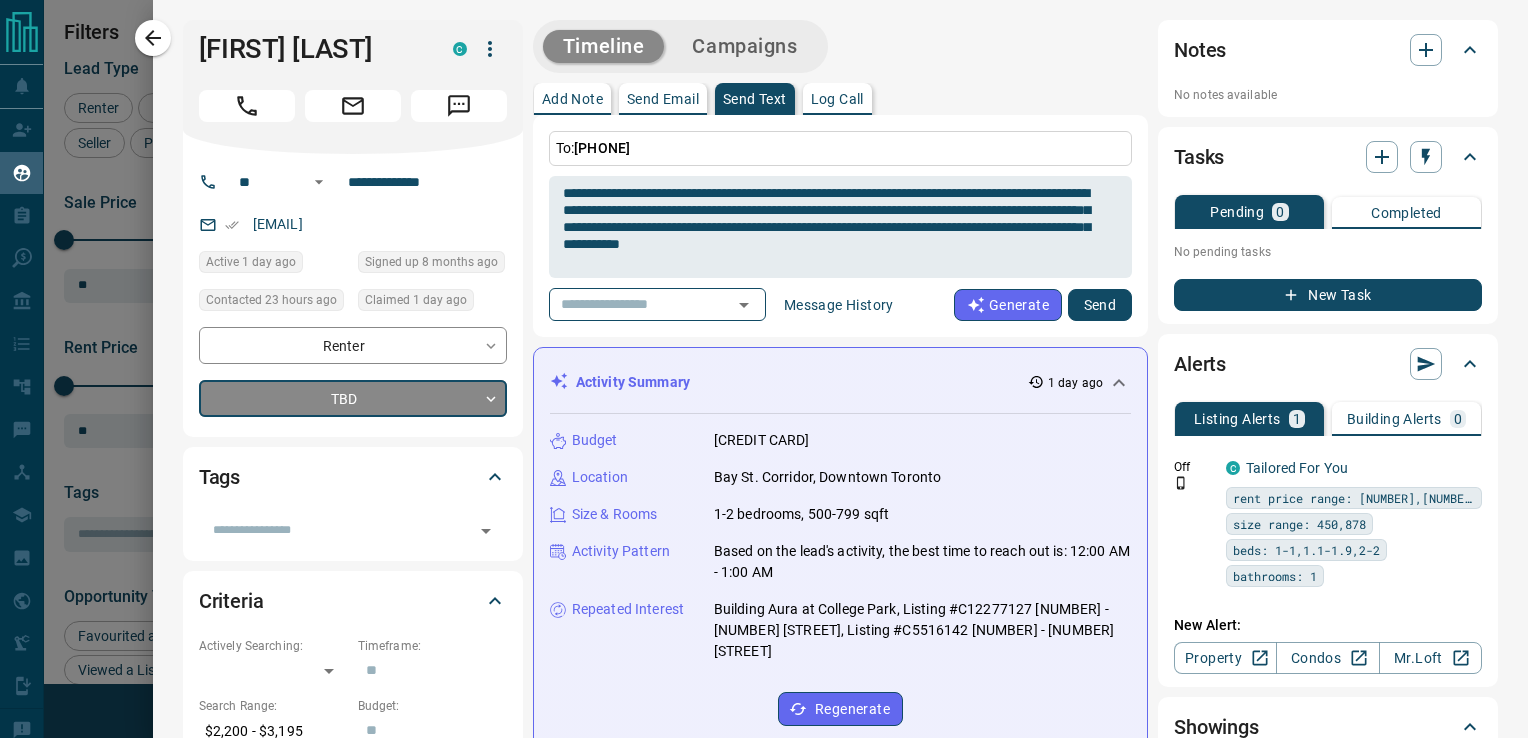 type on "*" 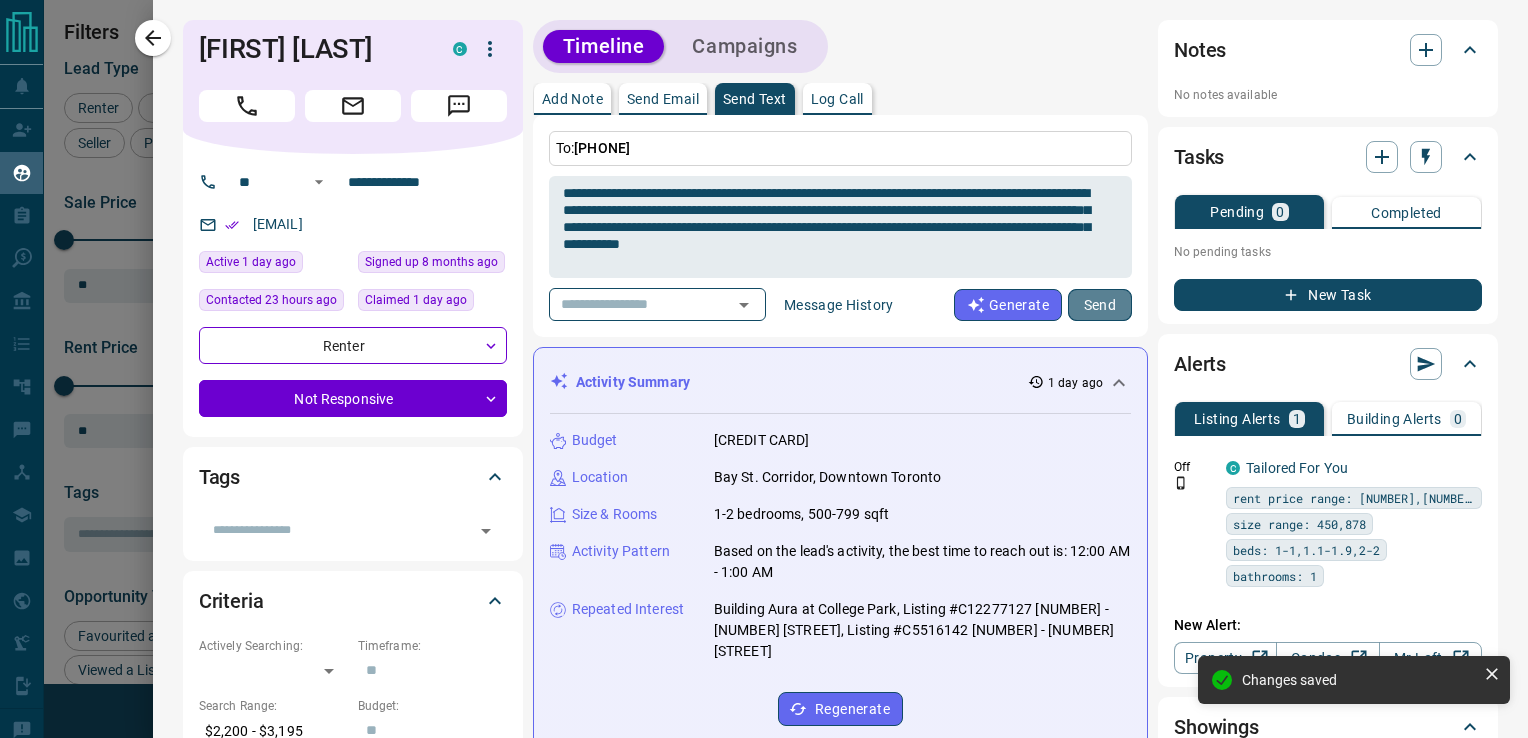 click on "Send" at bounding box center (1100, 305) 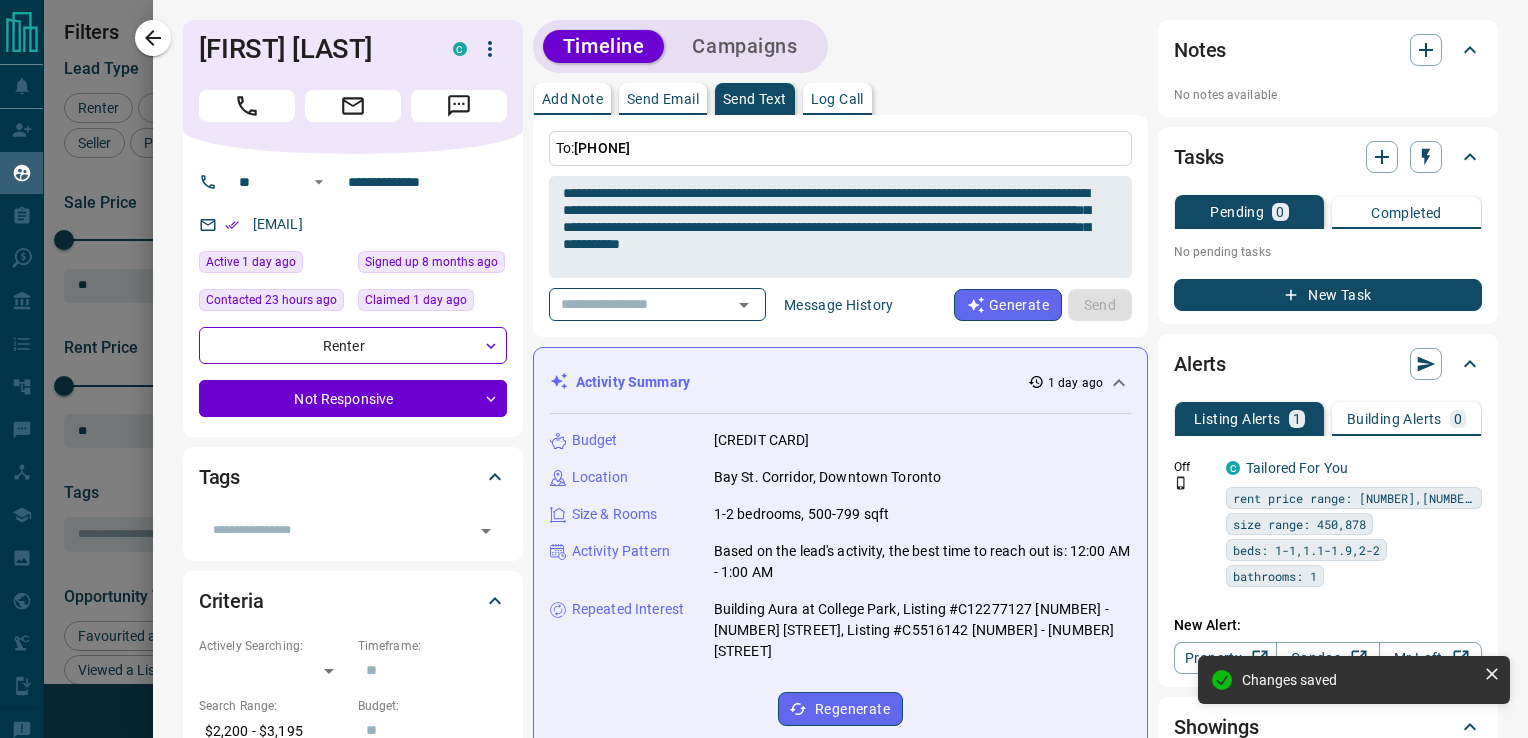 type 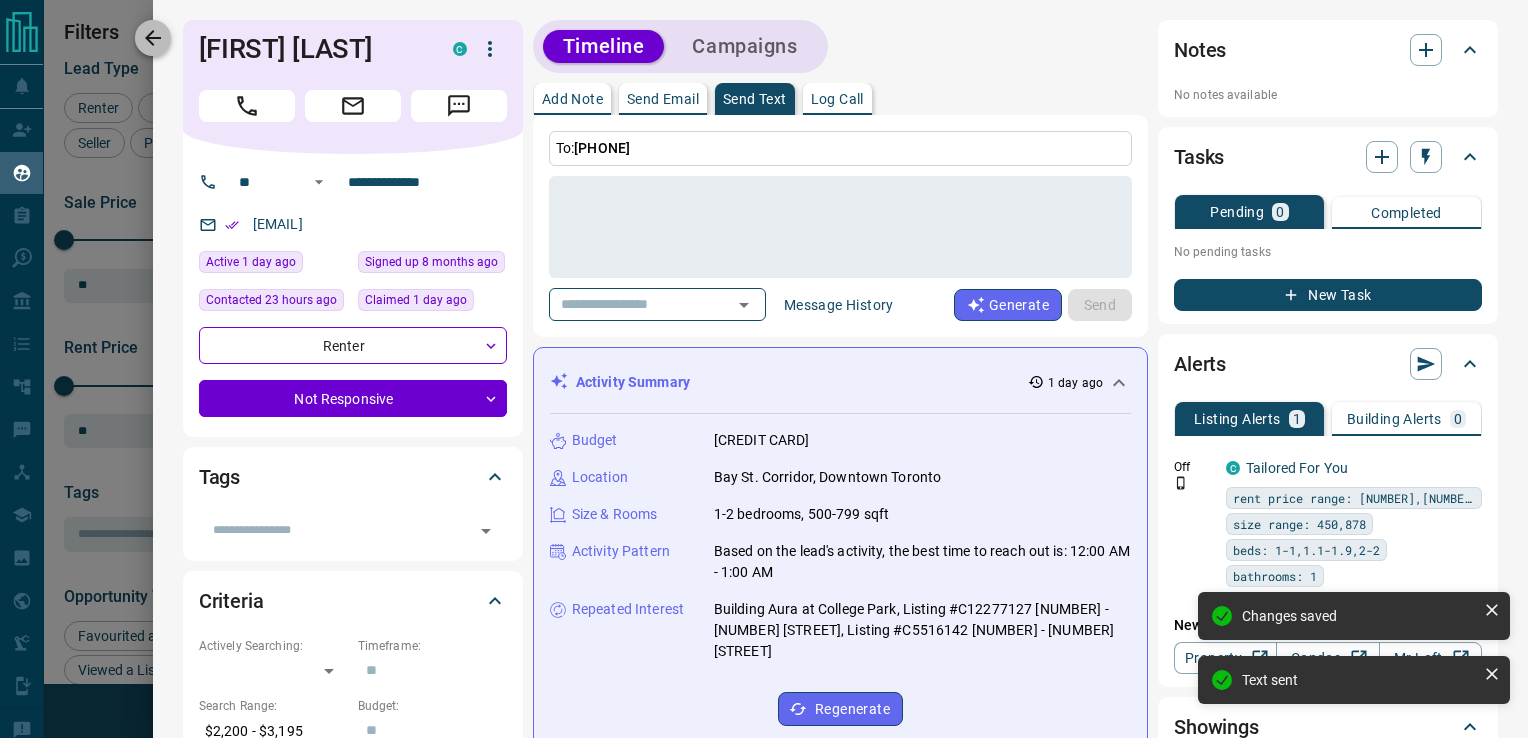 click 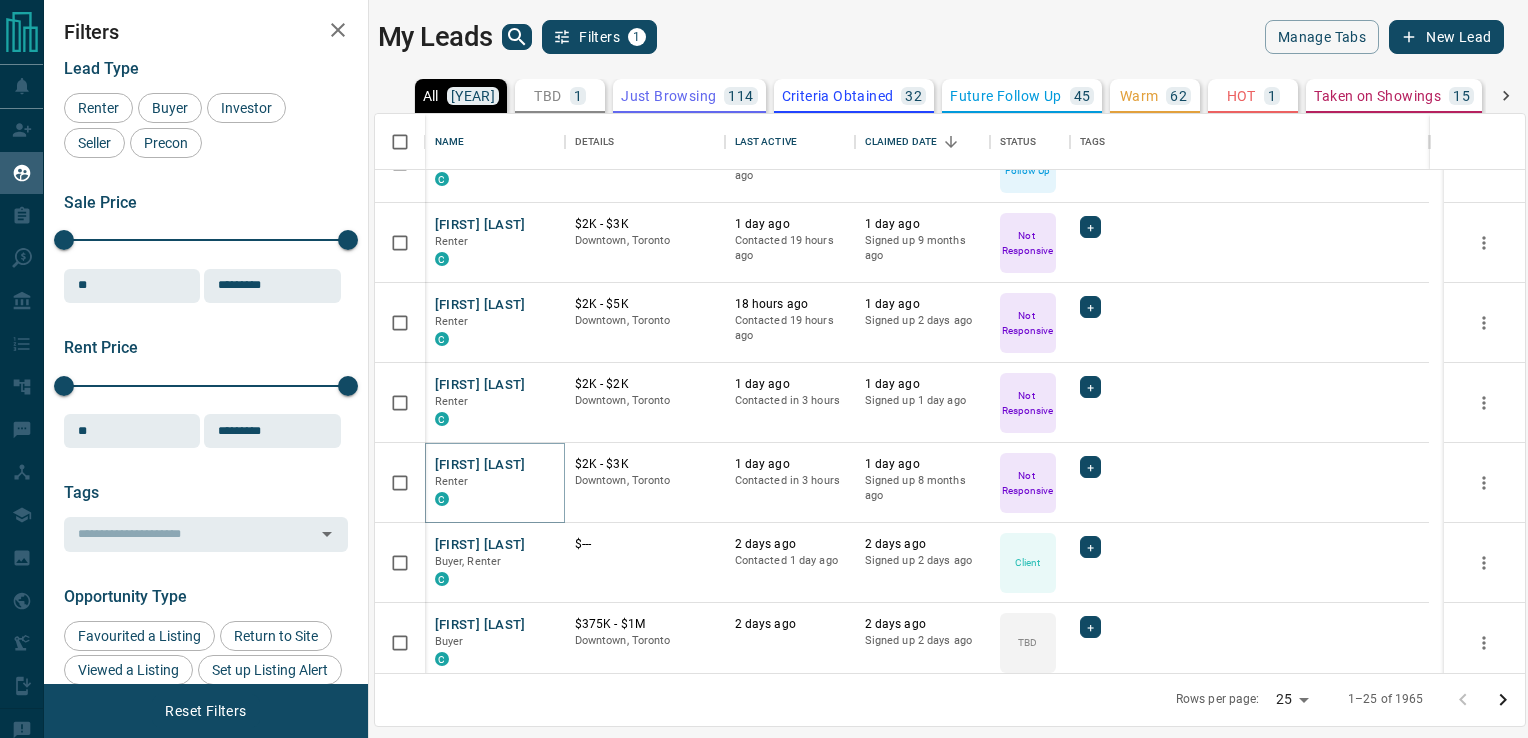scroll, scrollTop: 743, scrollLeft: 0, axis: vertical 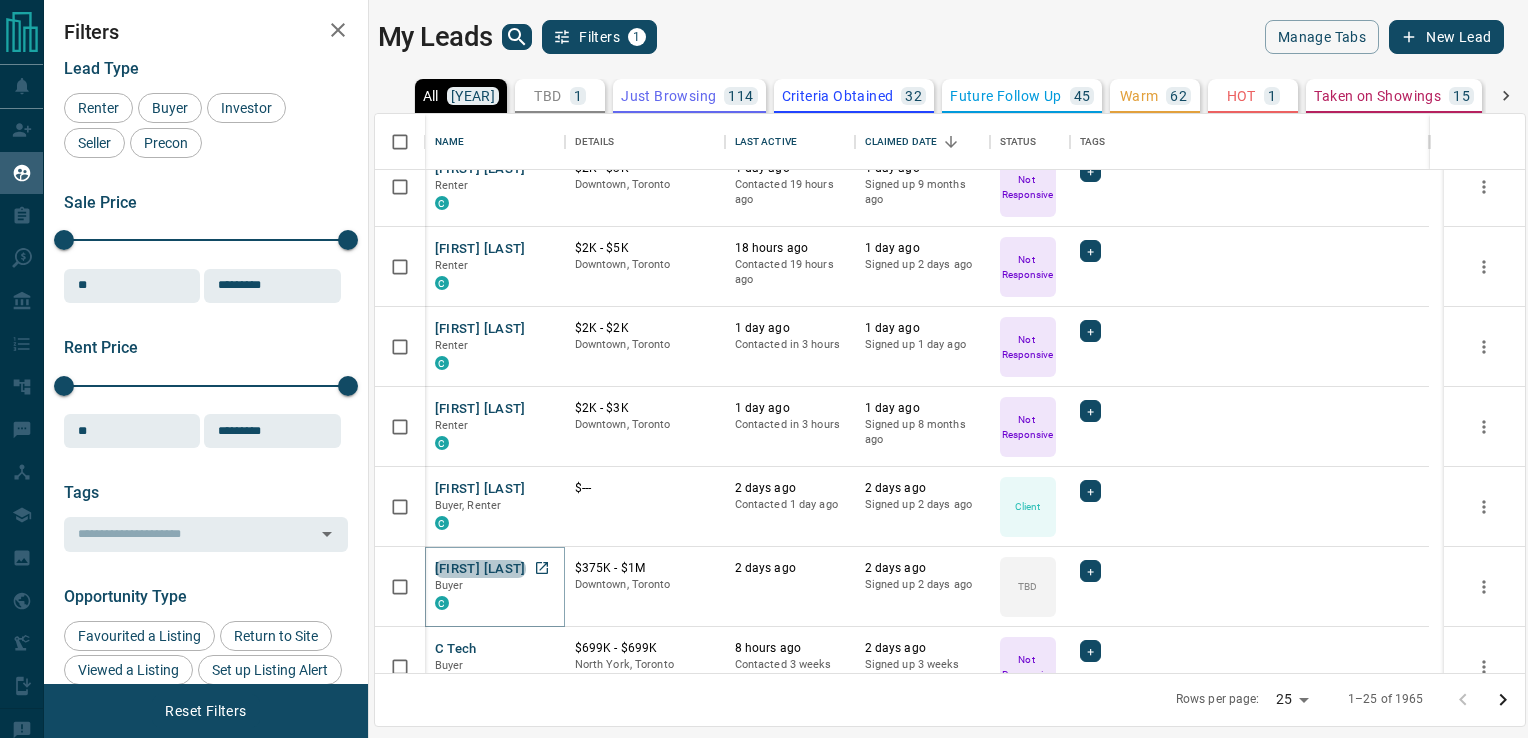 click on "[FIRST] [LAST]" at bounding box center [480, 569] 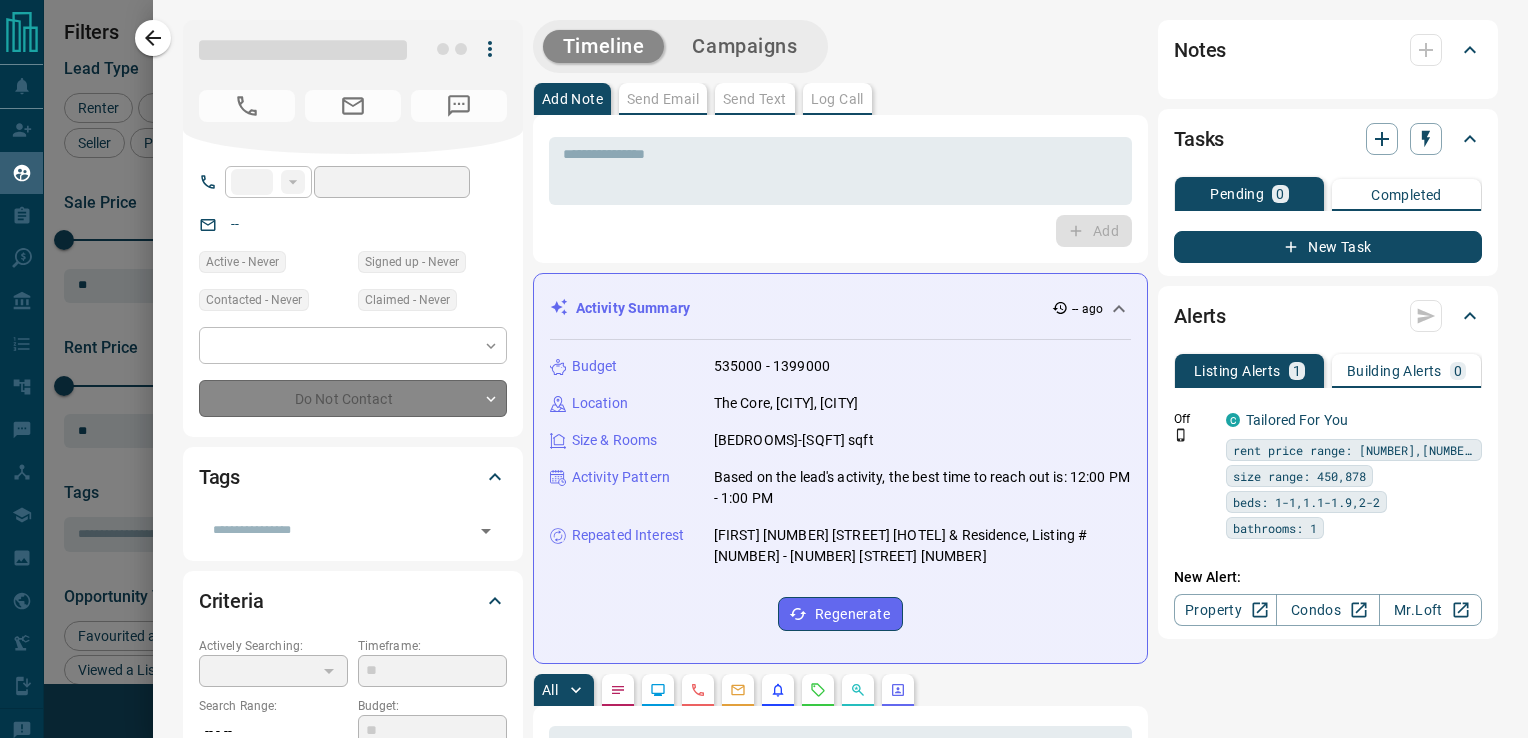 type on "**" 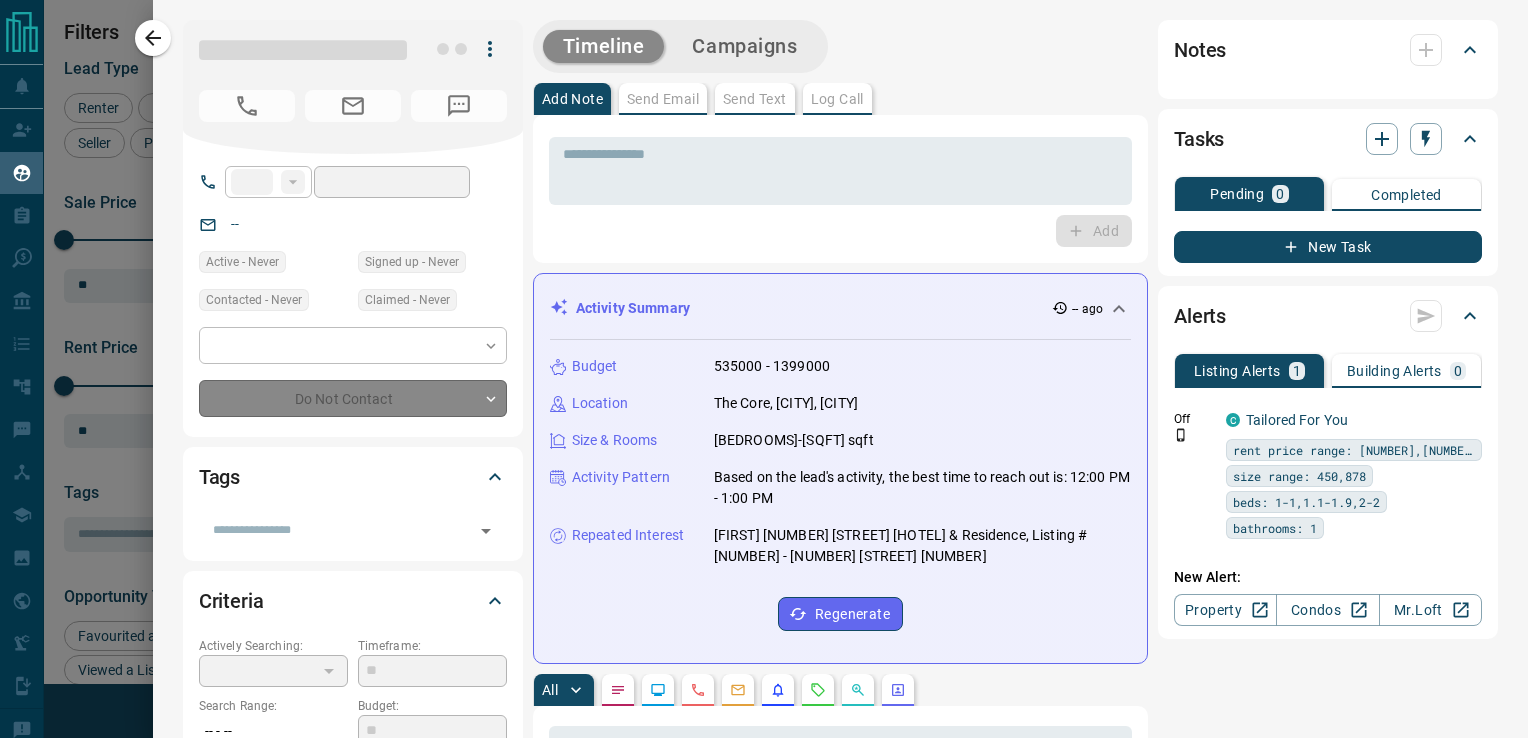 type on "**********" 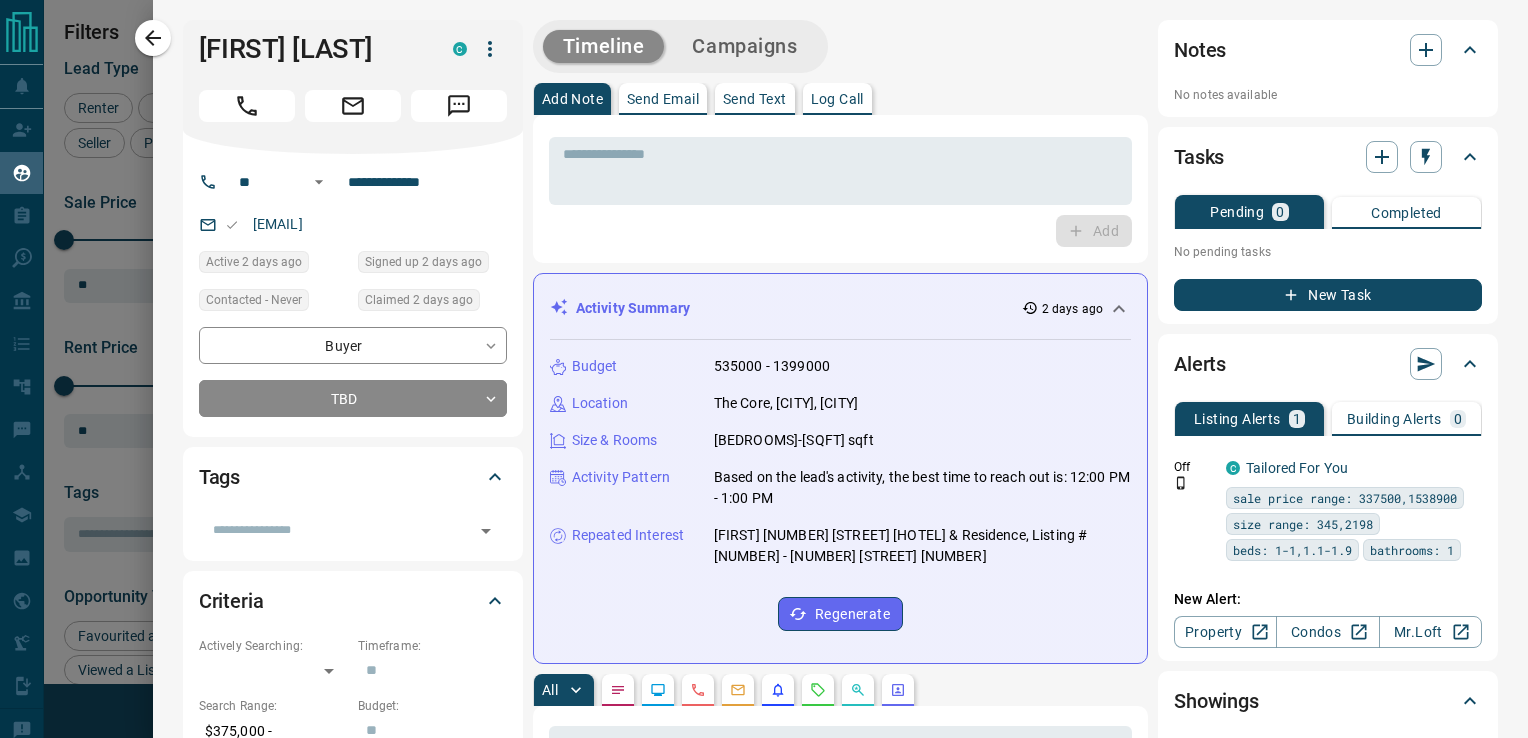 click on "Send Text" at bounding box center (755, 99) 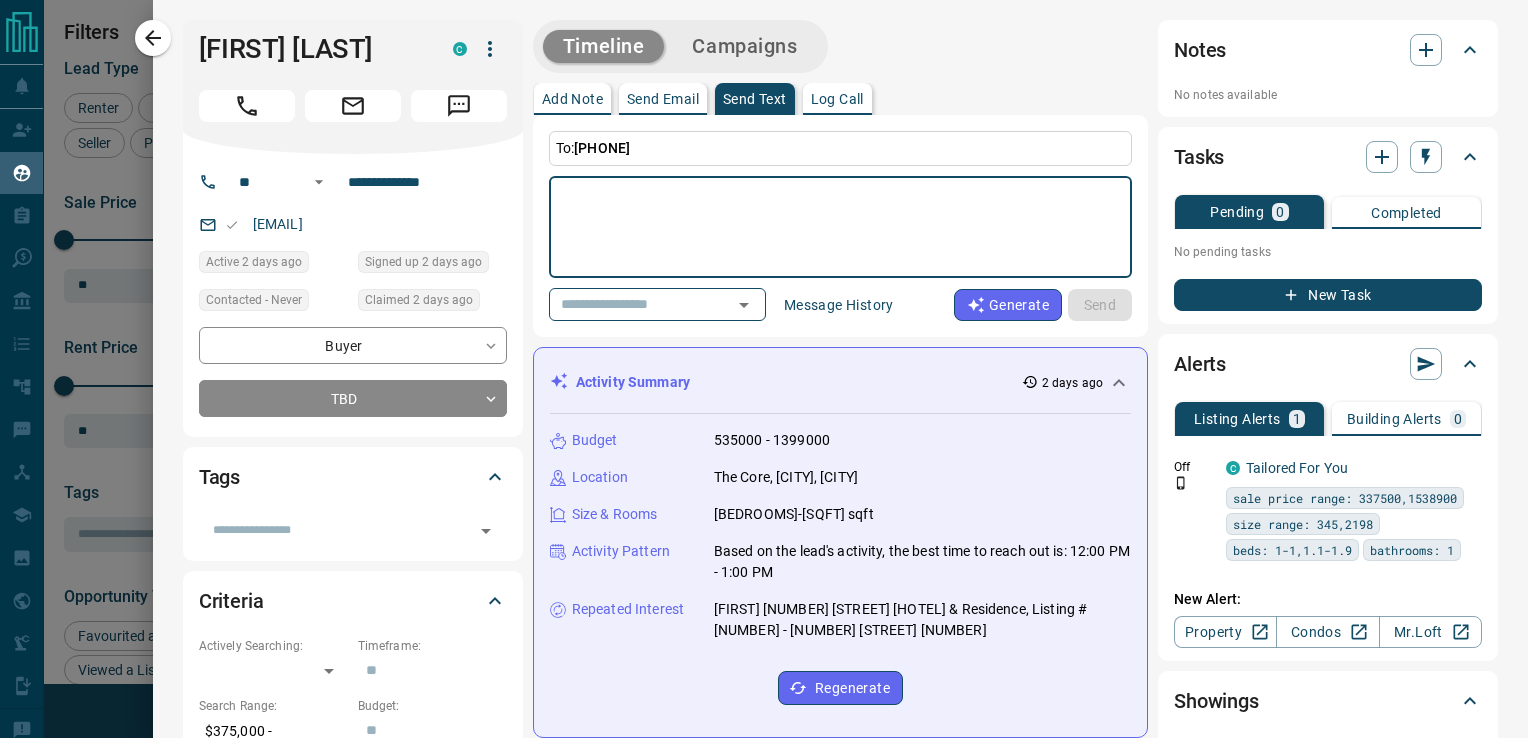 click at bounding box center [840, 227] 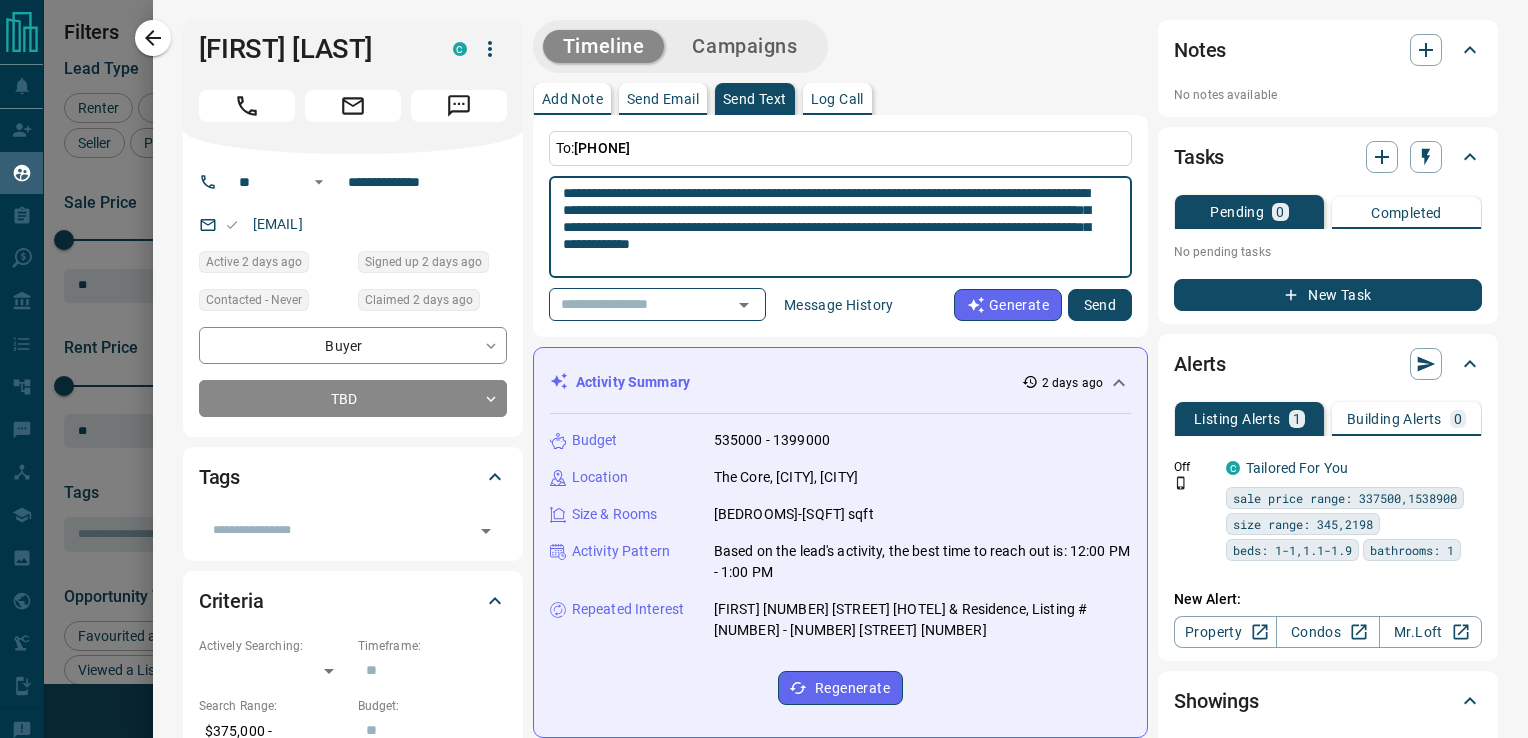 click on "**********" at bounding box center [833, 227] 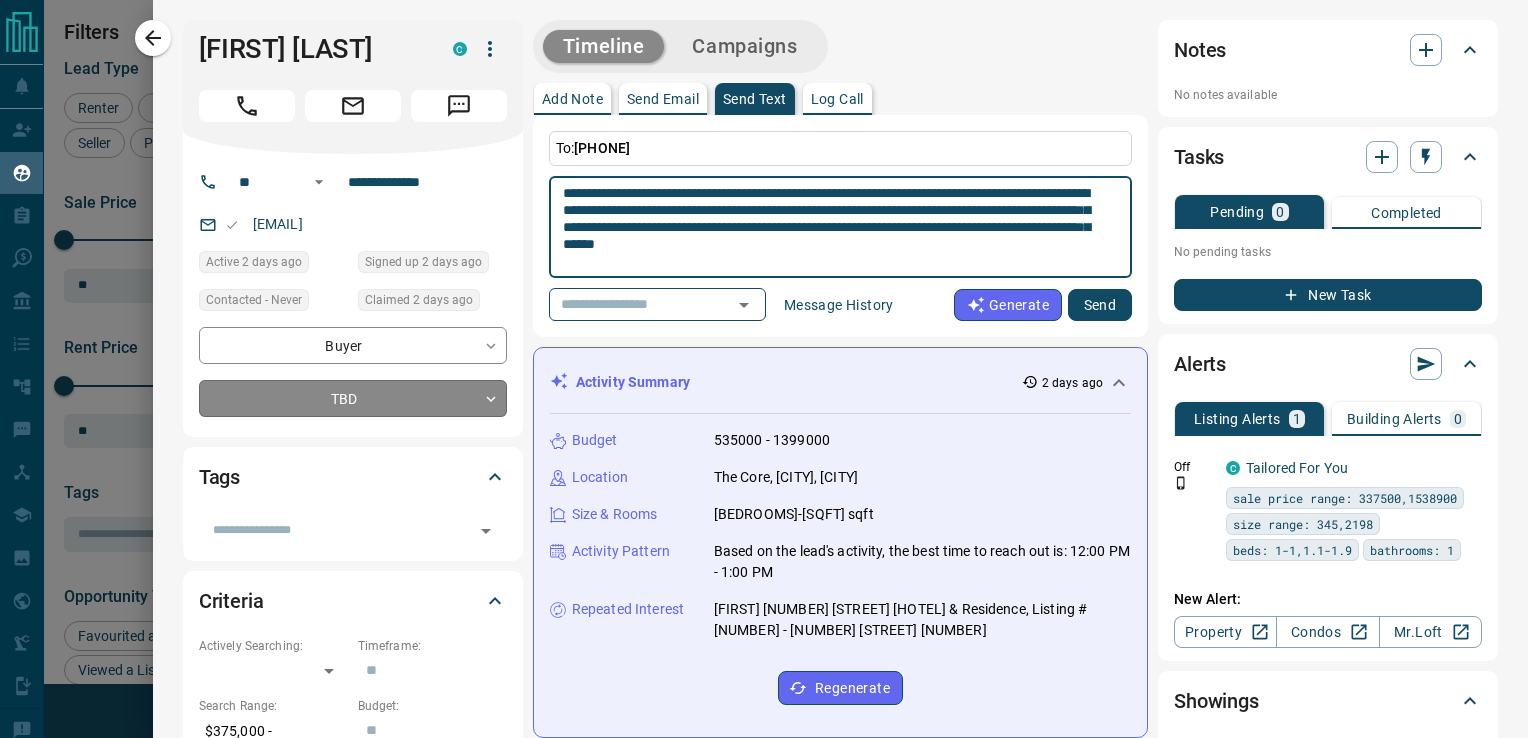 type on "**********" 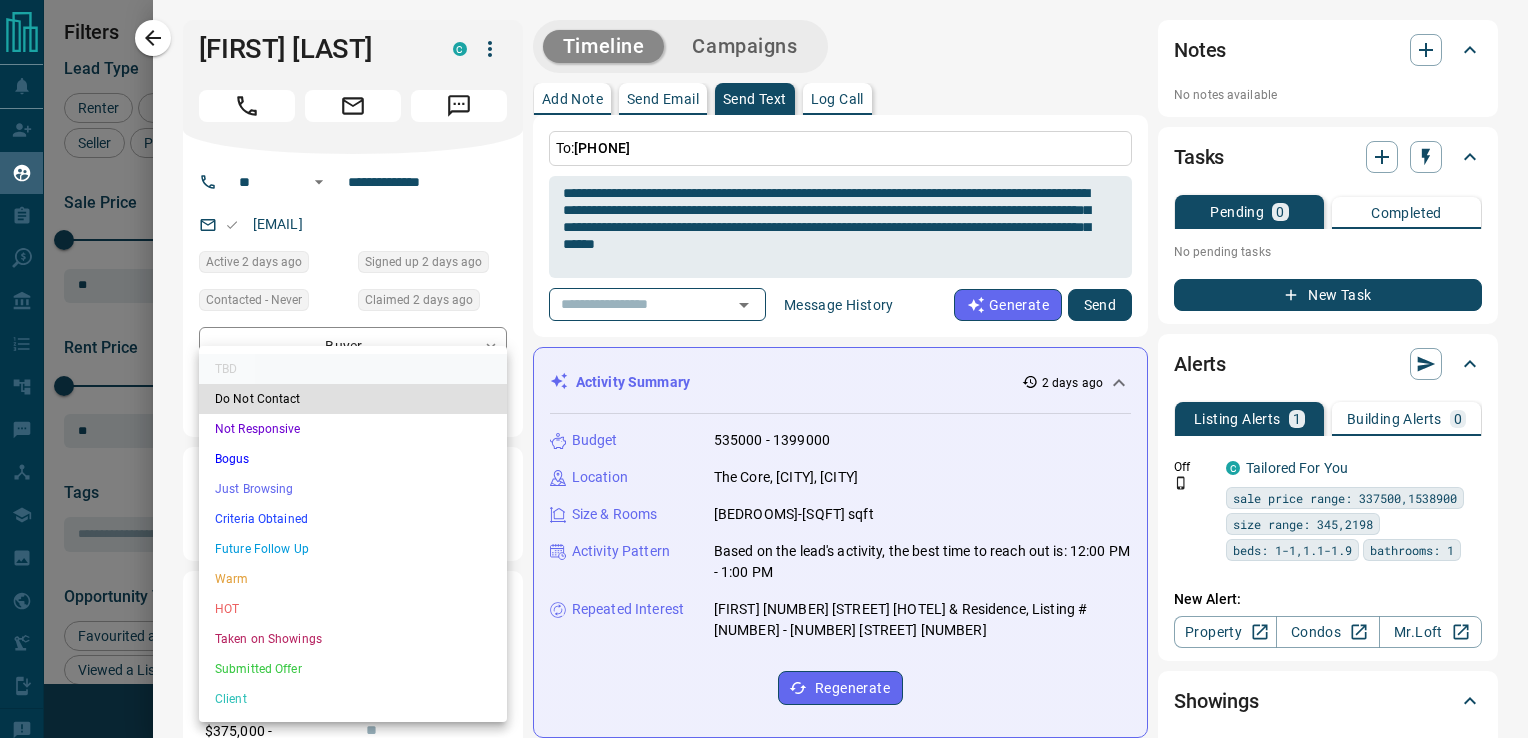 click on "Lead Transfers Claim Leads My Leads Tasks Opportunities Deals Campaigns Automations Messages Broker Bay Training Media Services Agent Resources Precon Worksheet Mobile Apps Disclosure Logout My Leads Filters 1 Manage Tabs New Lead All 1965 TBD 1 Do Not Contact - Not Responsive 1164 Bogus 14 Just Browsing 114 Criteria Obtained 32 Future Follow Up 45 Warm 62 HOT 1 Taken on Showings 15 Submitted Offer 2 Client 515 Name Details Last Active Claimed Date Status Tags Bahar Sh Buyer C $0 - $1000M [CITY], [CITY] 2 days ago Contacted in 3 hours 1 day ago Signed up 2 years ago Not Responsive + Susan Sun Buyer C $0 - $850K [CITY], [CITY], +2 1 day ago Contacted 19 hours ago 1 day ago Signed up 8 years ago Future Follow Up + Sebastian Ren Renter C $2K - $3K [CITY], [CITY] 1 day ago Contacted 19 hours ago 1 day ago Signed up 9 months ago Not Responsive + Archie.c Prince Renter C $2K - $5K [CITY], [CITY] 18 hours ago Contacted 19 hours ago 1 day ago Signed up 2 days ago Not Responsive + Gary S Renter C + C +" at bounding box center [764, 356] 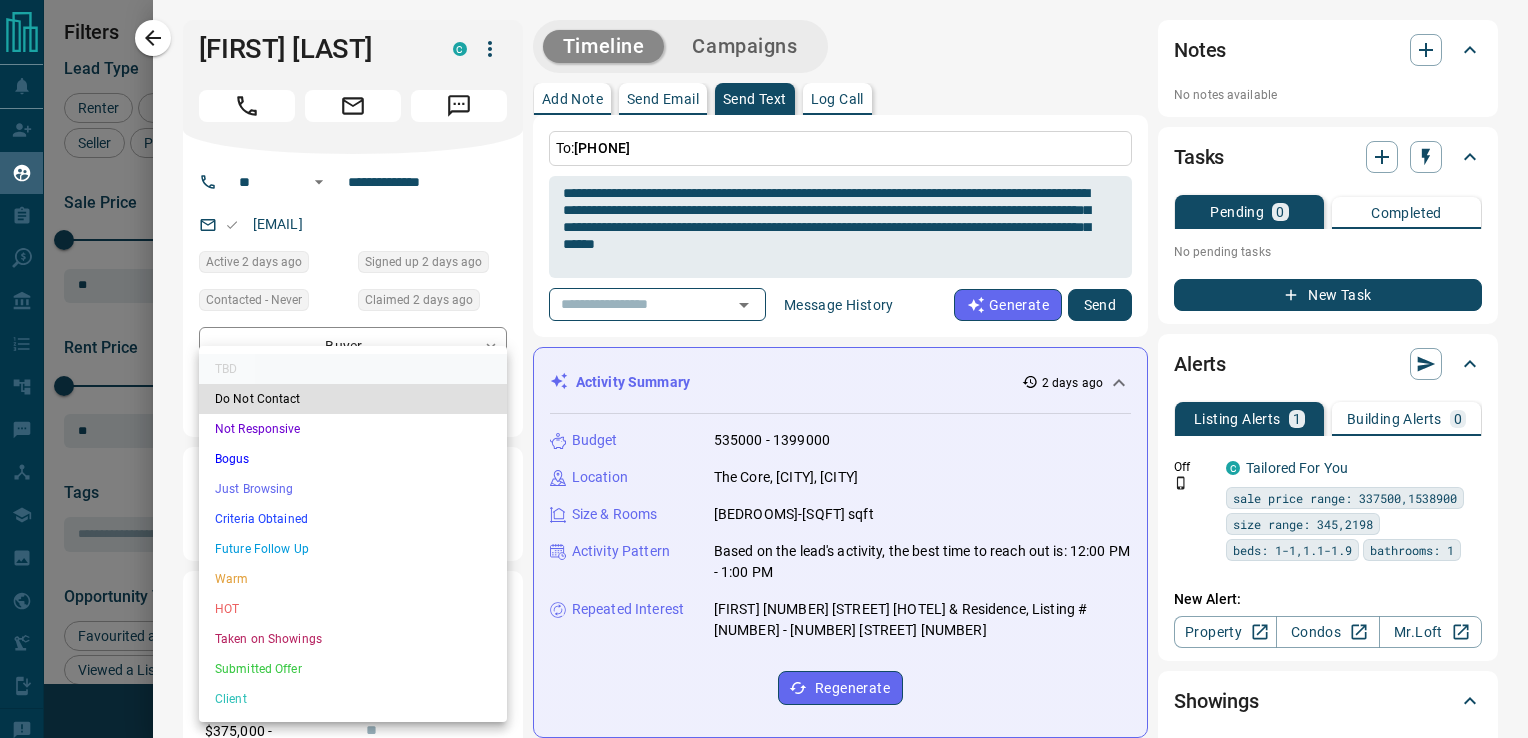 click on "Not Responsive" at bounding box center (353, 429) 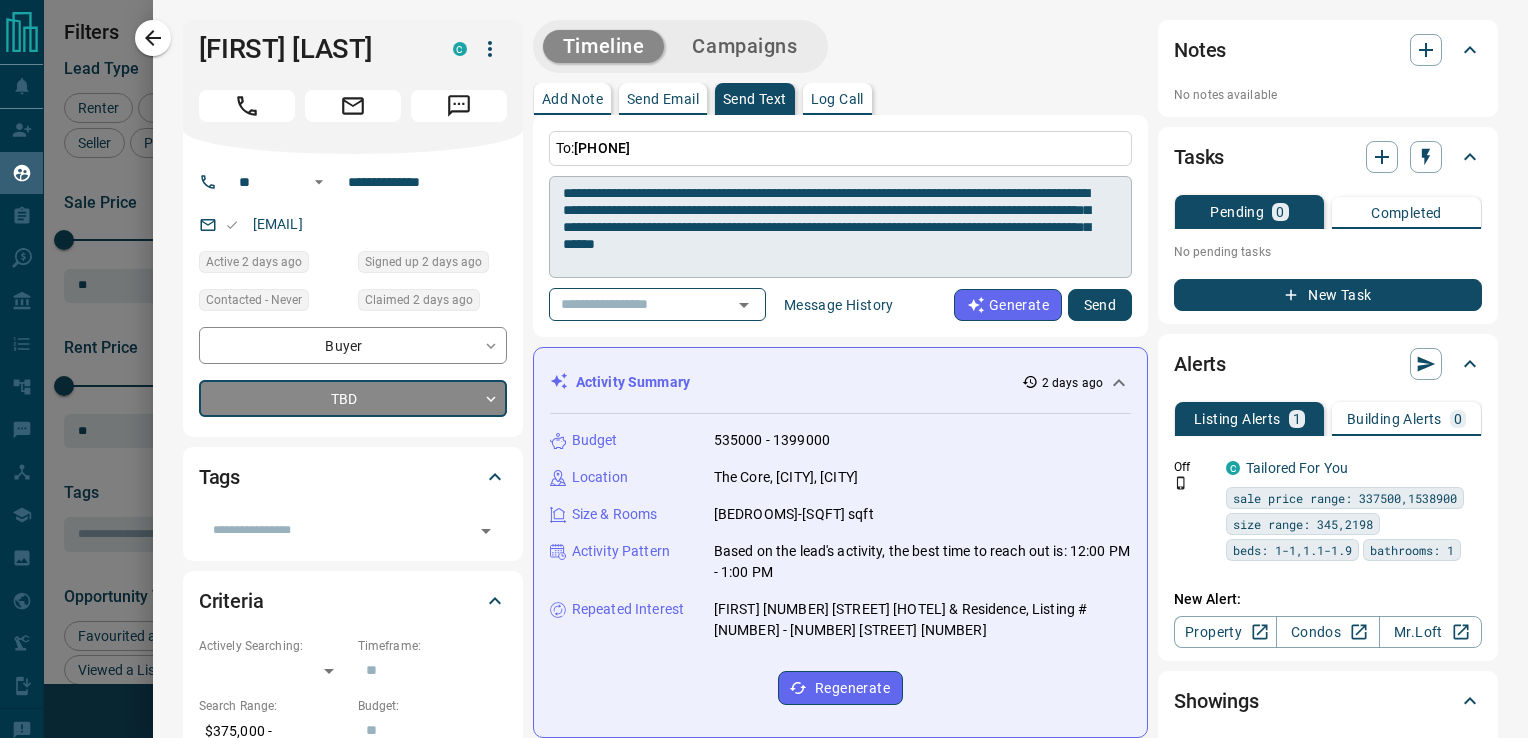 type on "*" 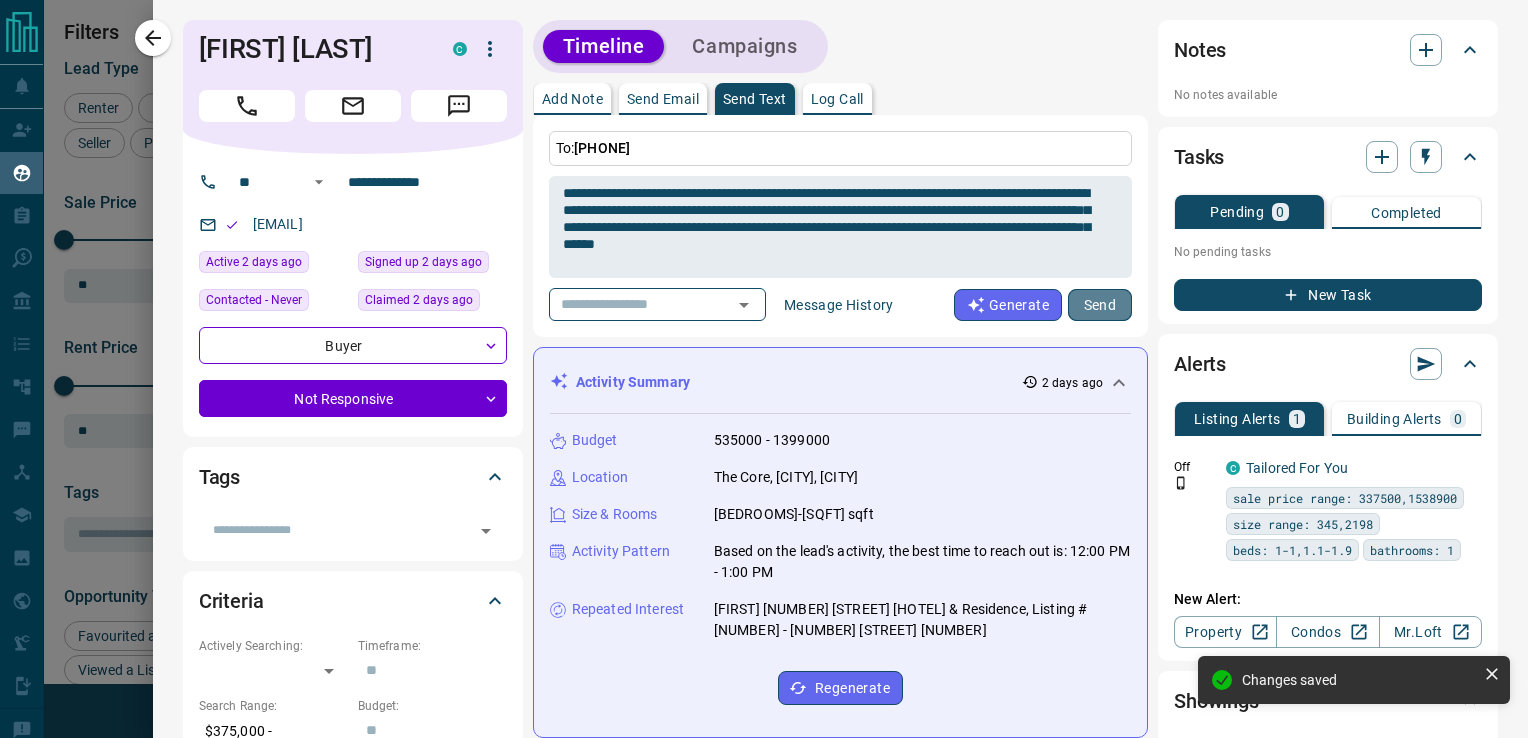 click on "Send" at bounding box center (1100, 305) 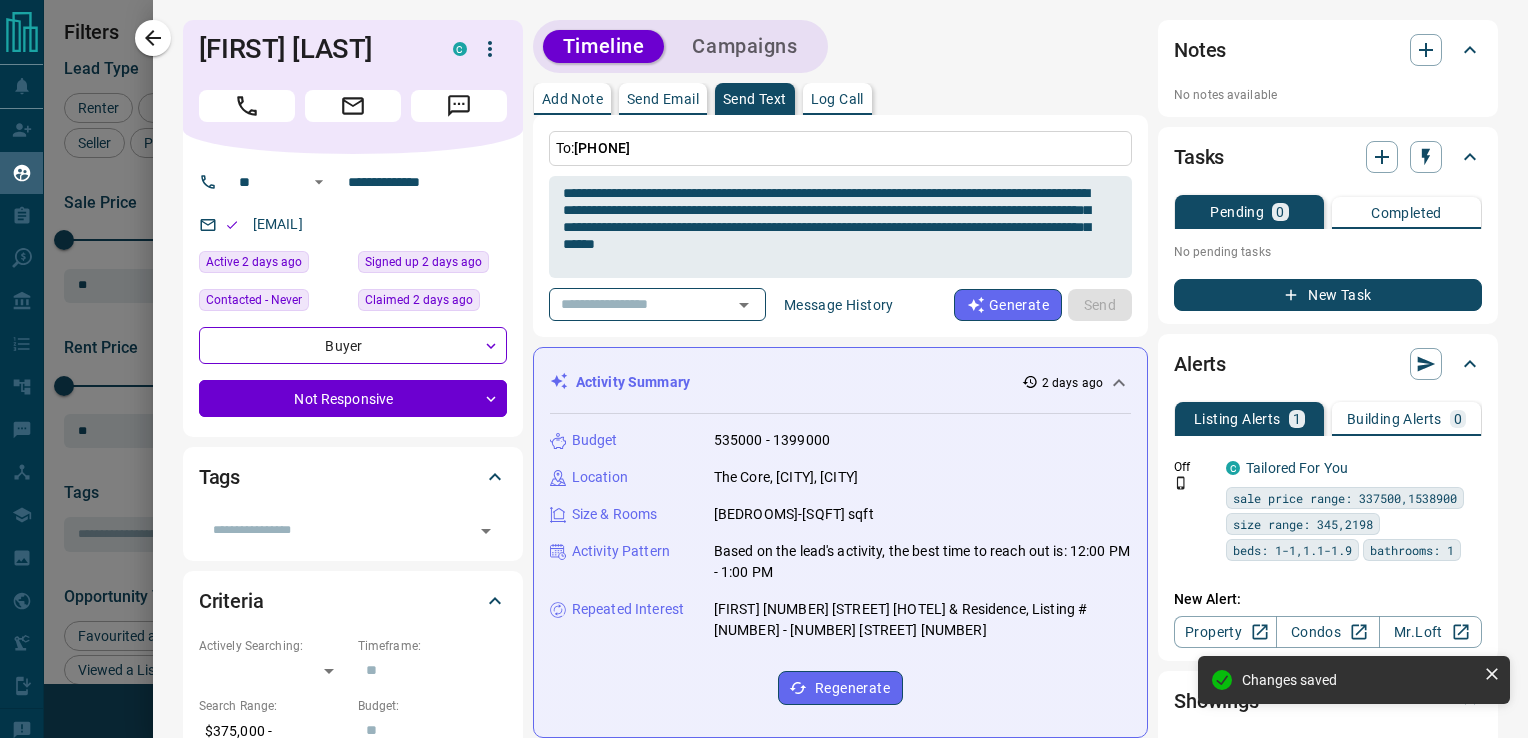 type 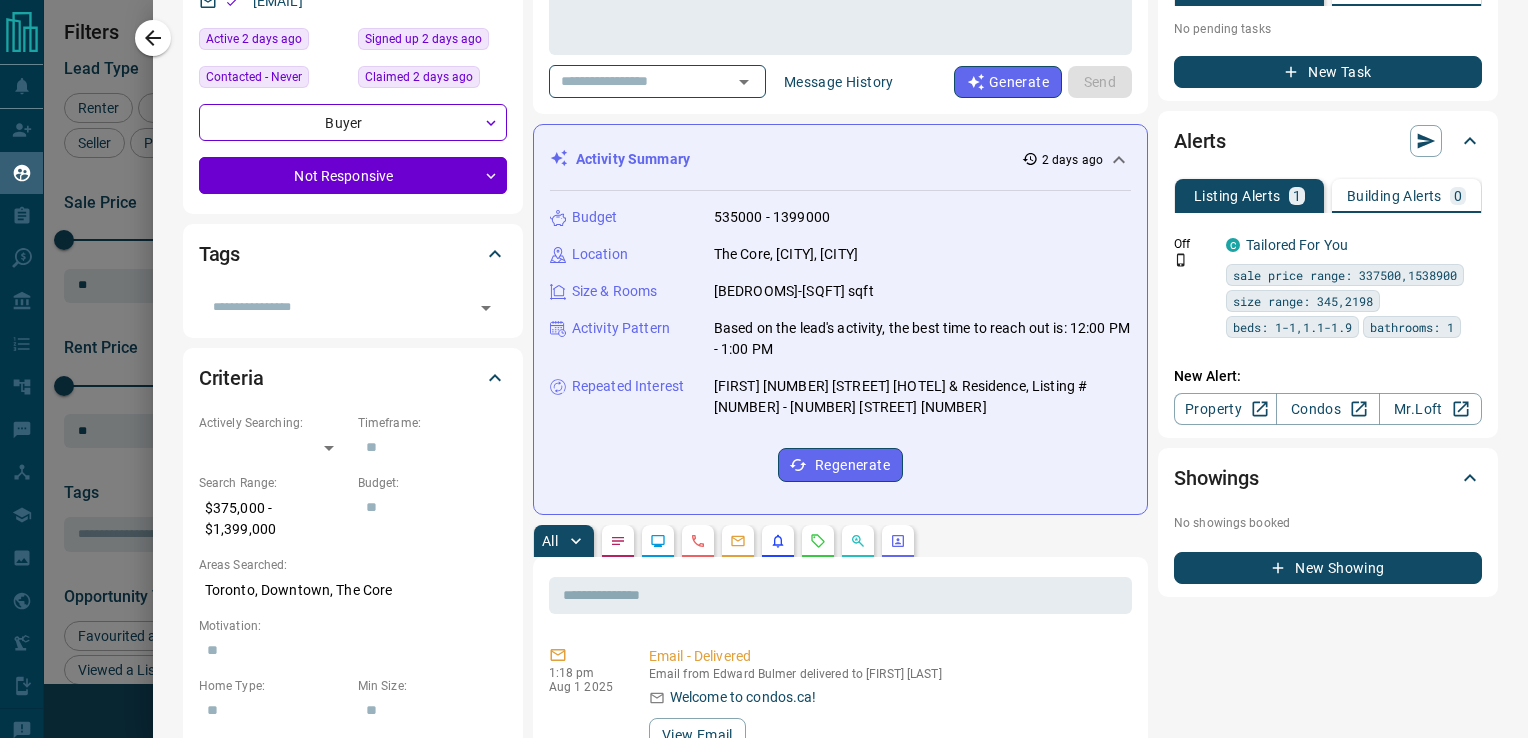 scroll, scrollTop: 0, scrollLeft: 0, axis: both 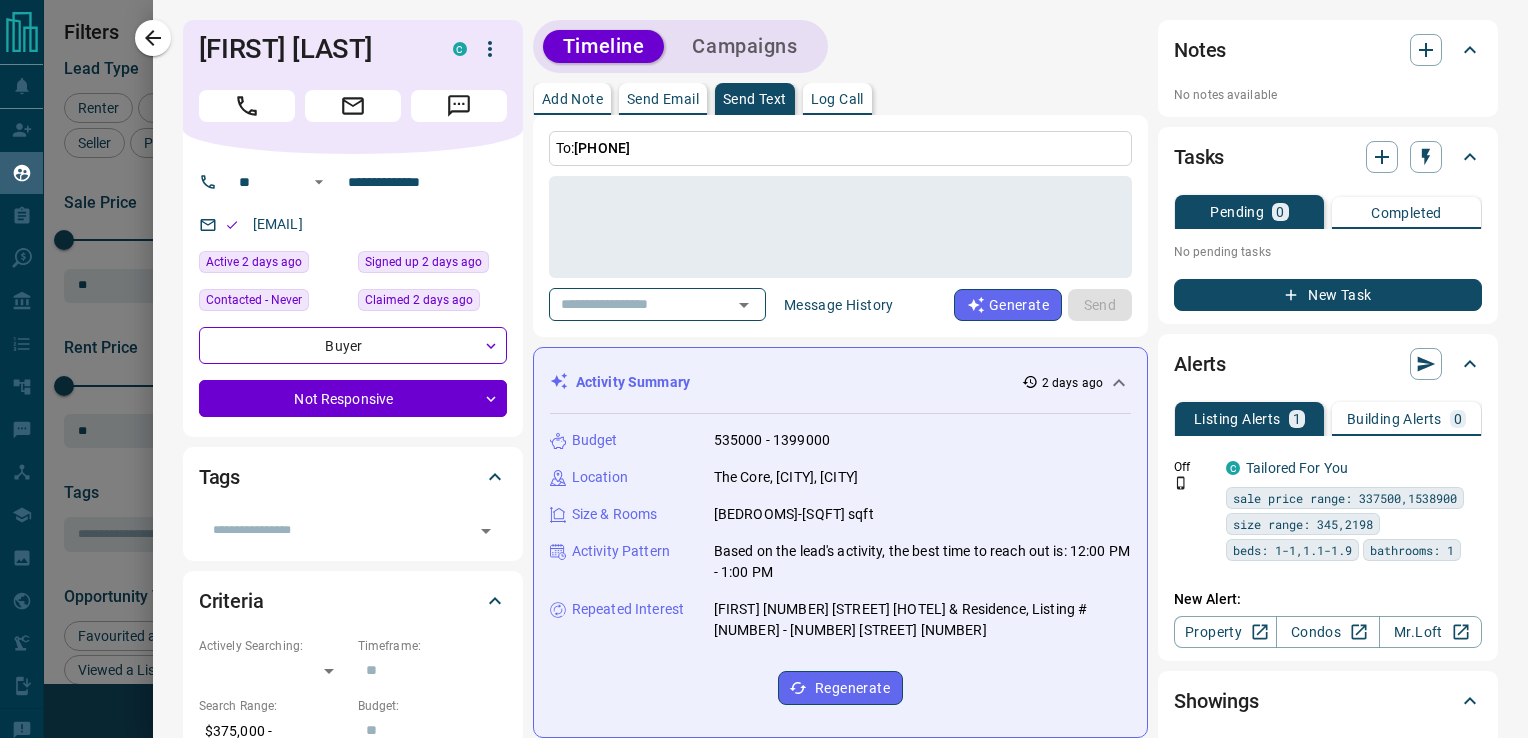 click 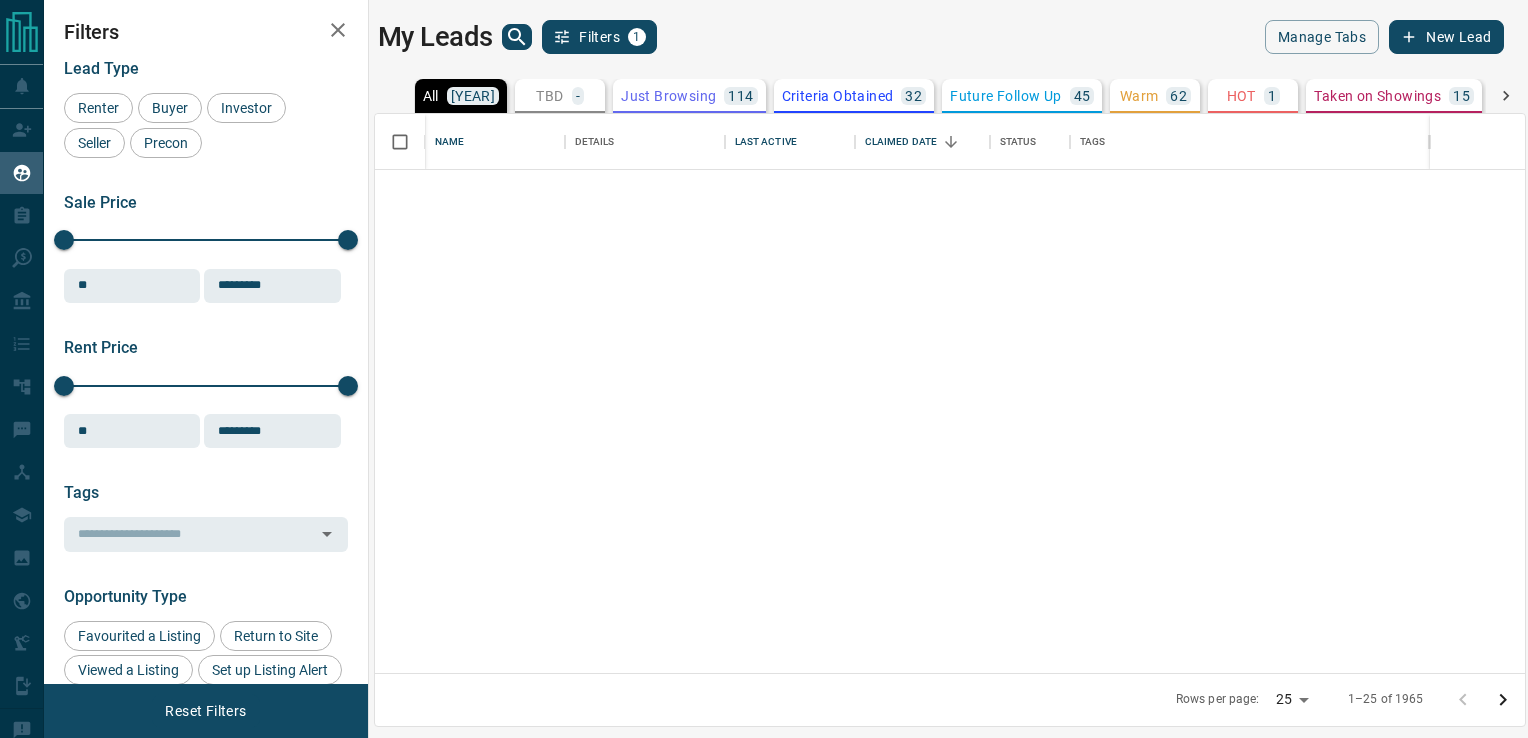 scroll, scrollTop: 0, scrollLeft: 0, axis: both 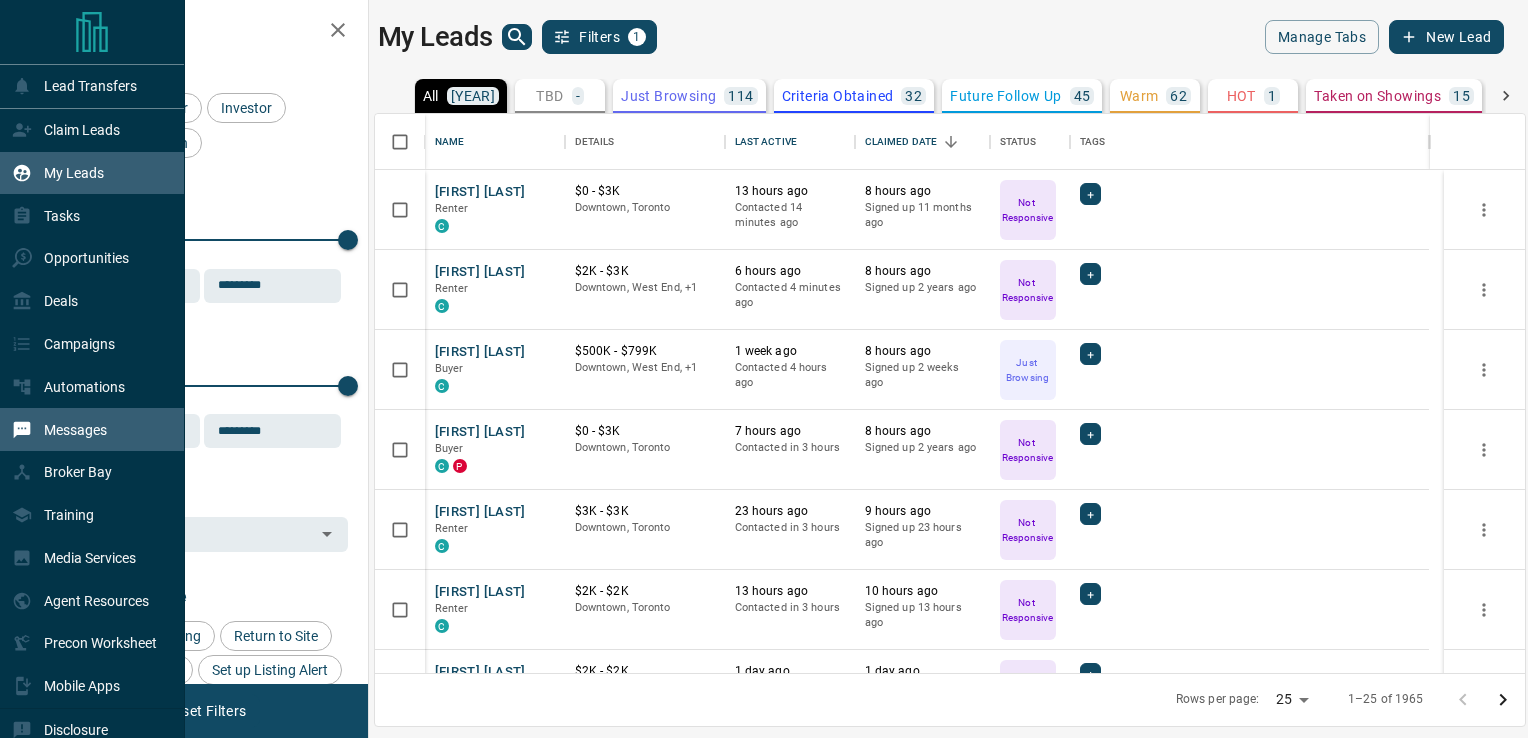 click on "Messages" at bounding box center (59, 429) 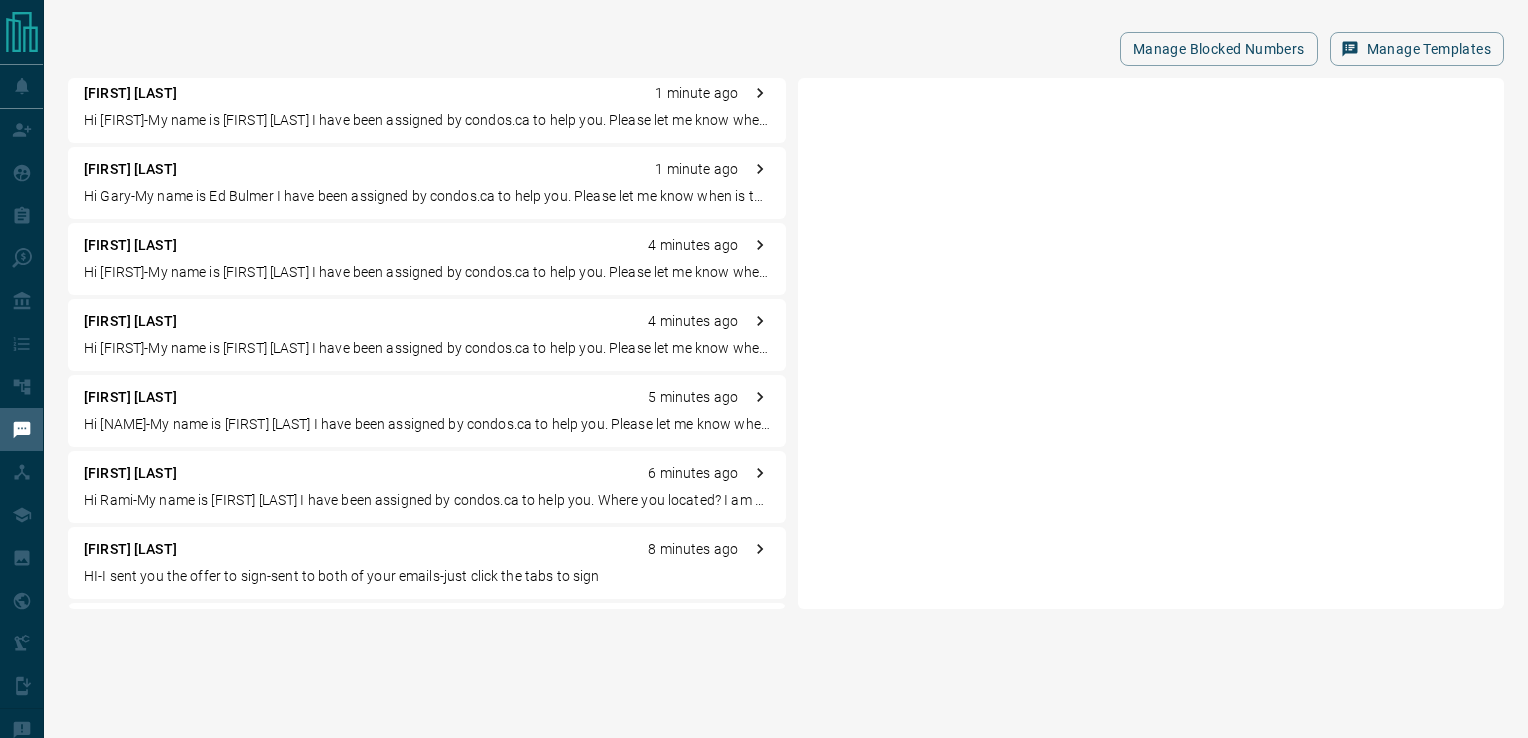 scroll, scrollTop: 0, scrollLeft: 0, axis: both 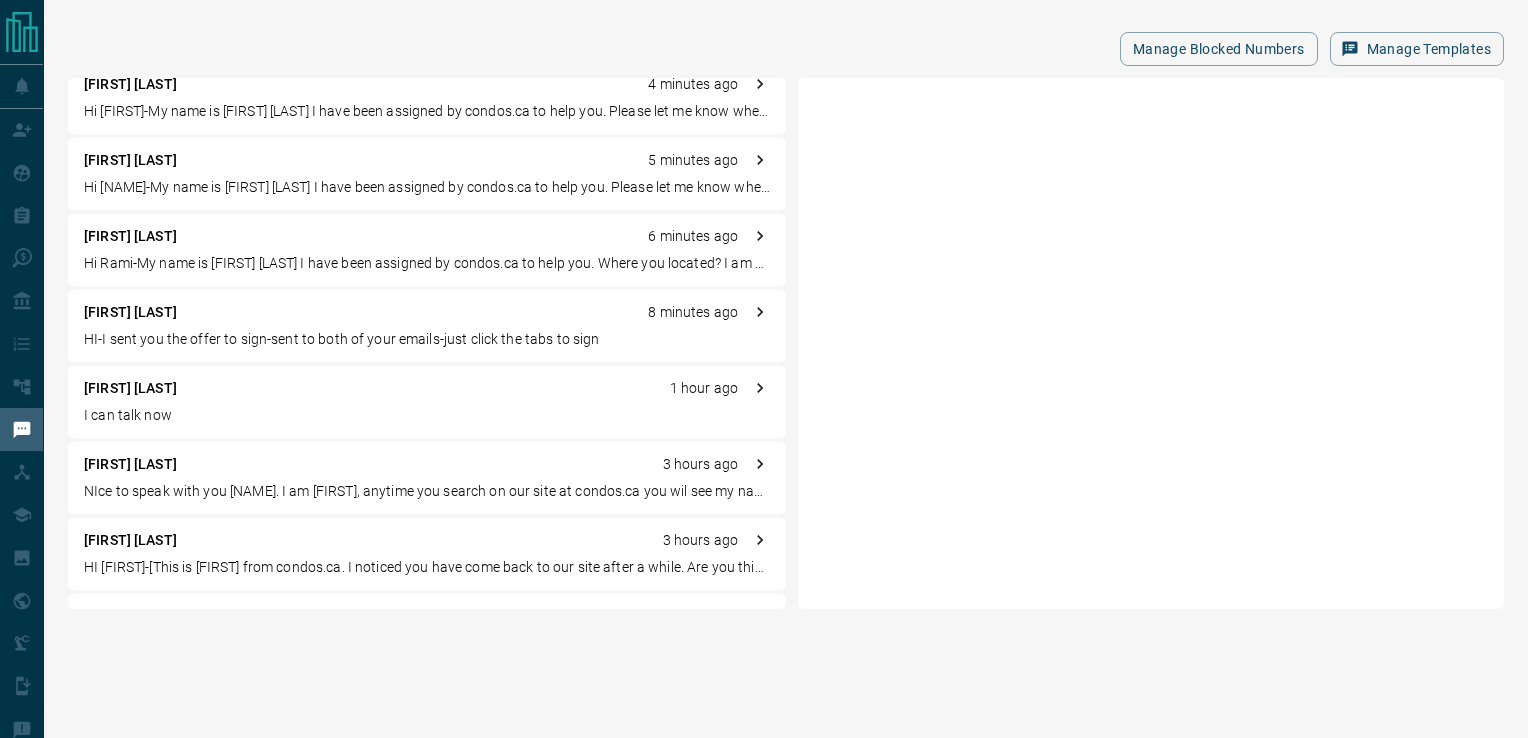 click on "[FIRST] [LAST]" at bounding box center [130, 388] 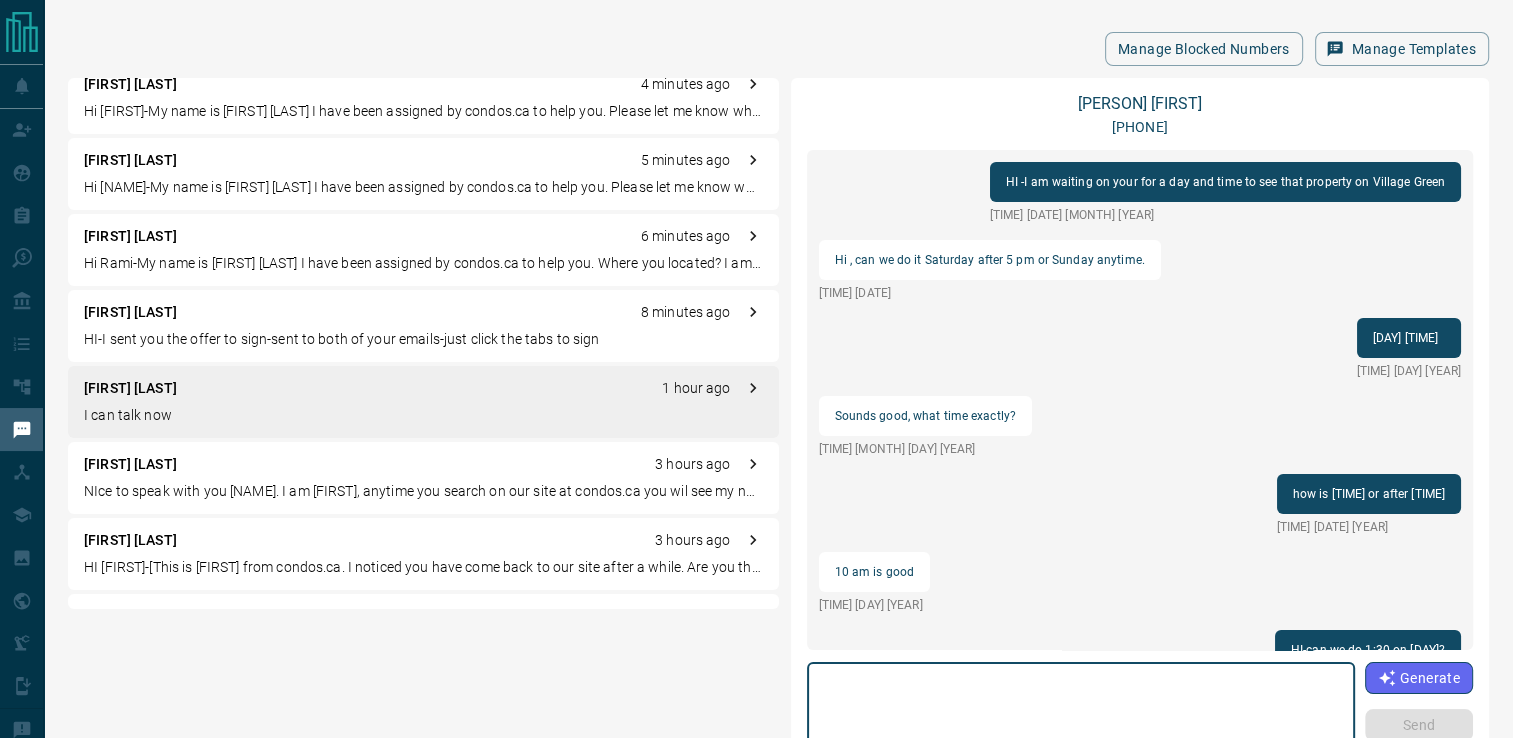 scroll, scrollTop: 1062, scrollLeft: 0, axis: vertical 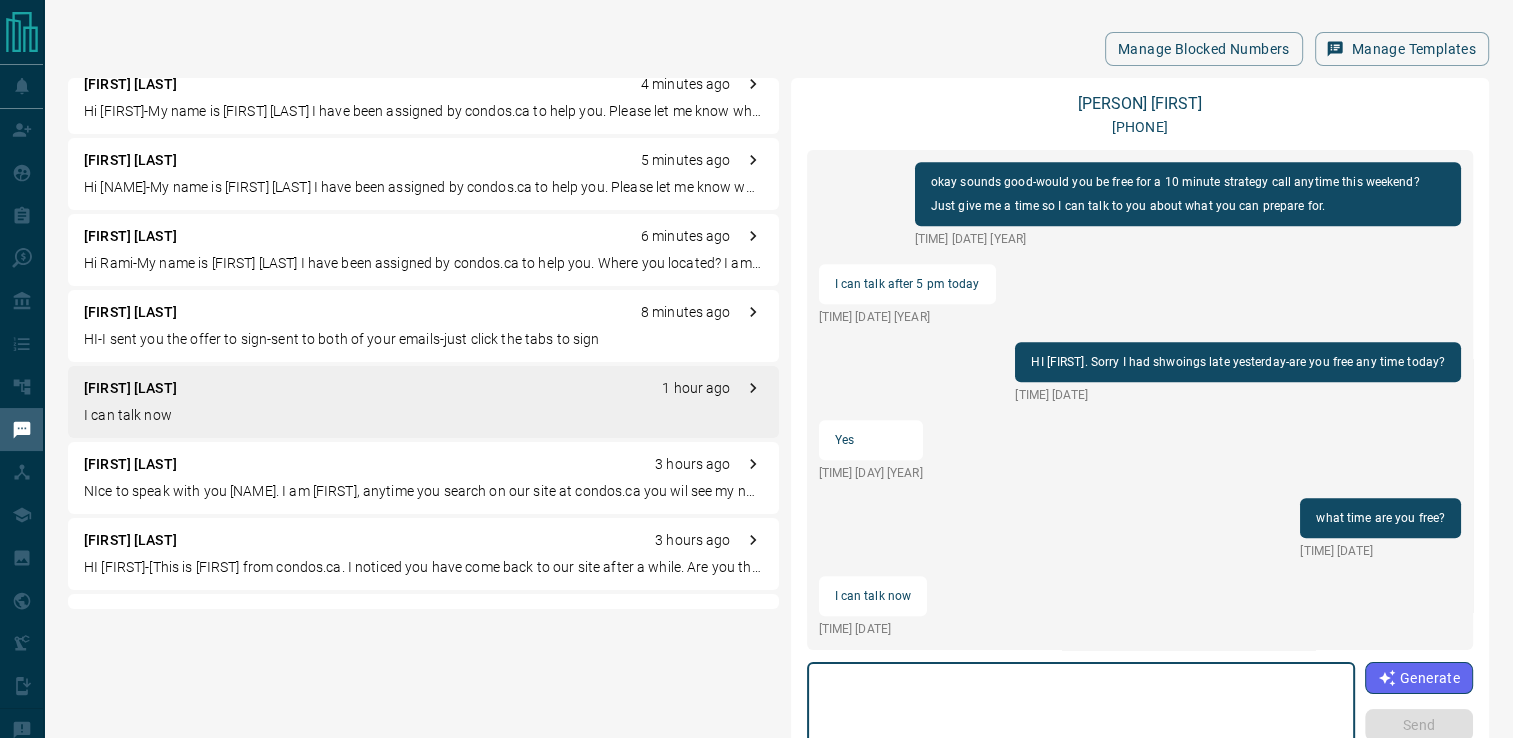 click at bounding box center (1081, 713) 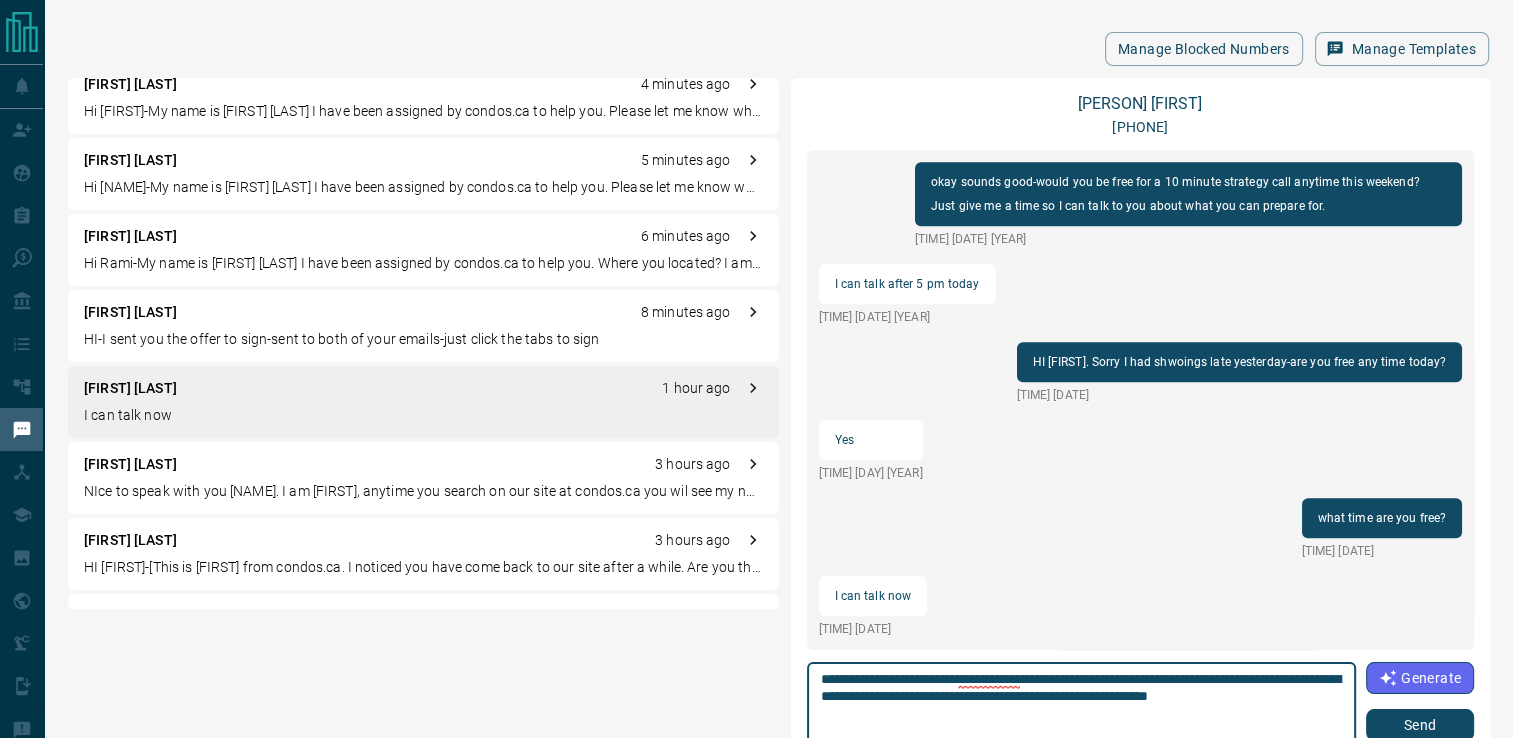 scroll, scrollTop: 0, scrollLeft: 0, axis: both 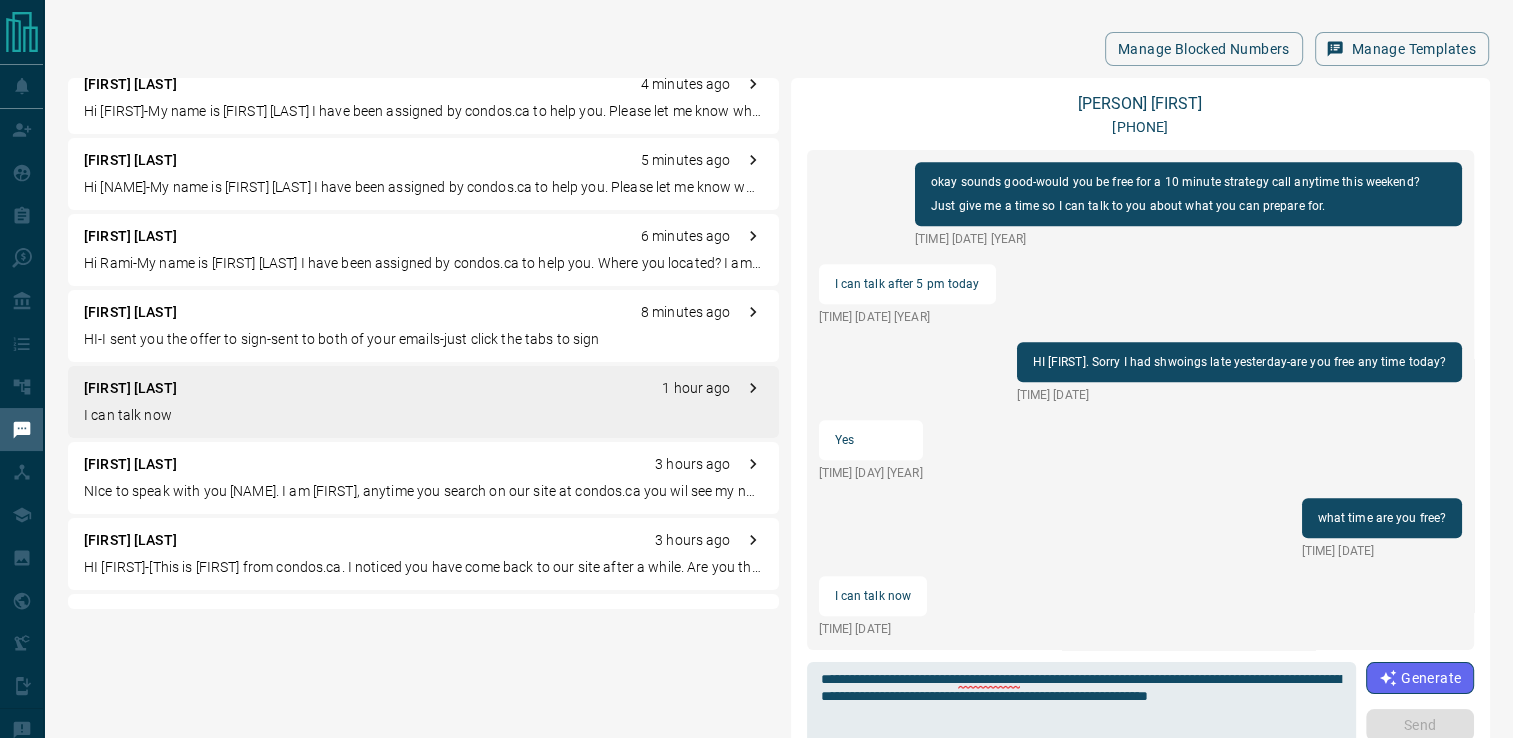 type 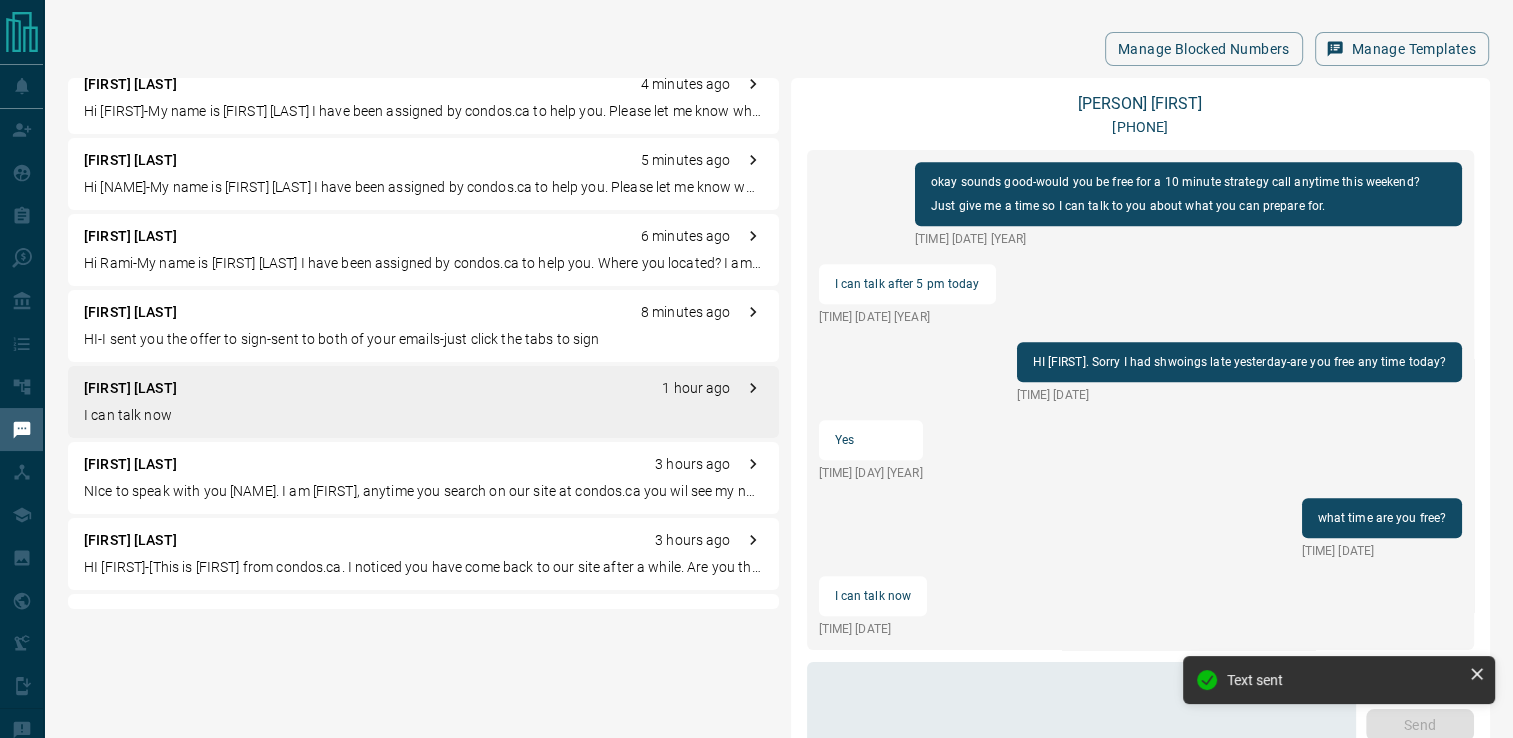 scroll, scrollTop: 1164, scrollLeft: 0, axis: vertical 